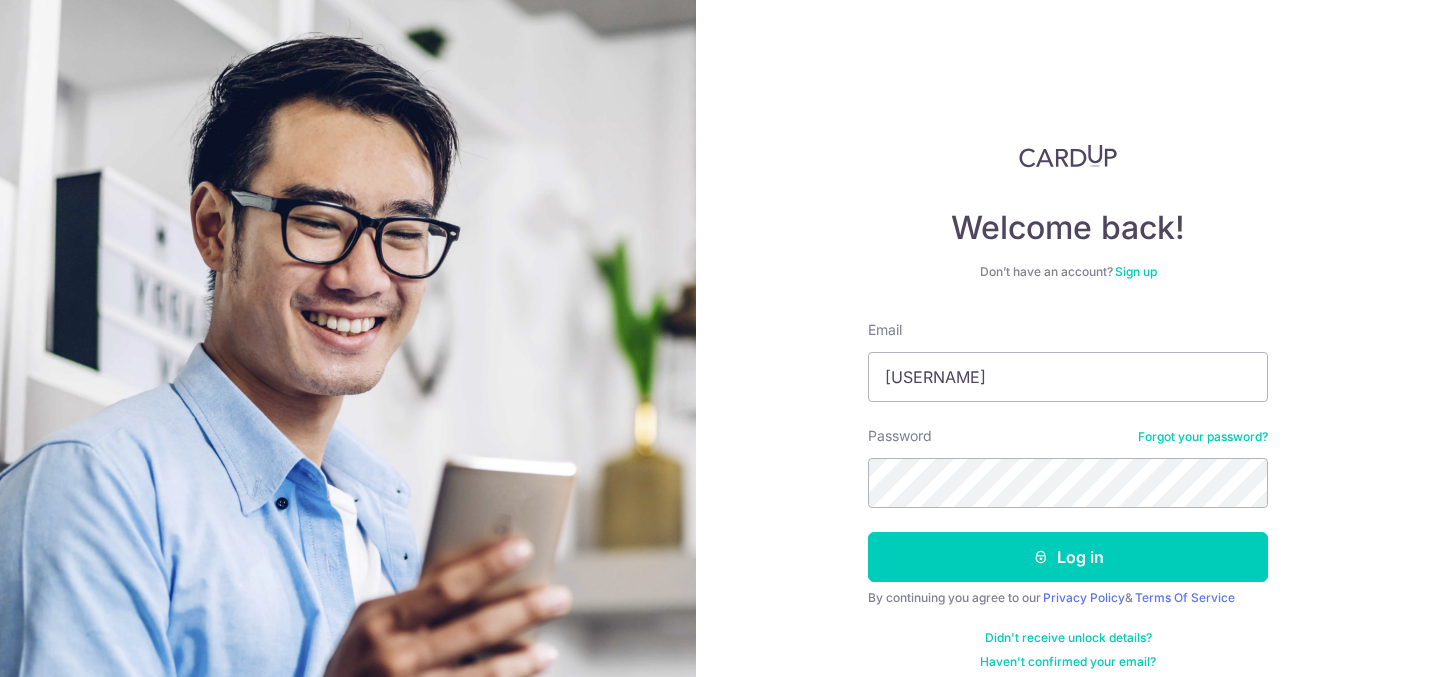 scroll, scrollTop: 0, scrollLeft: 0, axis: both 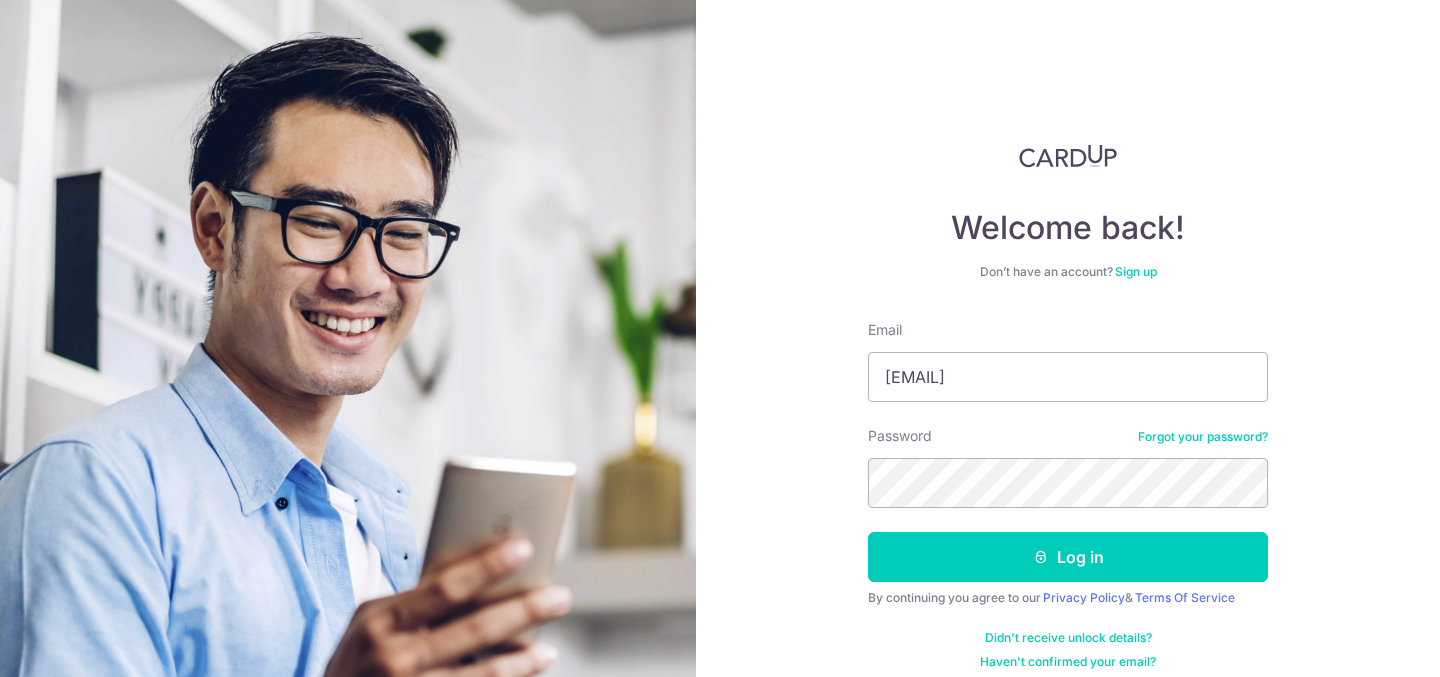 type on "[EMAIL]" 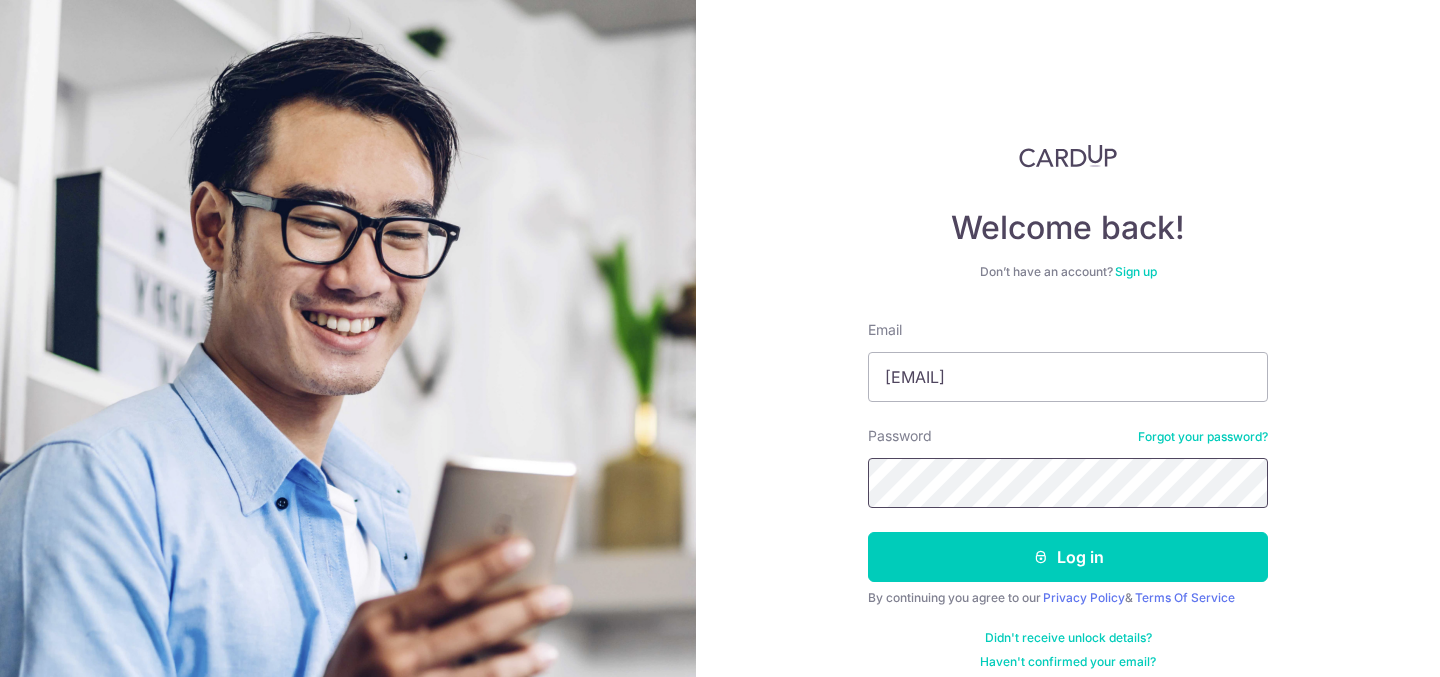 click on "Log in" at bounding box center (1068, 557) 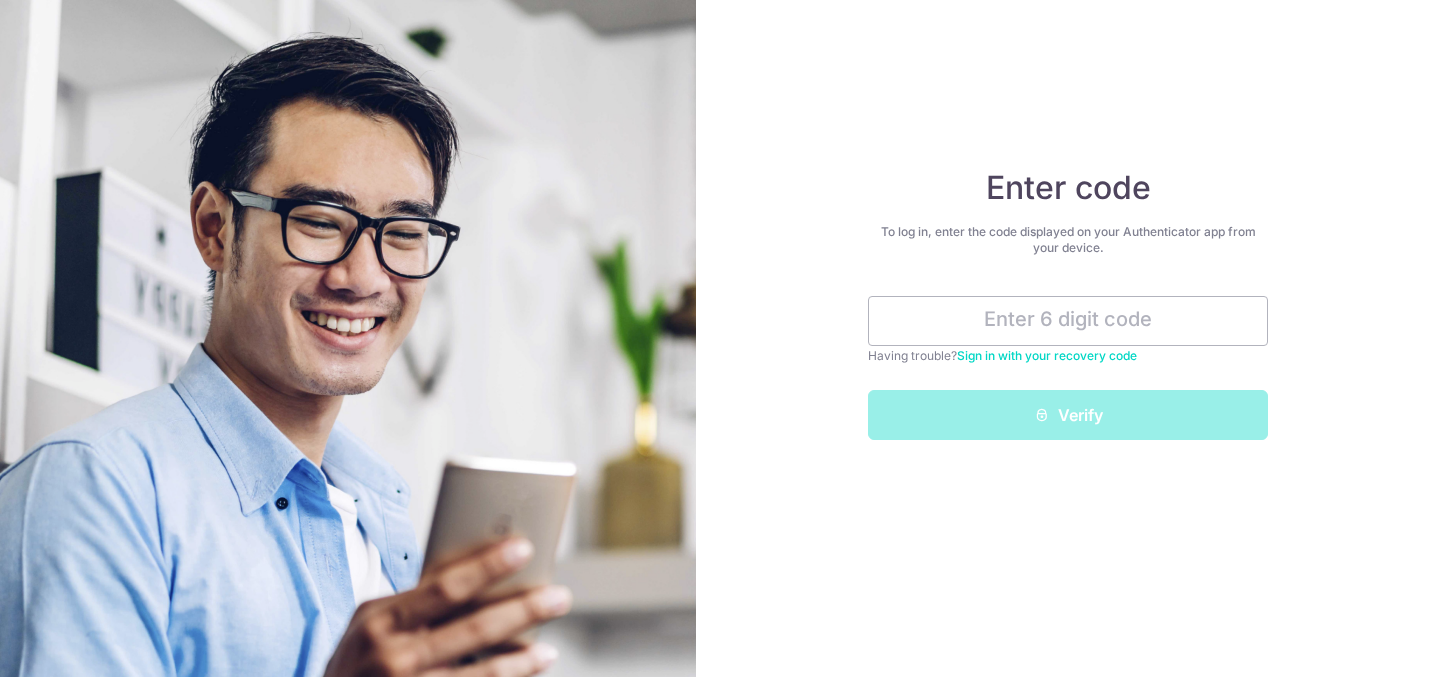 scroll, scrollTop: 0, scrollLeft: 0, axis: both 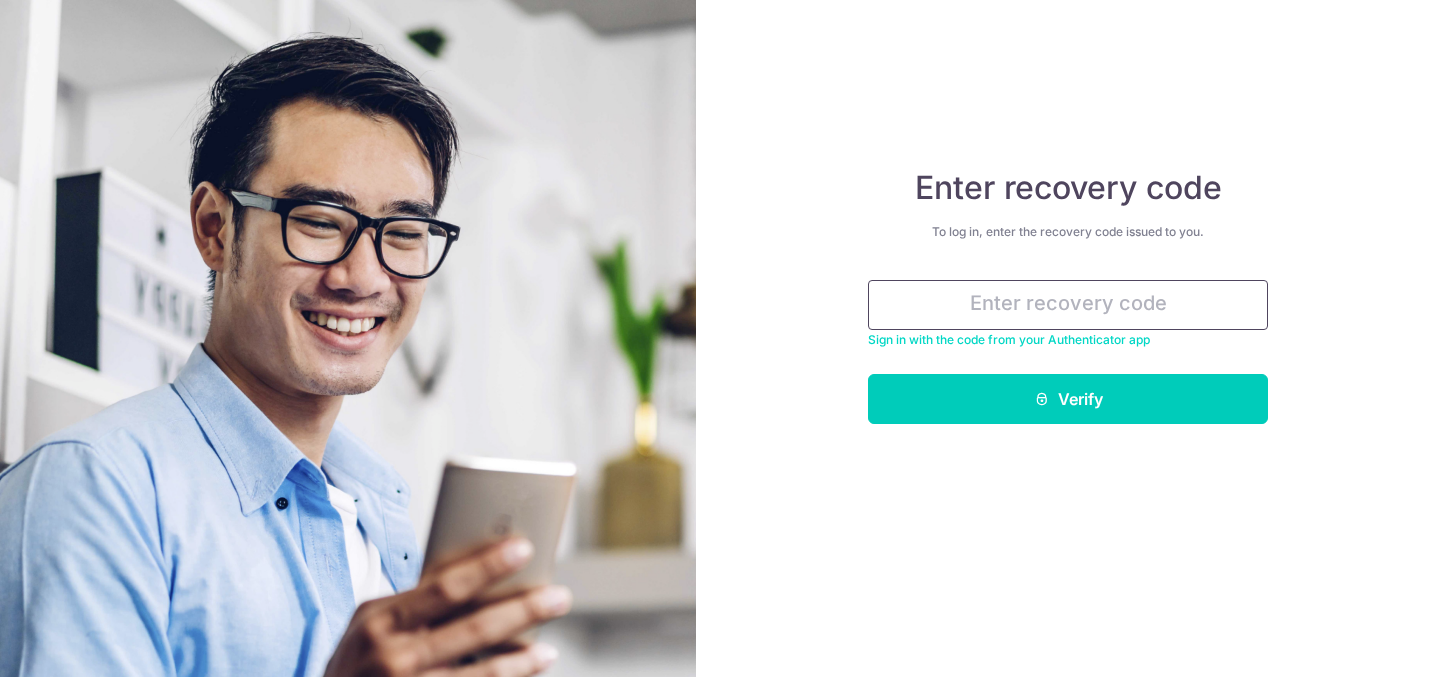 click at bounding box center (1068, 305) 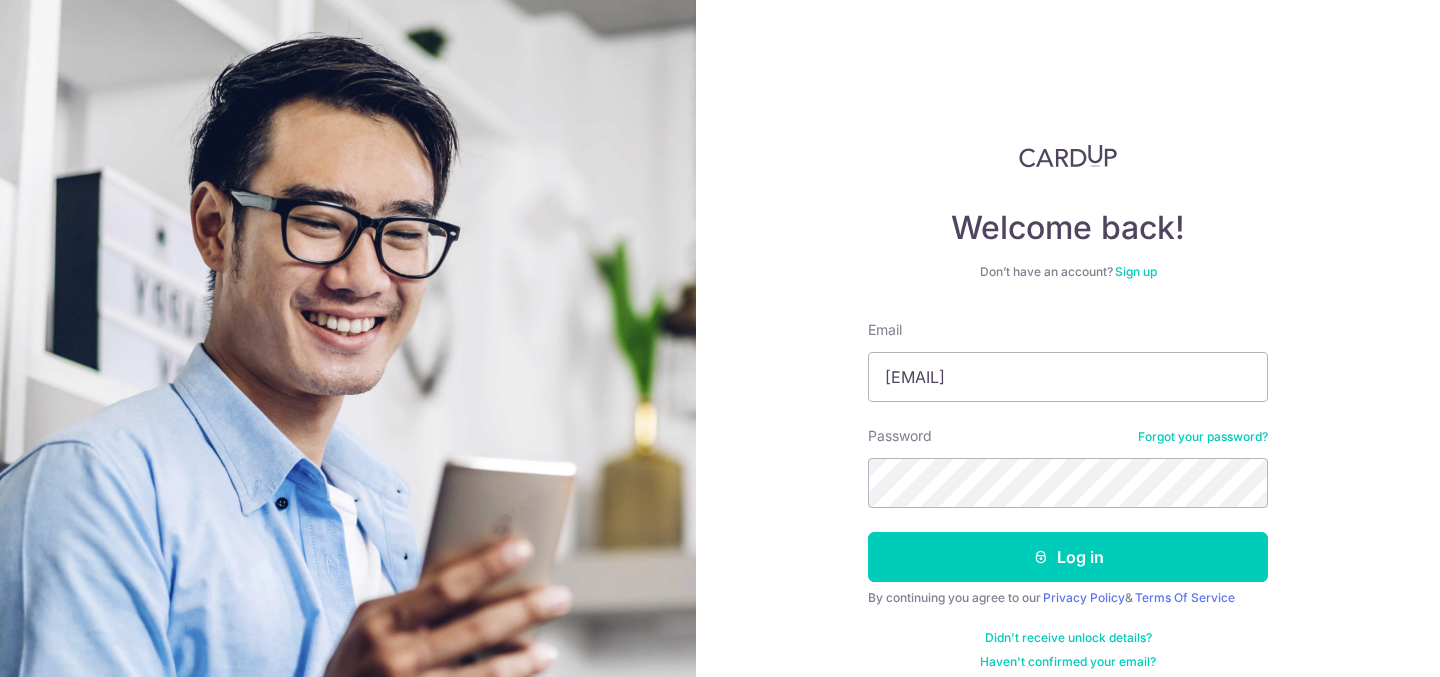 scroll, scrollTop: 0, scrollLeft: 0, axis: both 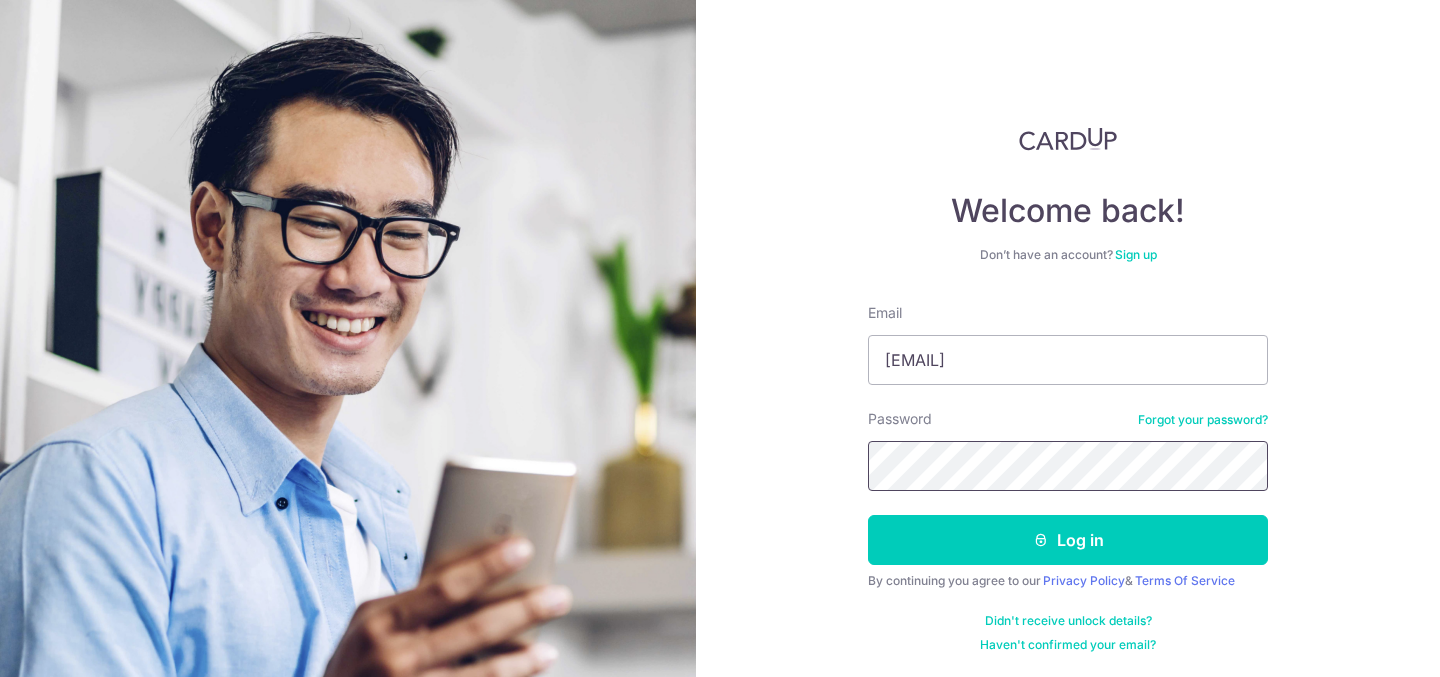click on "Log in" at bounding box center [1068, 540] 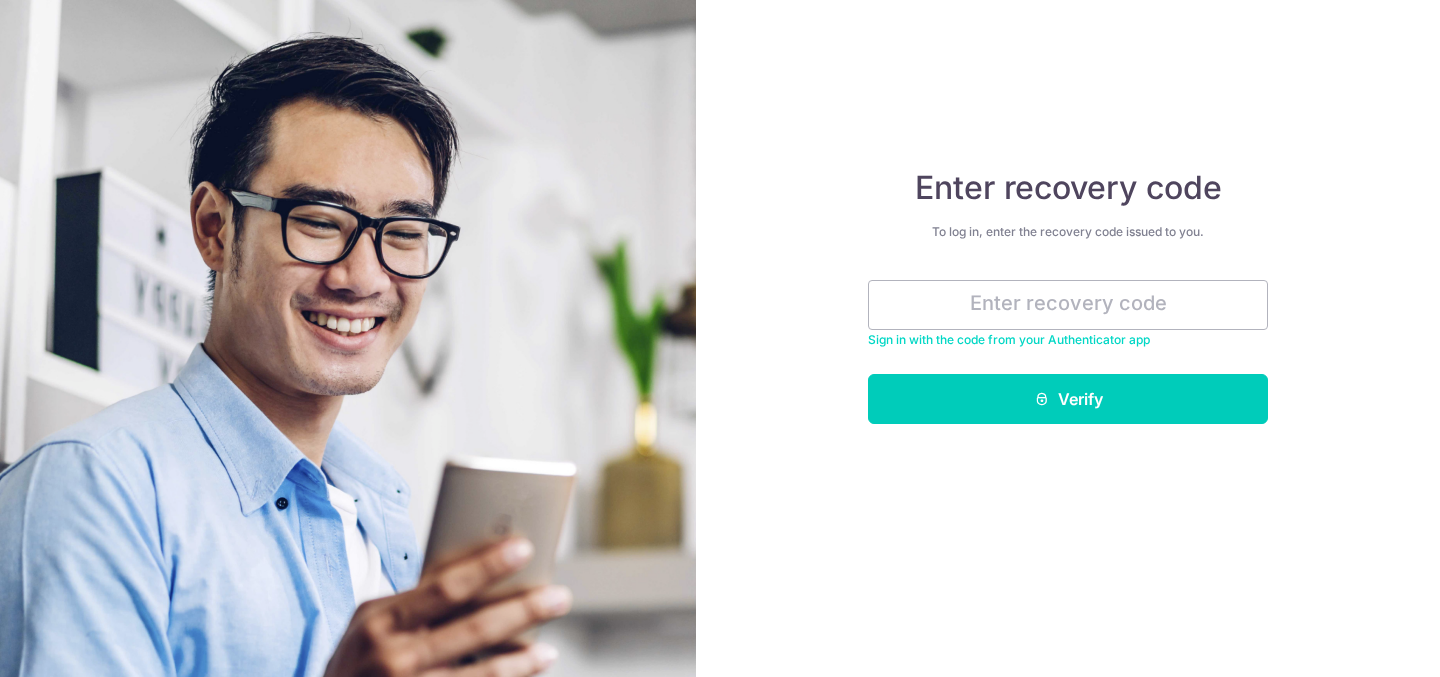 scroll, scrollTop: 0, scrollLeft: 0, axis: both 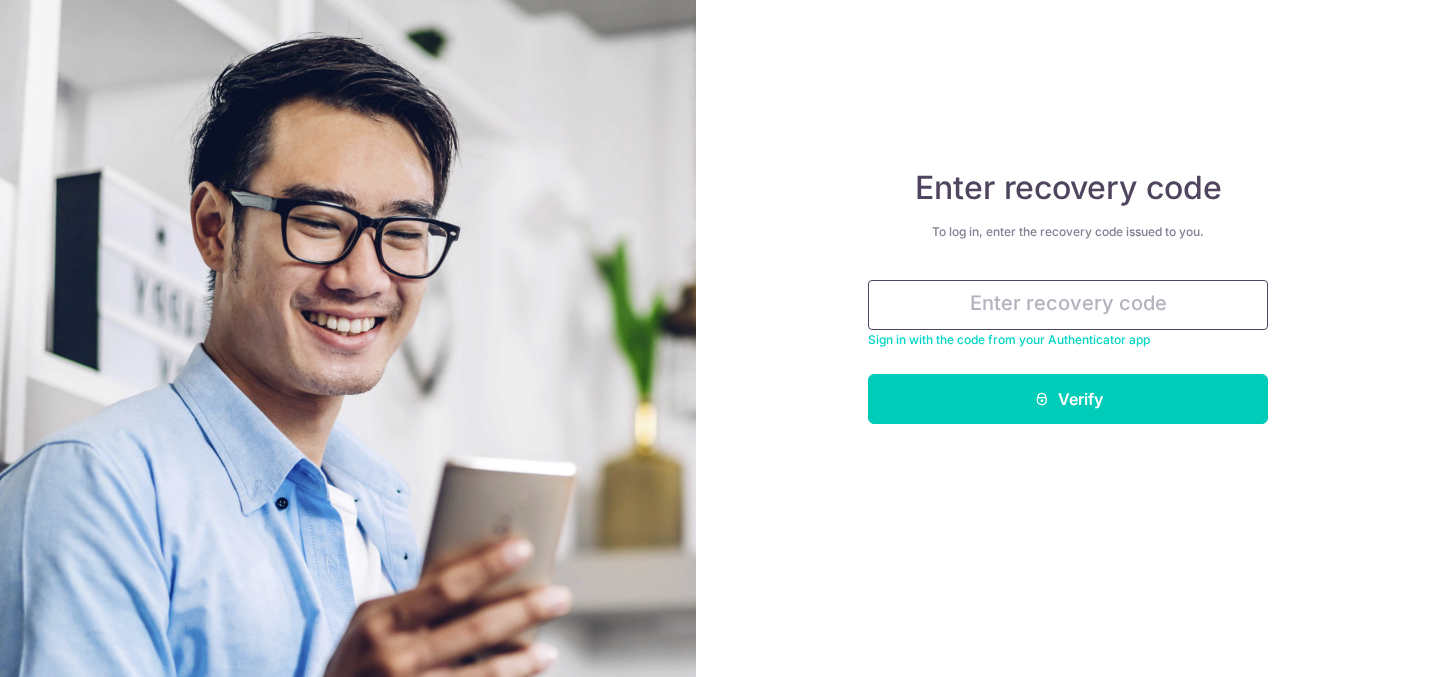 click at bounding box center [1068, 305] 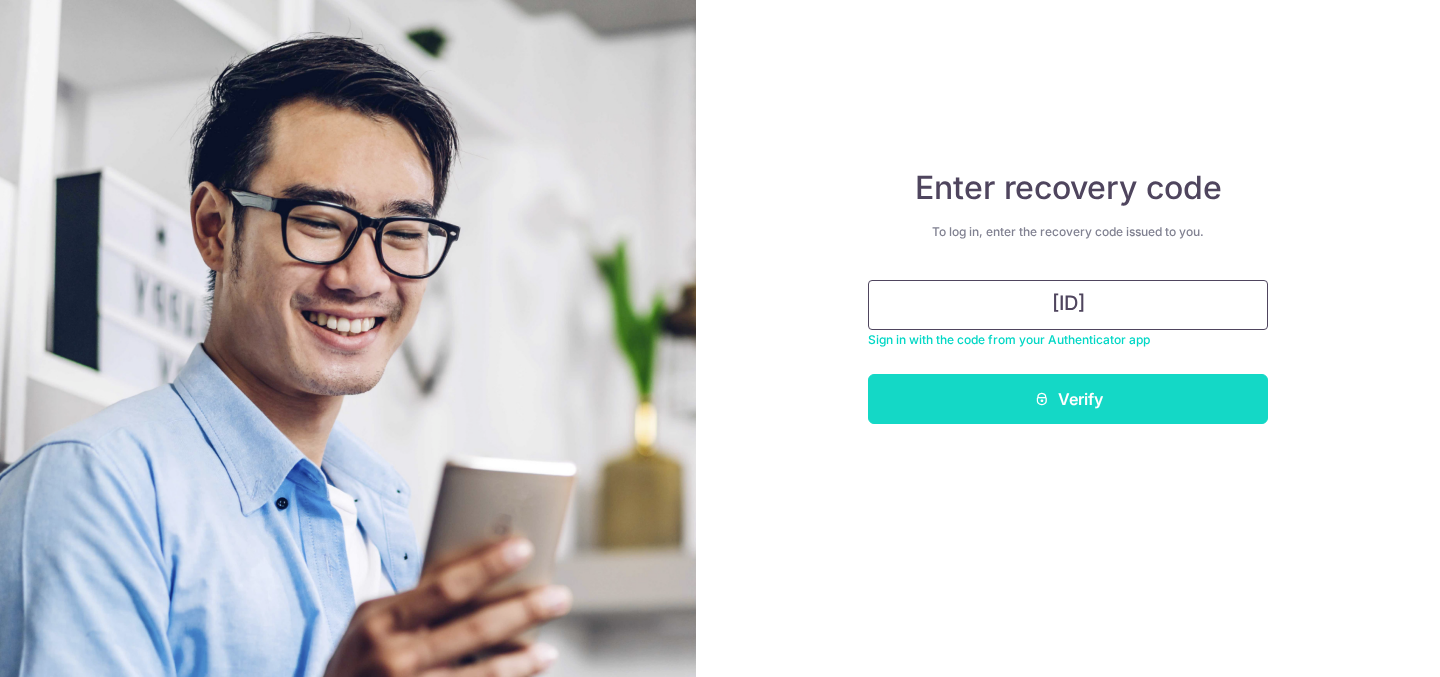 type on "fef7a-38595-3c22c" 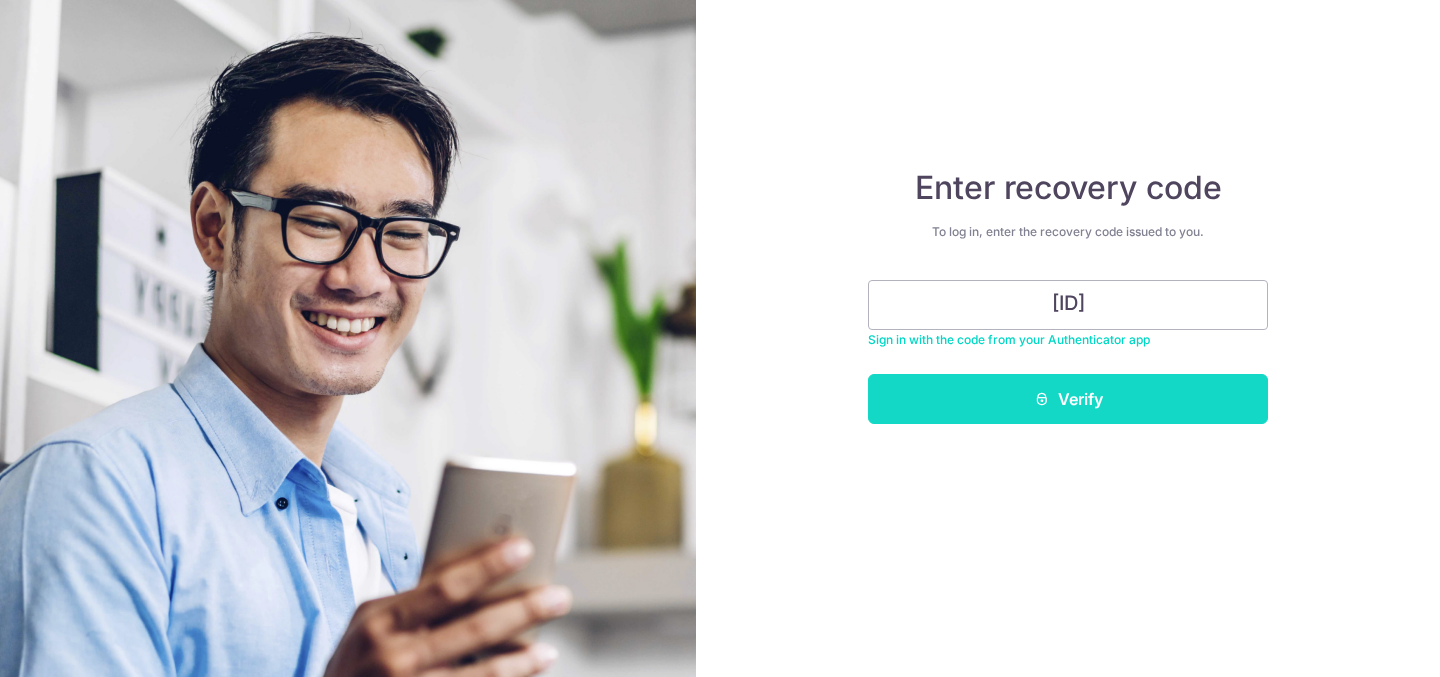 click on "Verify" at bounding box center (1068, 399) 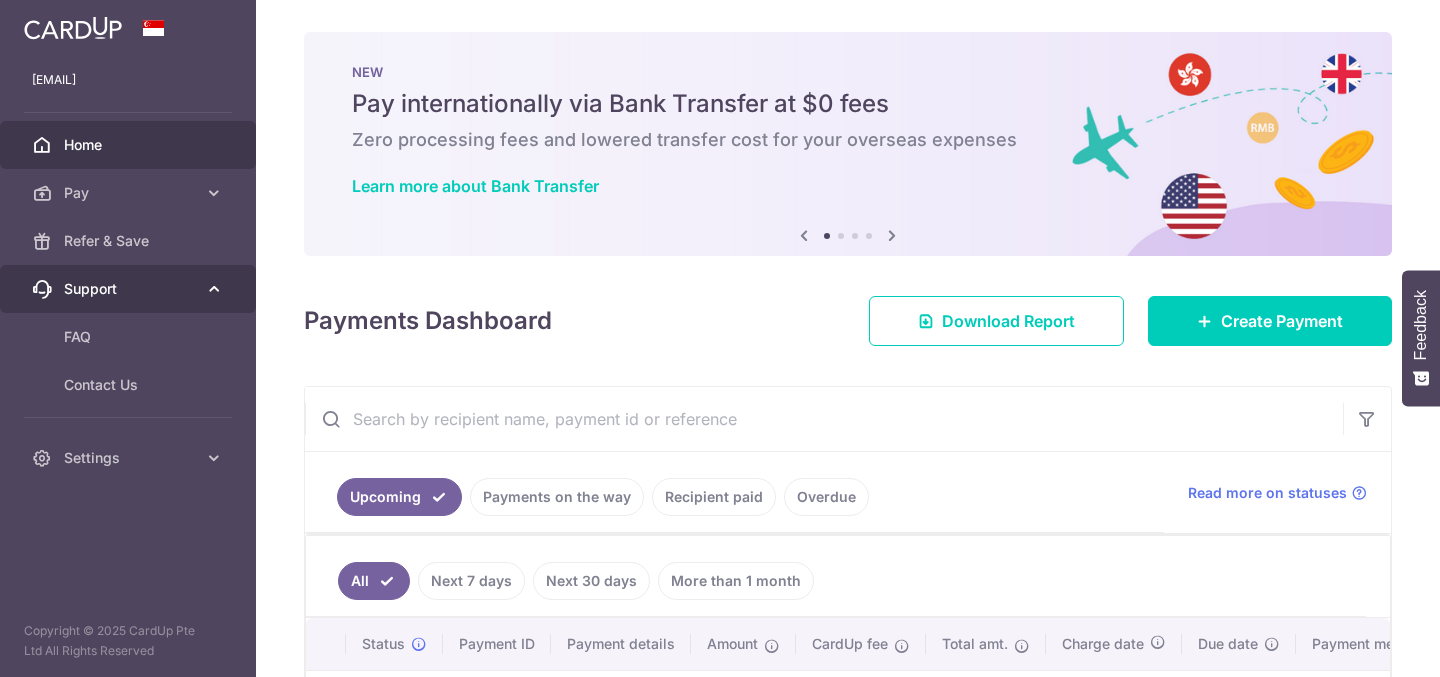 scroll, scrollTop: 0, scrollLeft: 0, axis: both 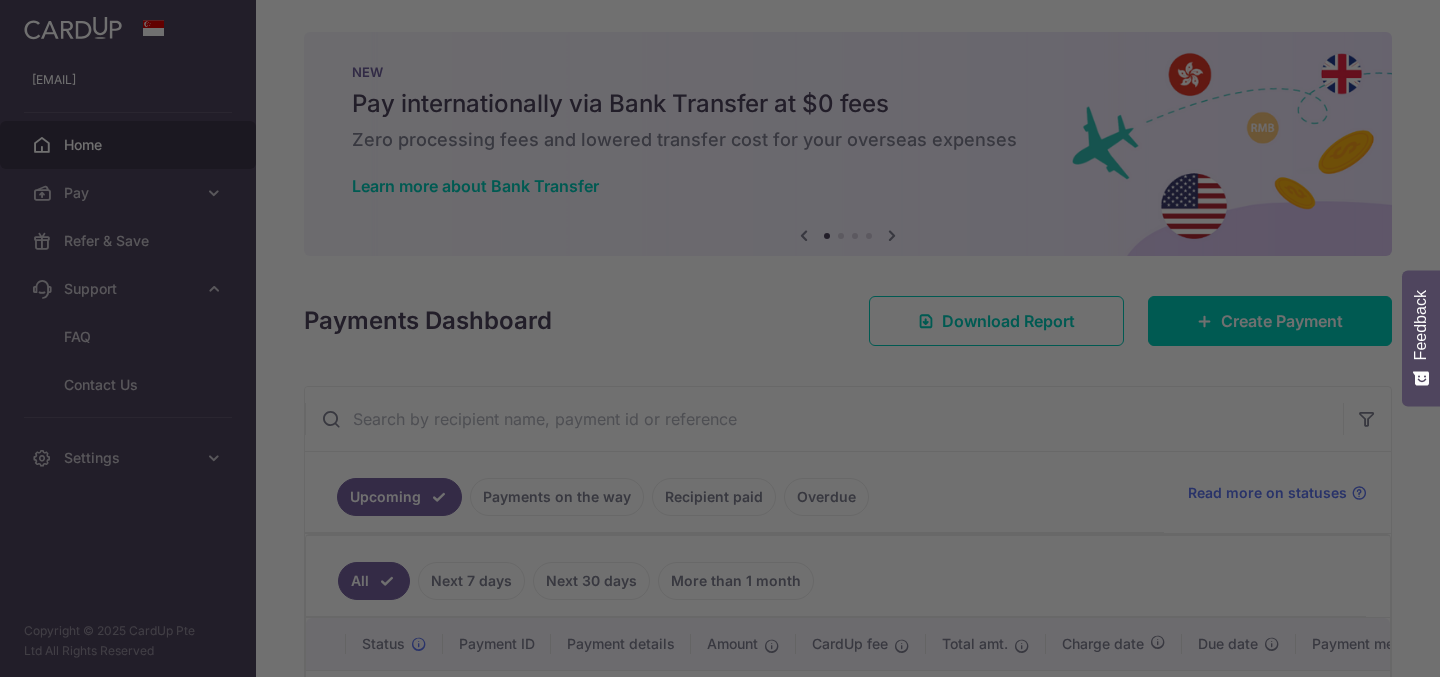 click at bounding box center (727, 342) 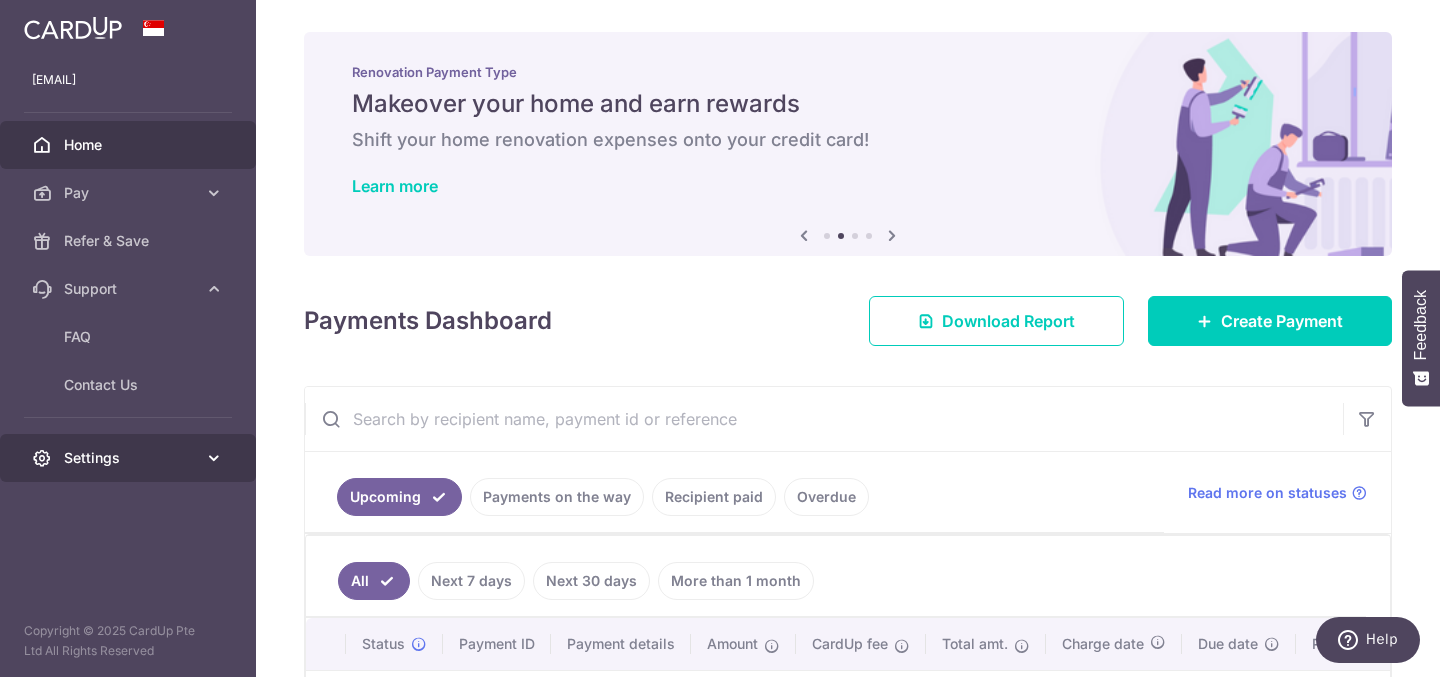 click on "Settings" at bounding box center (128, 458) 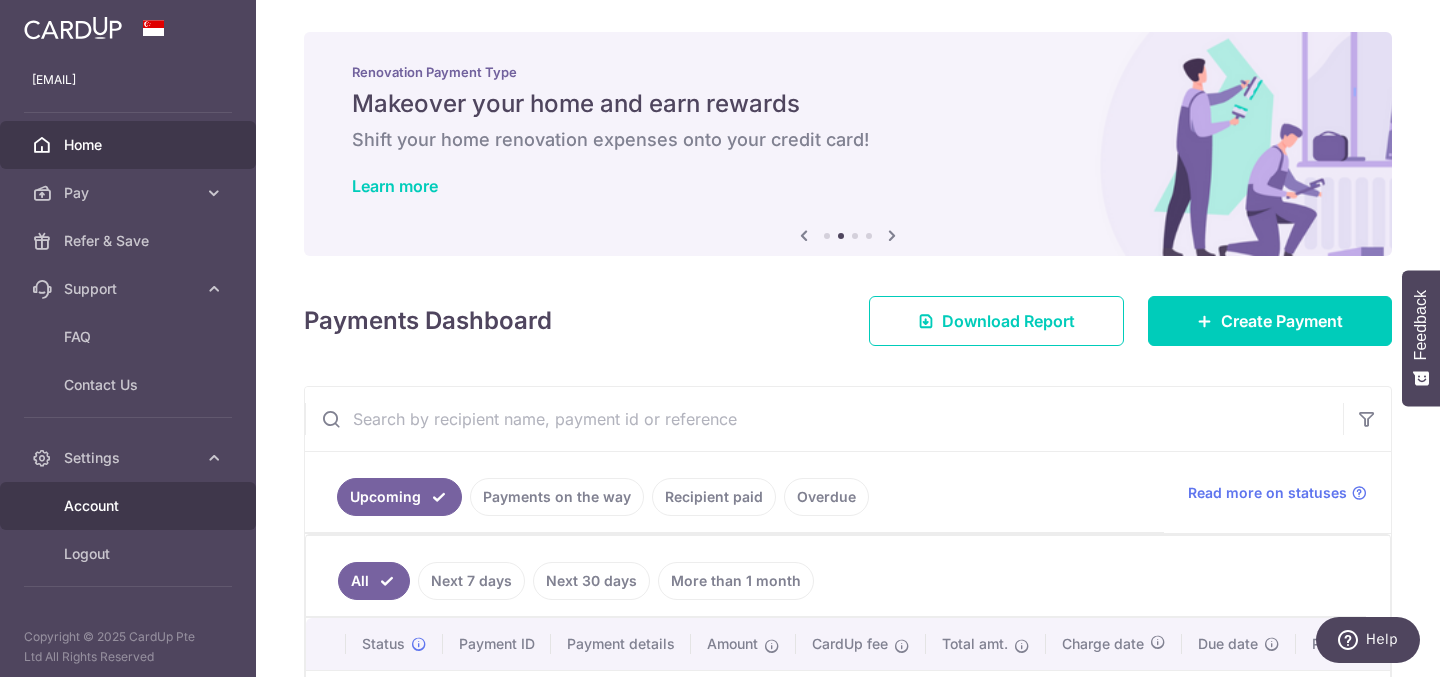 click on "Account" at bounding box center (130, 506) 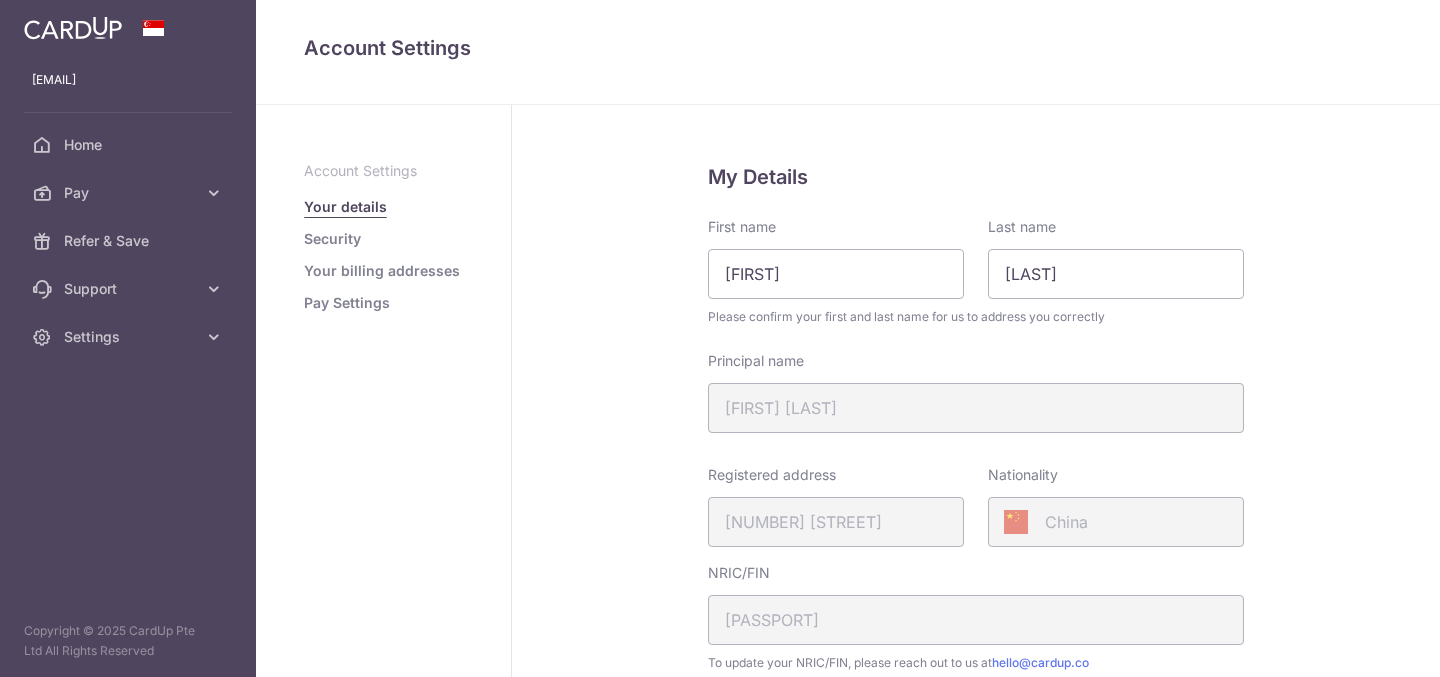scroll, scrollTop: 0, scrollLeft: 0, axis: both 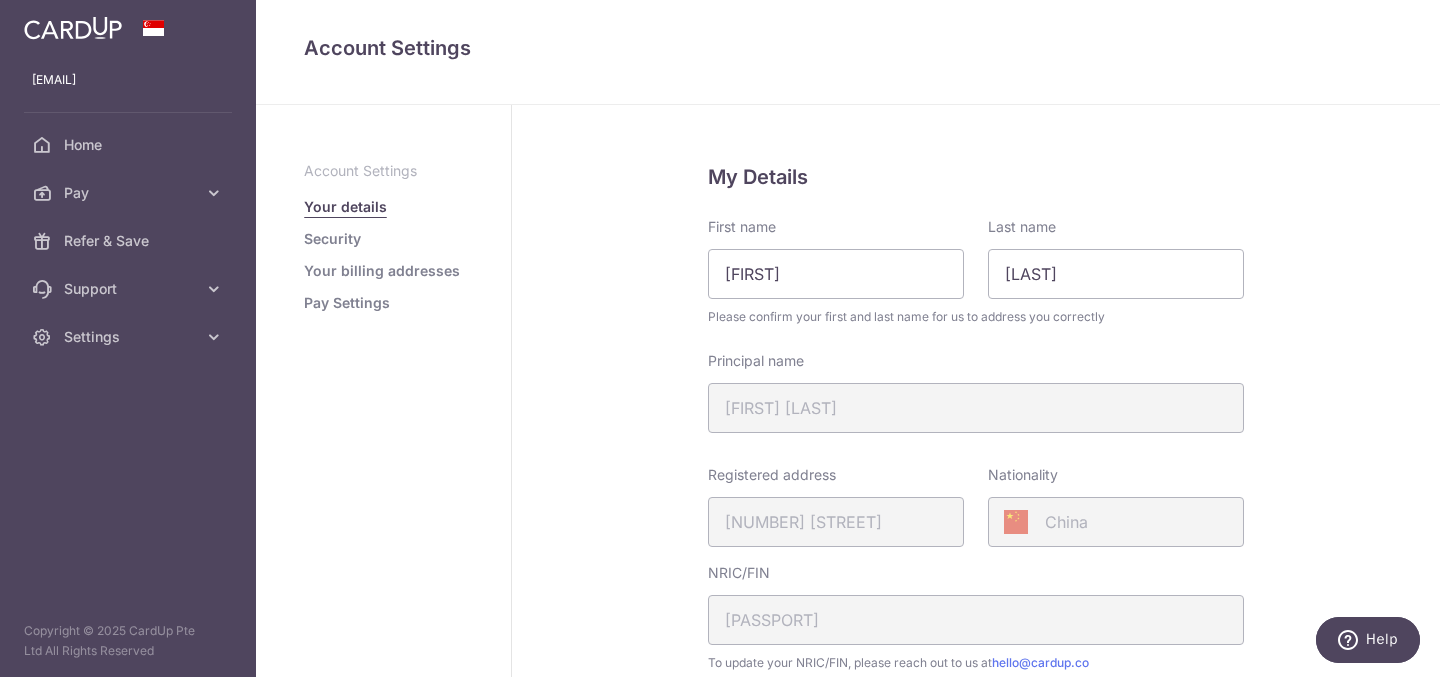 click on "Security" at bounding box center [332, 239] 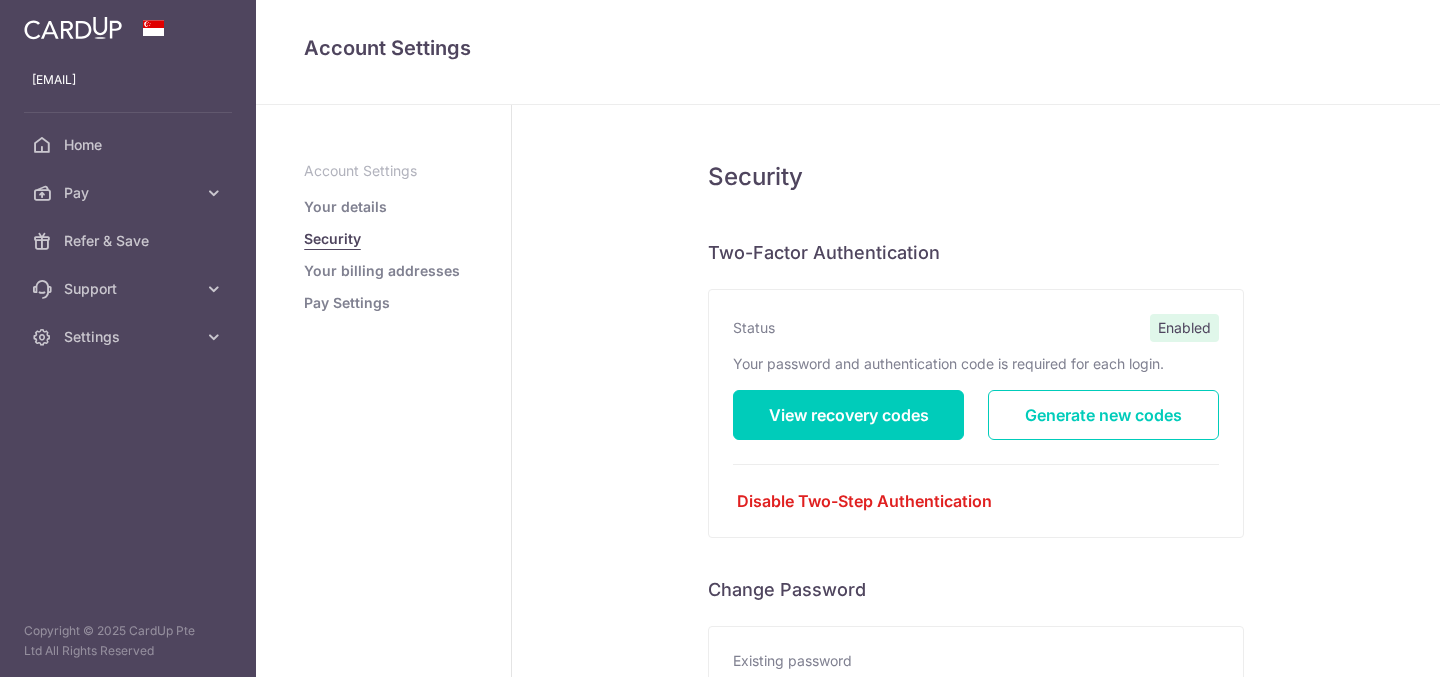 click on "Your details" at bounding box center [345, 207] 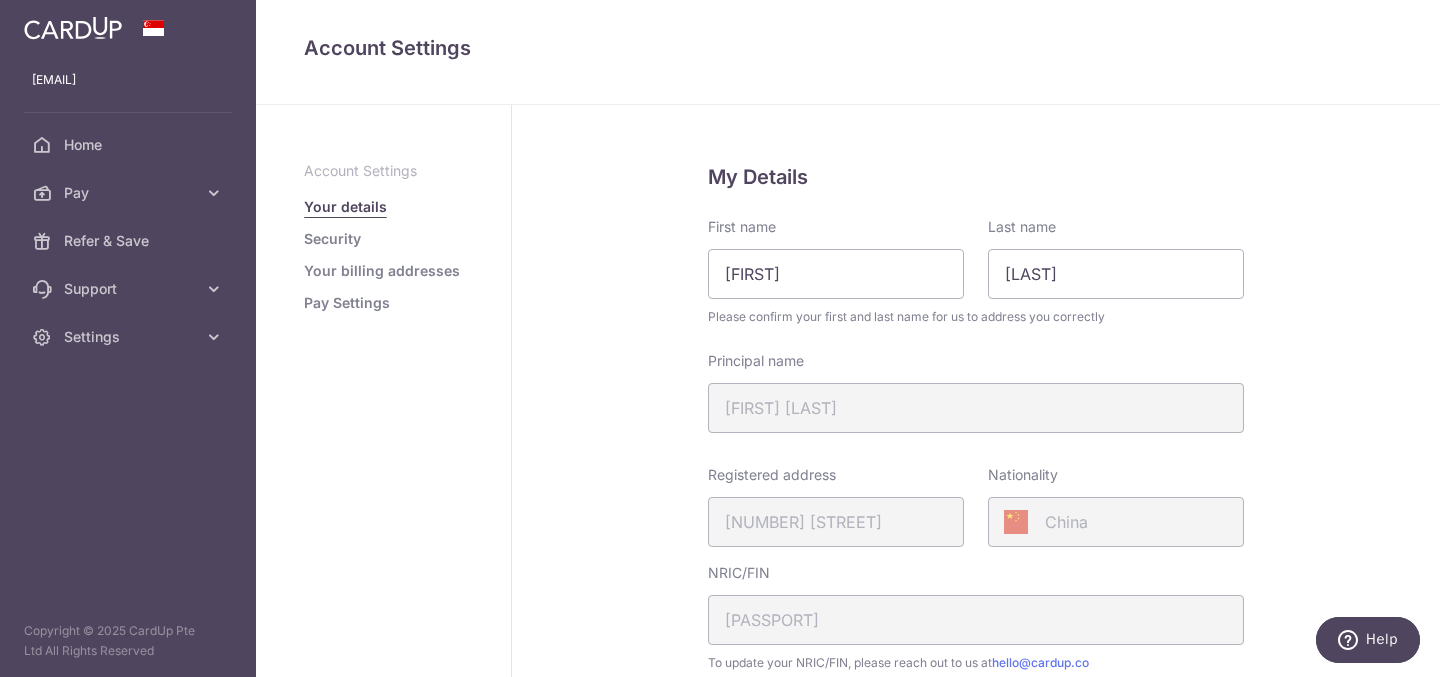 scroll, scrollTop: 0, scrollLeft: 0, axis: both 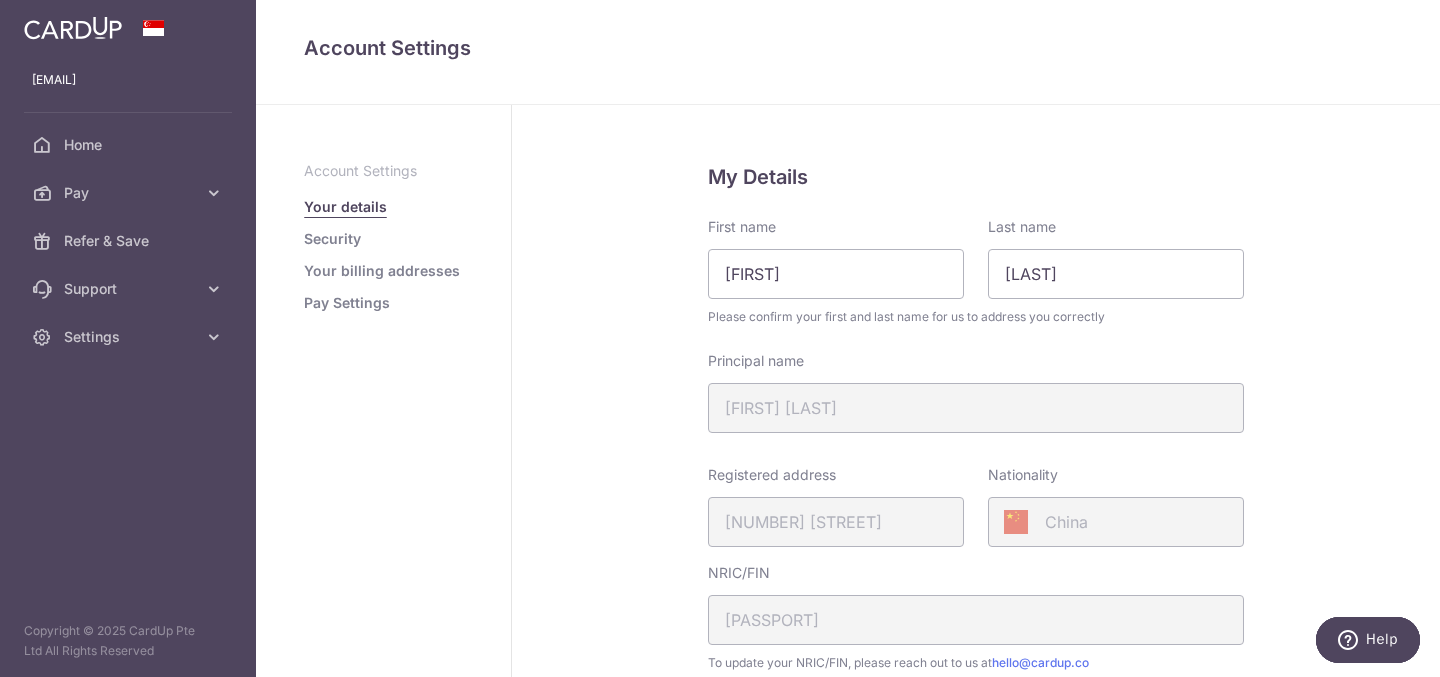 click on "Security" at bounding box center [332, 239] 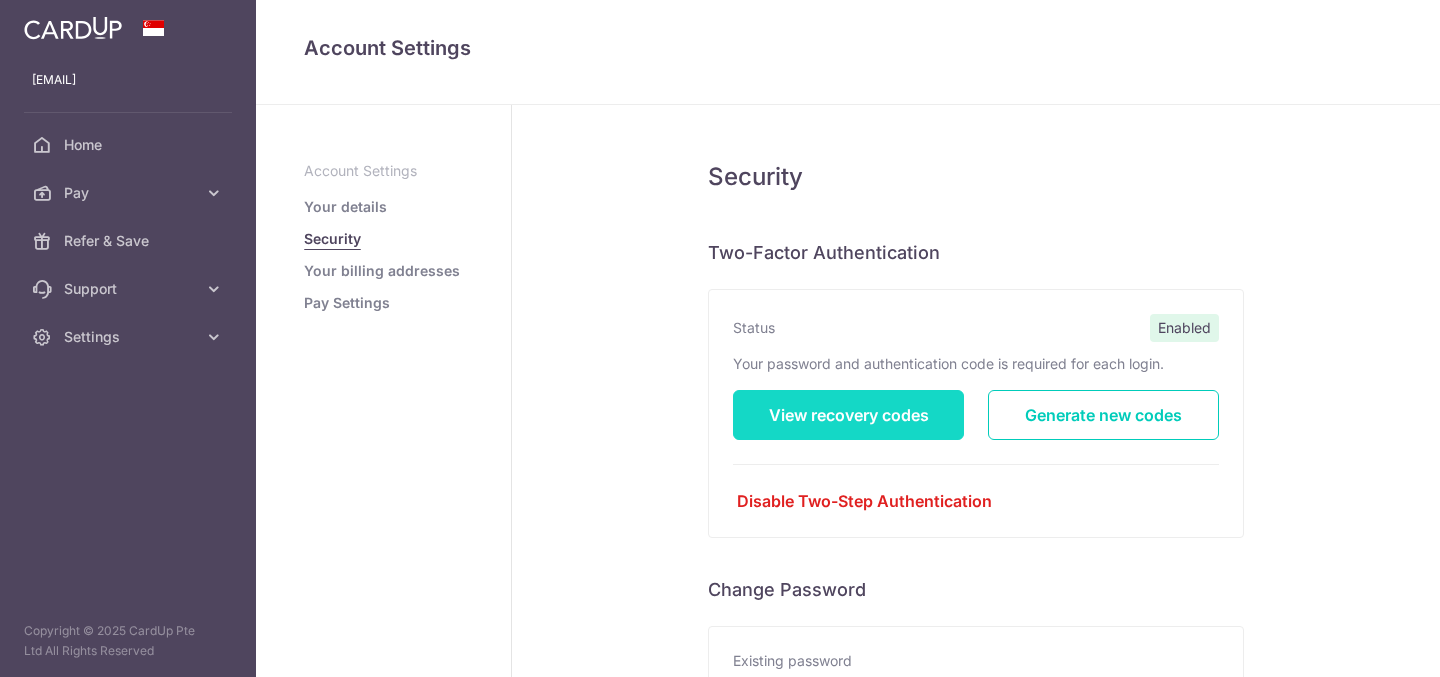 scroll, scrollTop: 0, scrollLeft: 0, axis: both 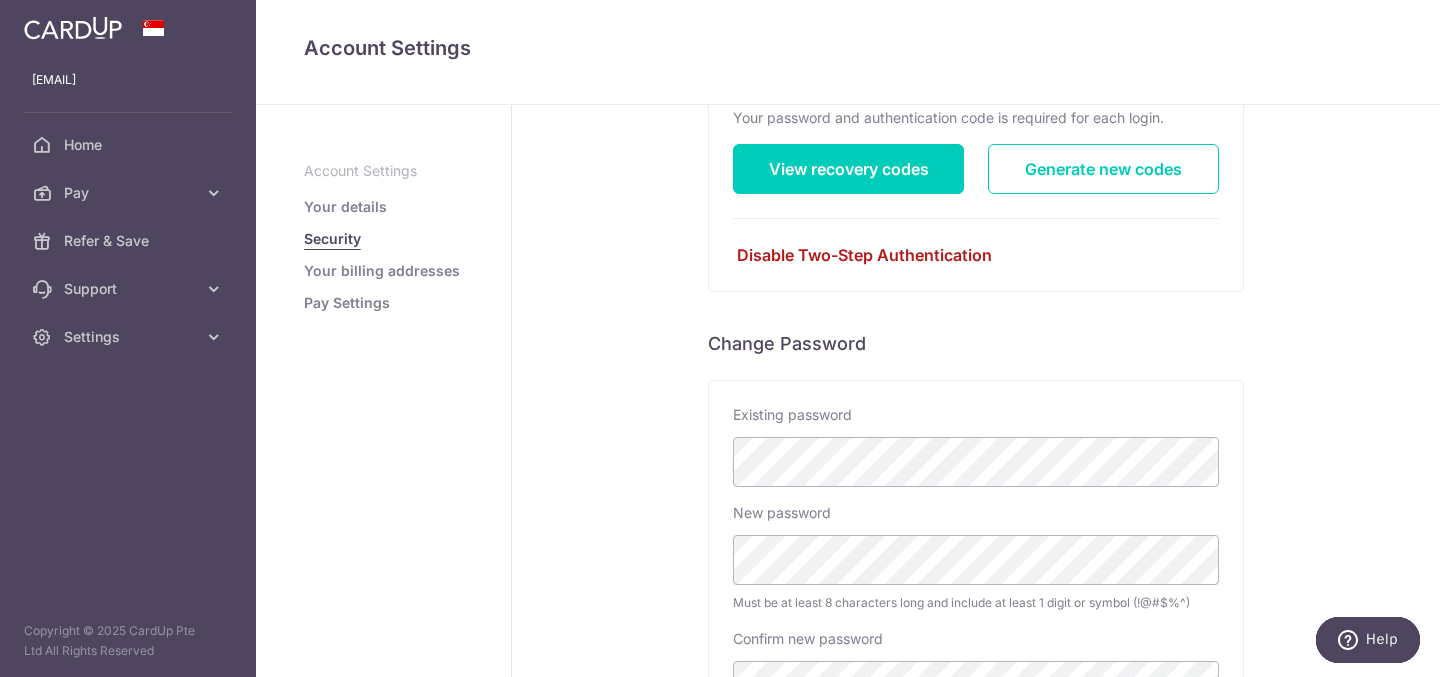 click on "Disable Two-Step Authentication" at bounding box center (976, 255) 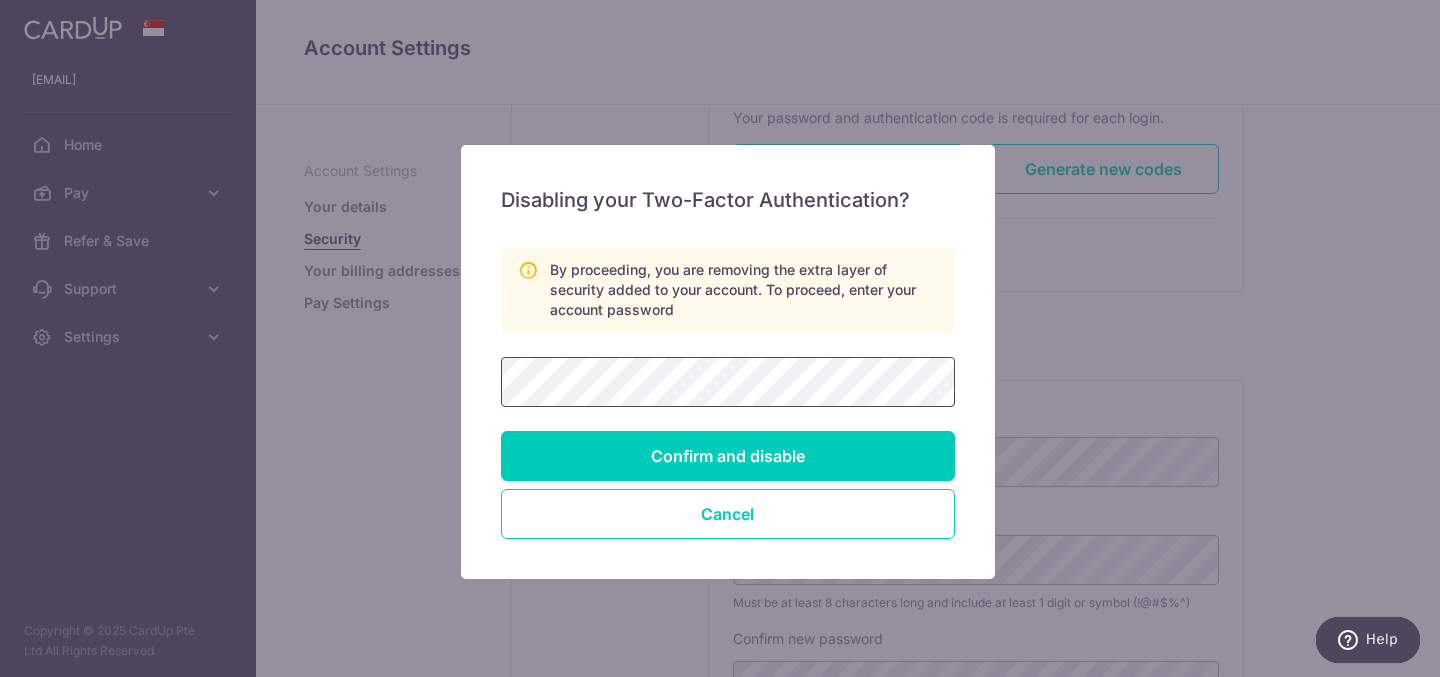 scroll, scrollTop: 4, scrollLeft: 0, axis: vertical 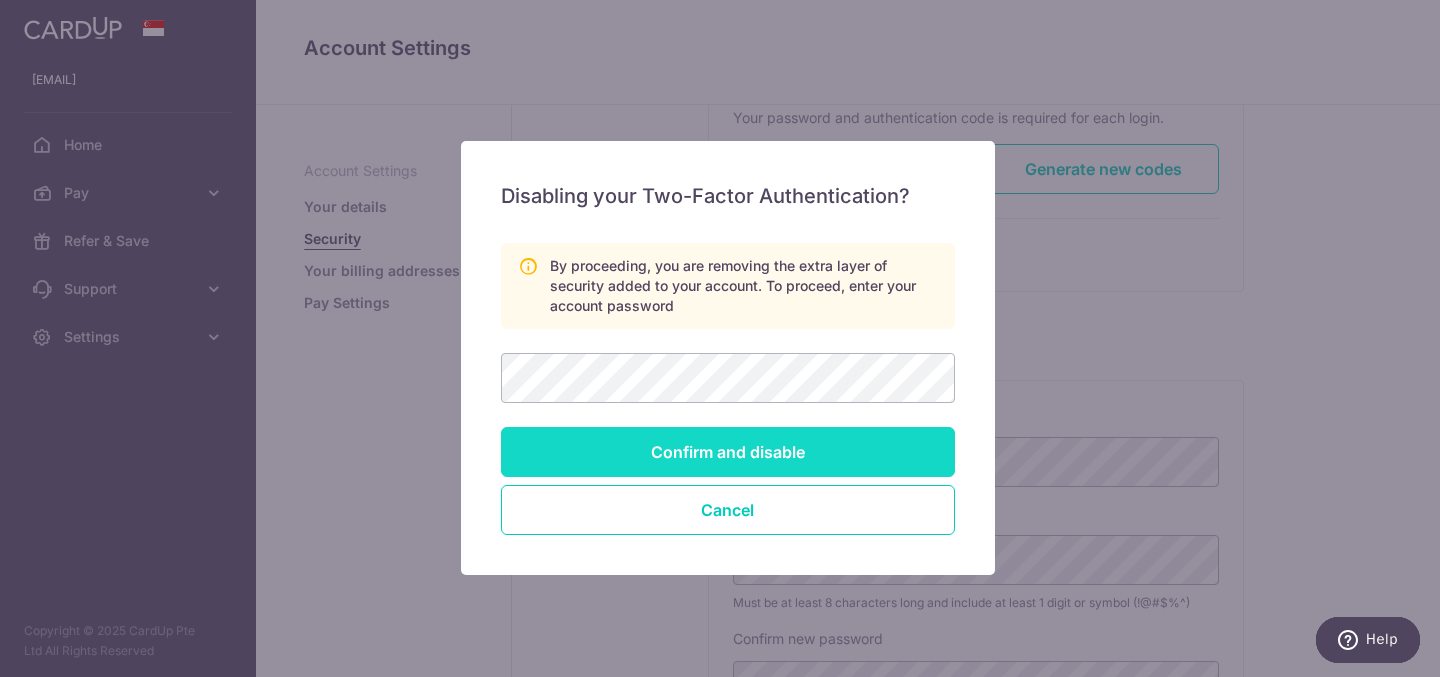 click on "Confirm and disable" at bounding box center [728, 452] 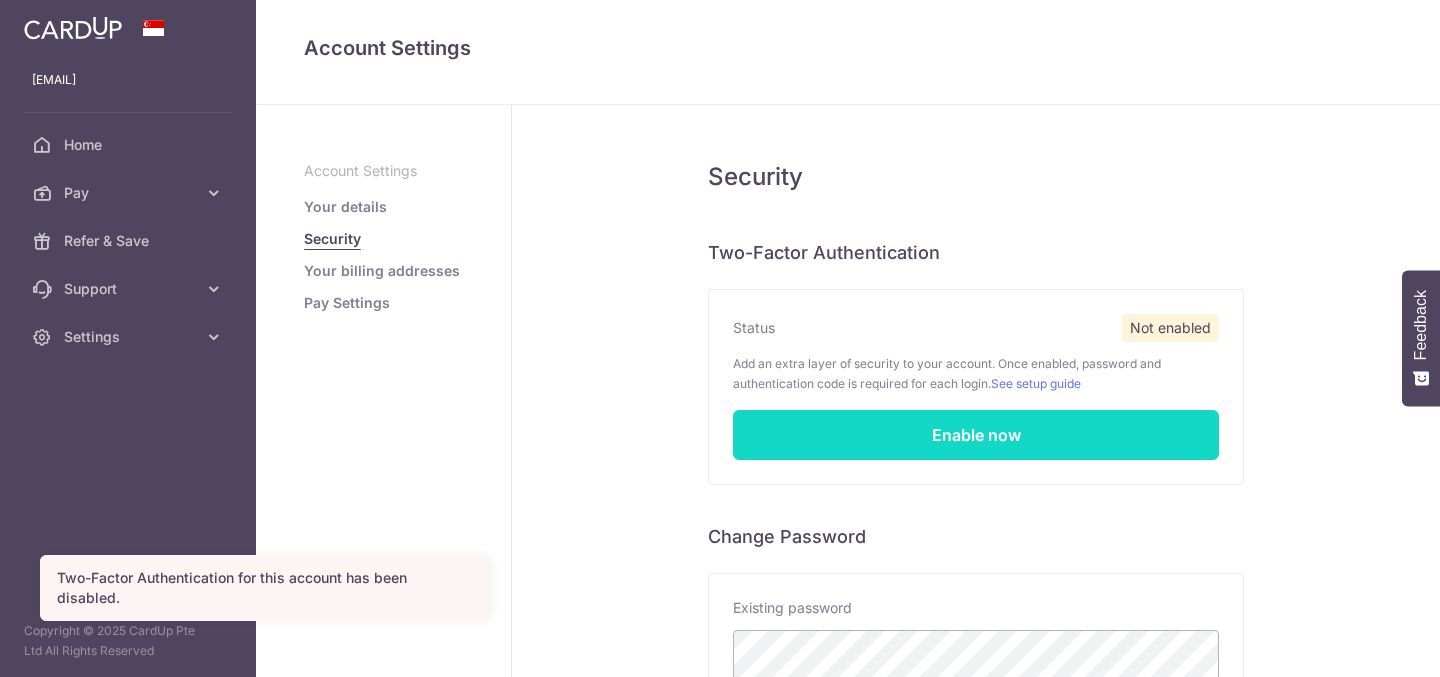 scroll, scrollTop: 0, scrollLeft: 0, axis: both 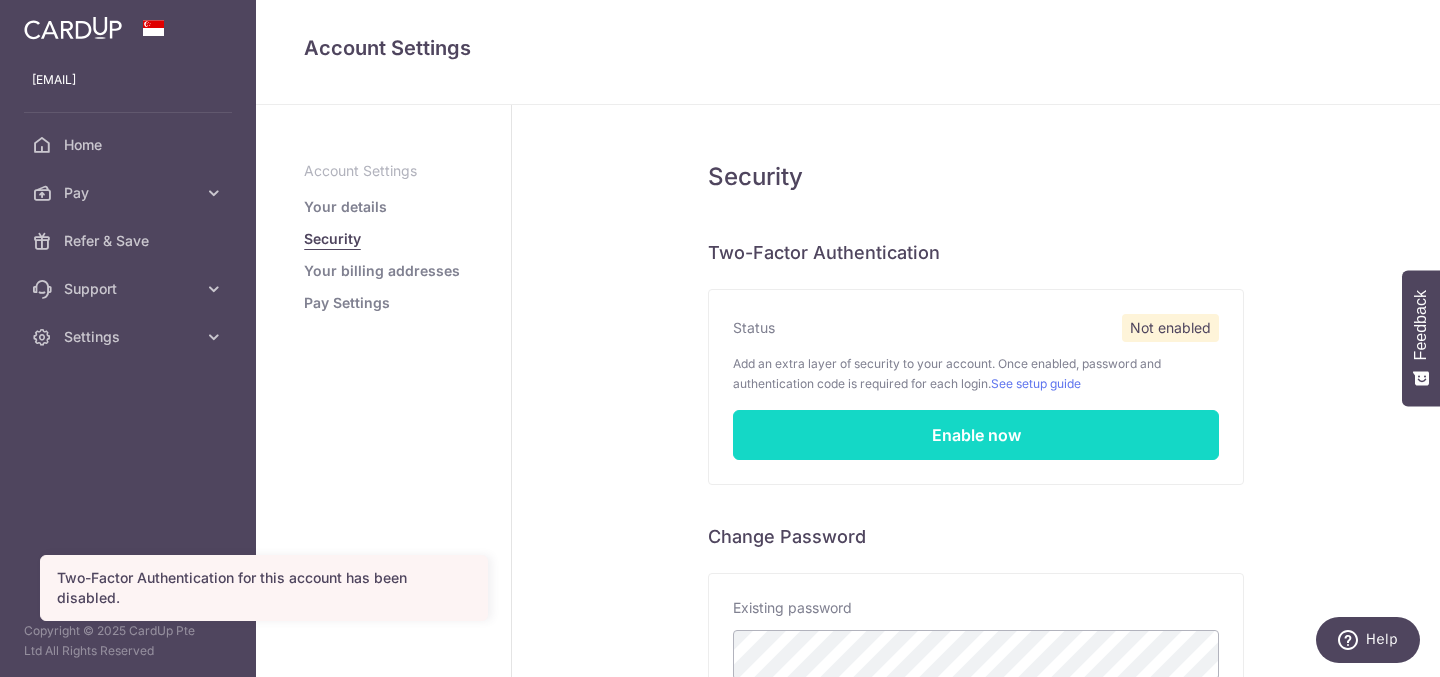 click on "Enable now" at bounding box center (976, 435) 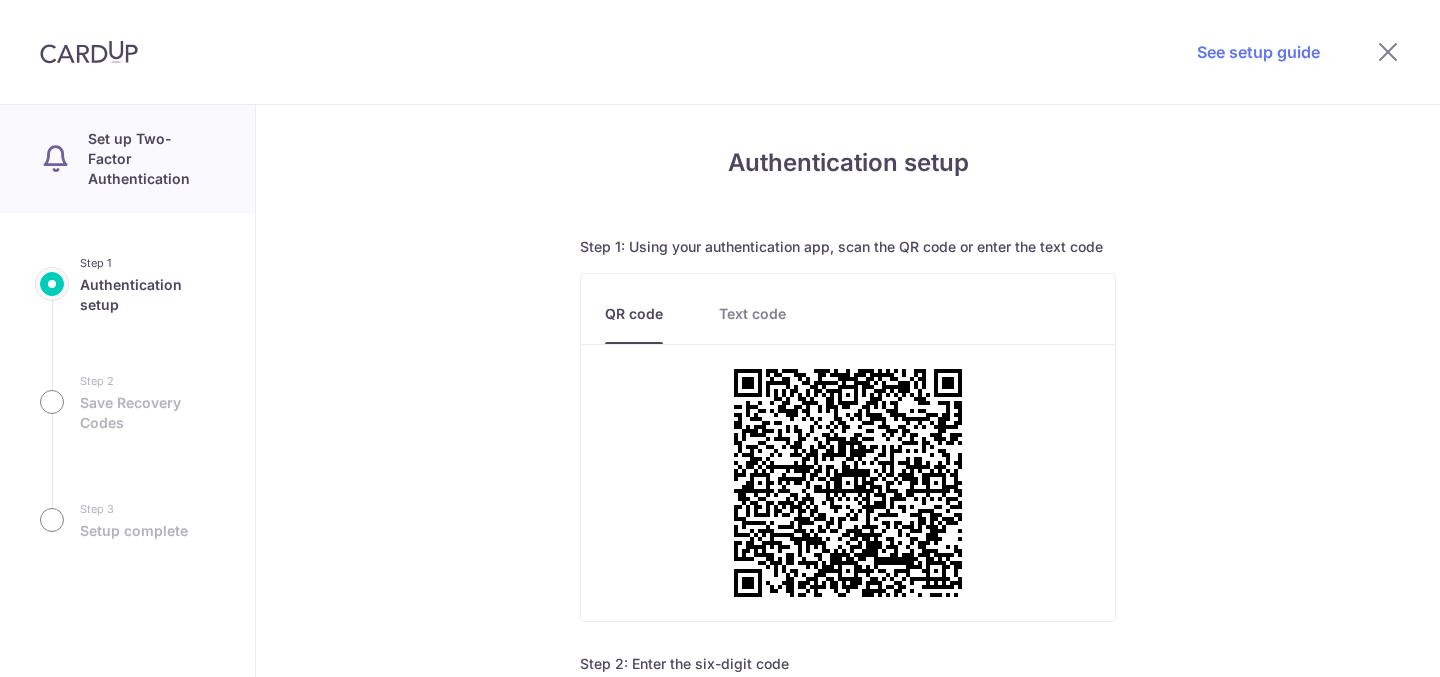 scroll, scrollTop: 321, scrollLeft: 0, axis: vertical 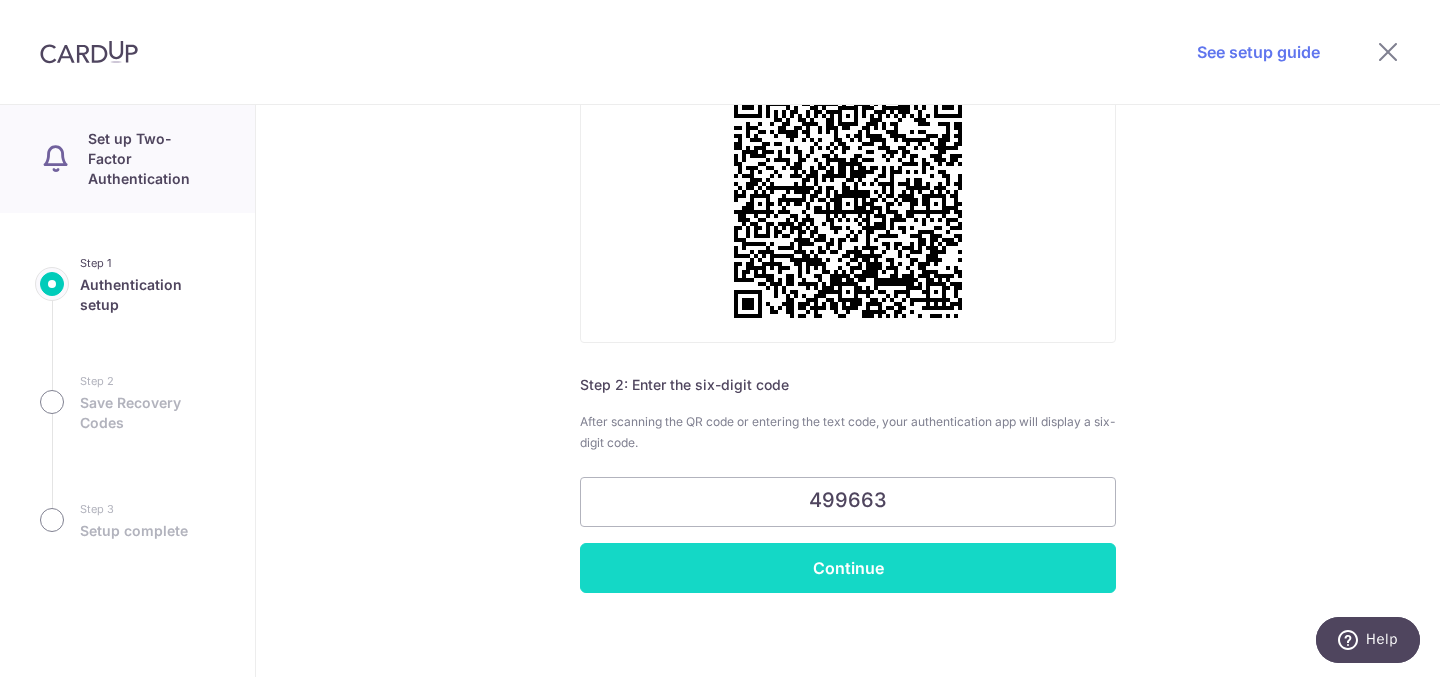 type on "499663" 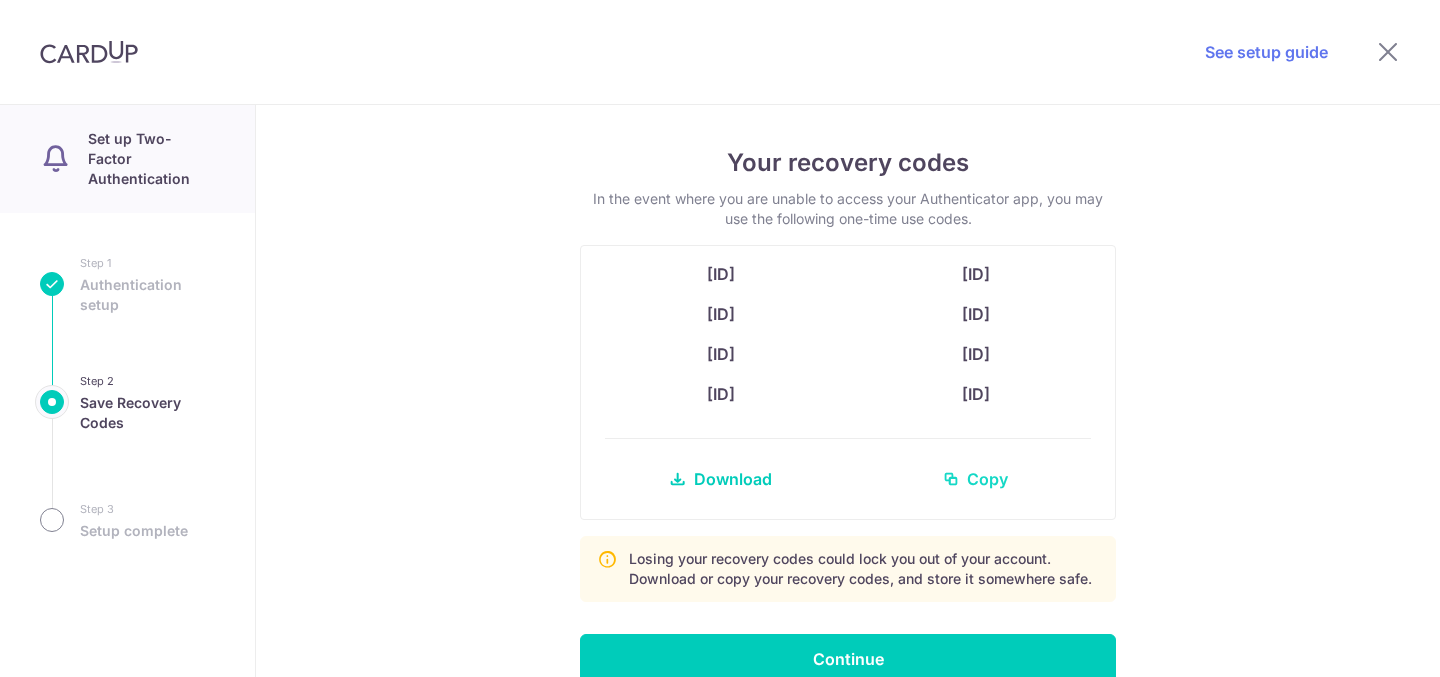 scroll, scrollTop: 0, scrollLeft: 0, axis: both 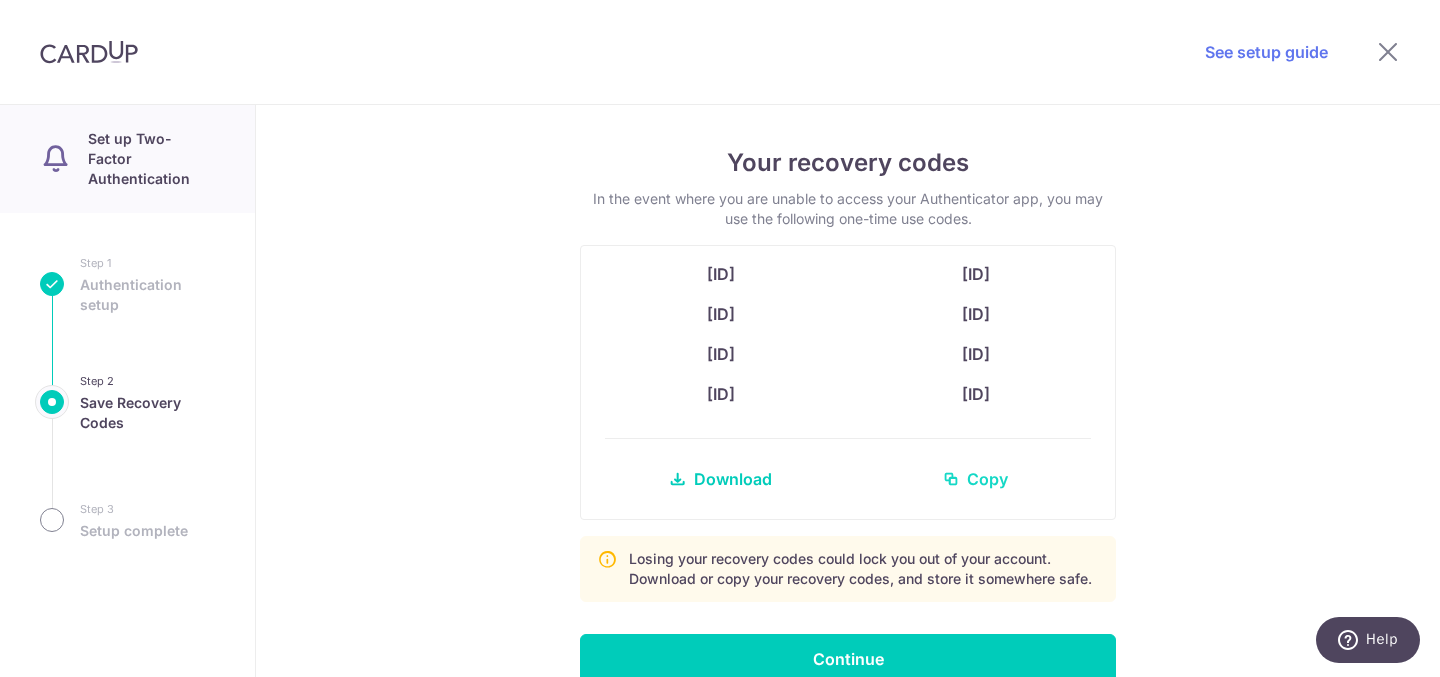 click on "Copy" at bounding box center (987, 479) 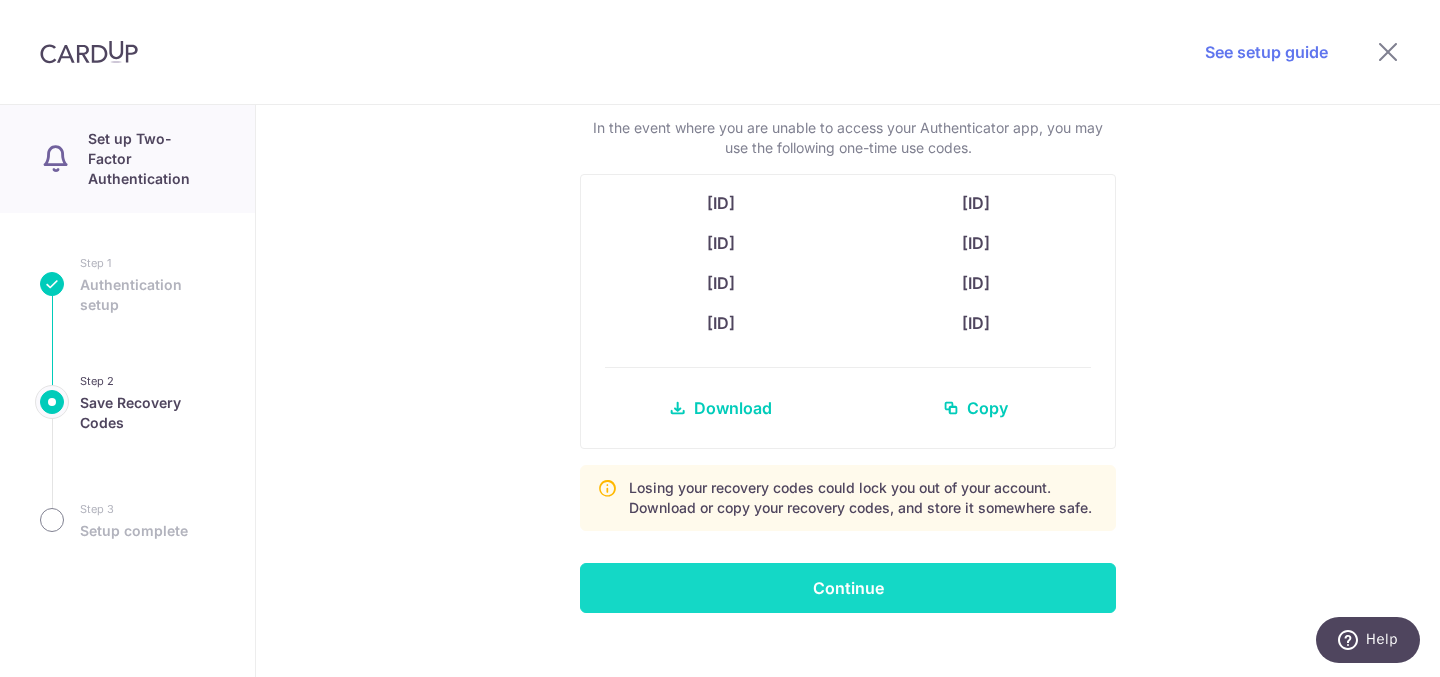scroll, scrollTop: 101, scrollLeft: 0, axis: vertical 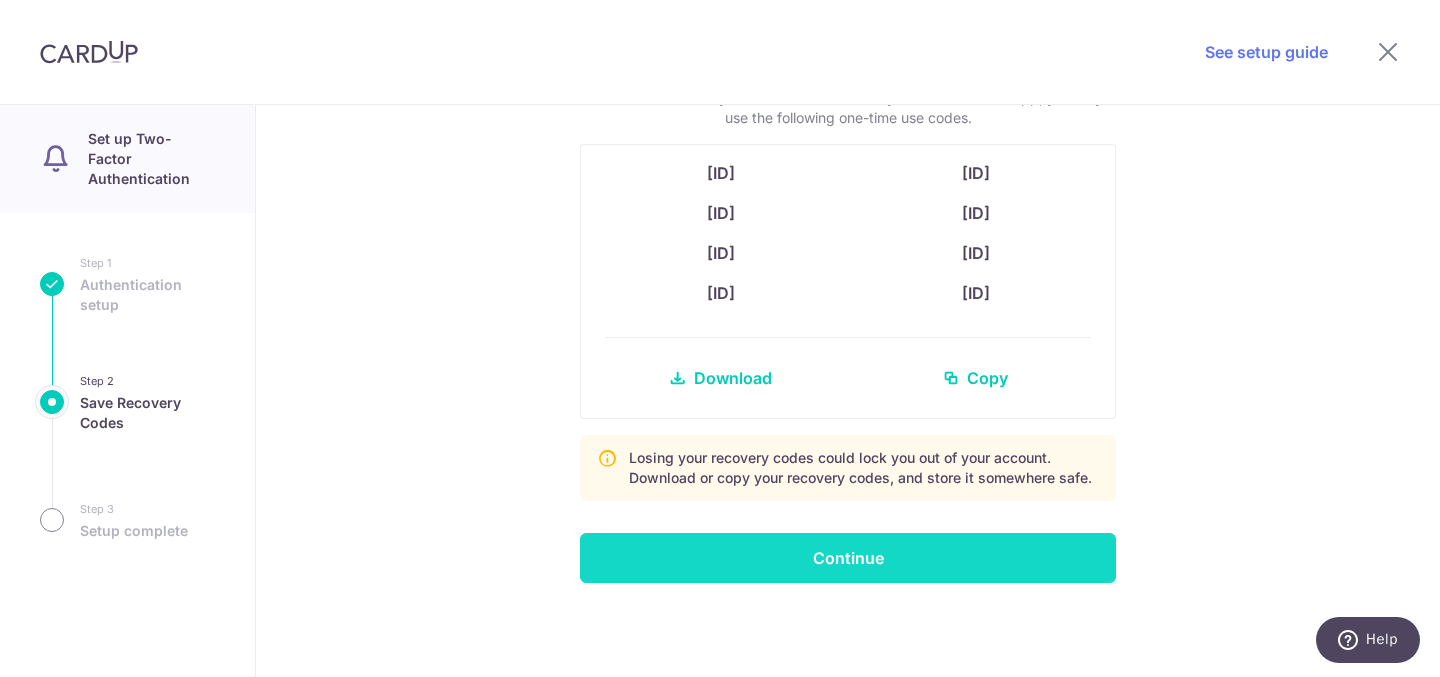 click on "Continue" at bounding box center (848, 558) 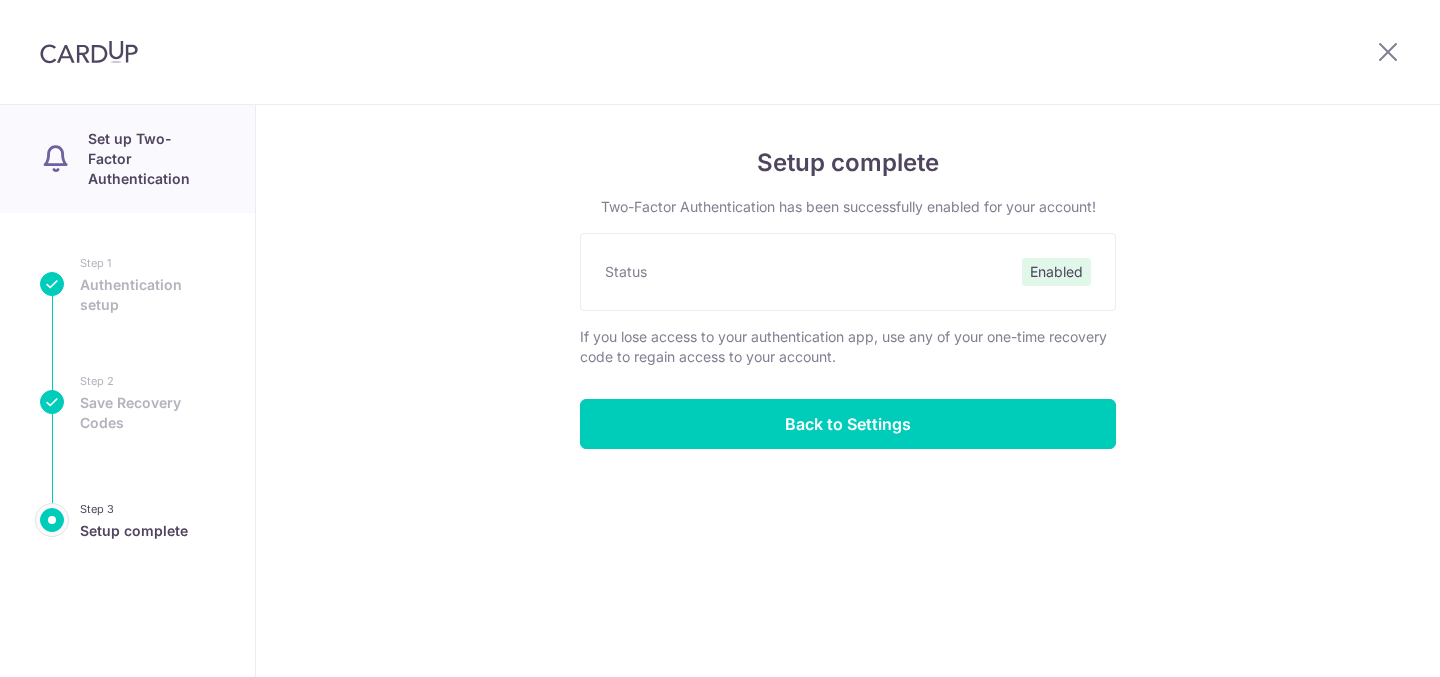 scroll, scrollTop: 0, scrollLeft: 0, axis: both 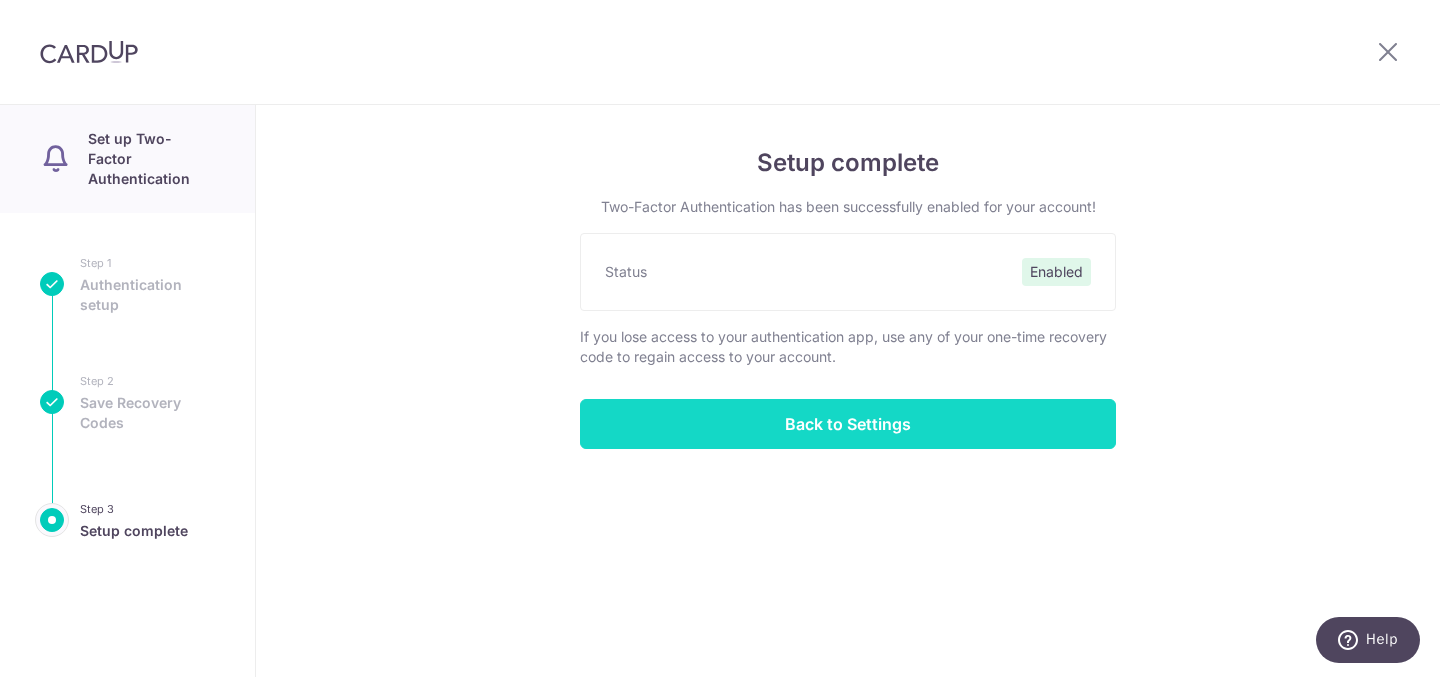 click on "Back to Settings" at bounding box center (848, 424) 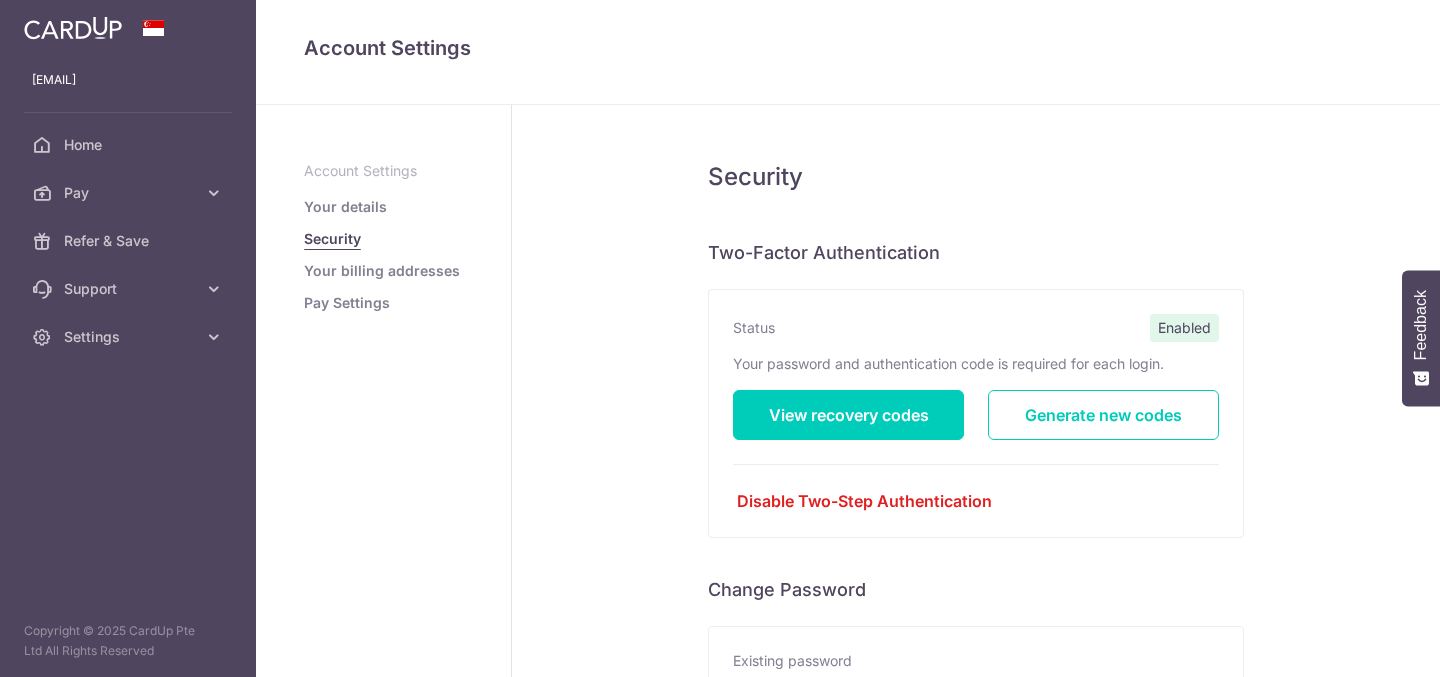 scroll, scrollTop: 0, scrollLeft: 0, axis: both 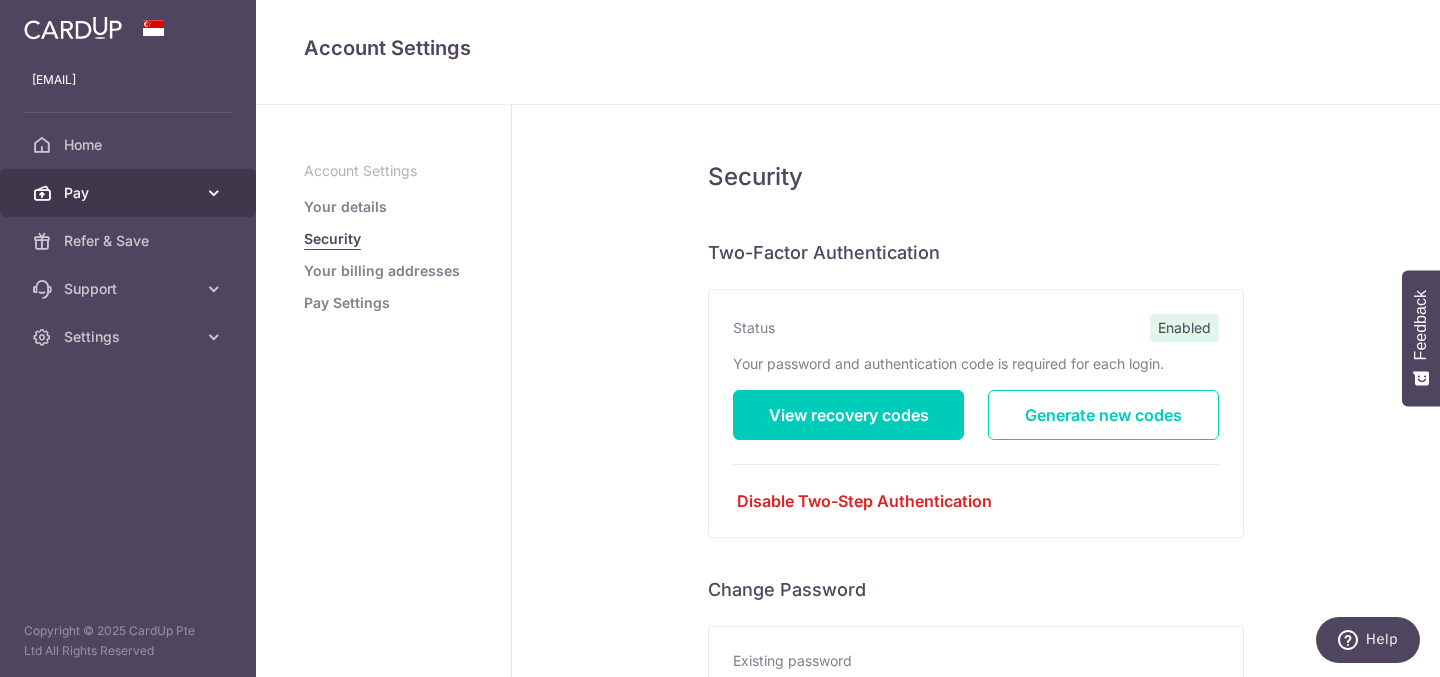 click on "Pay" at bounding box center [130, 193] 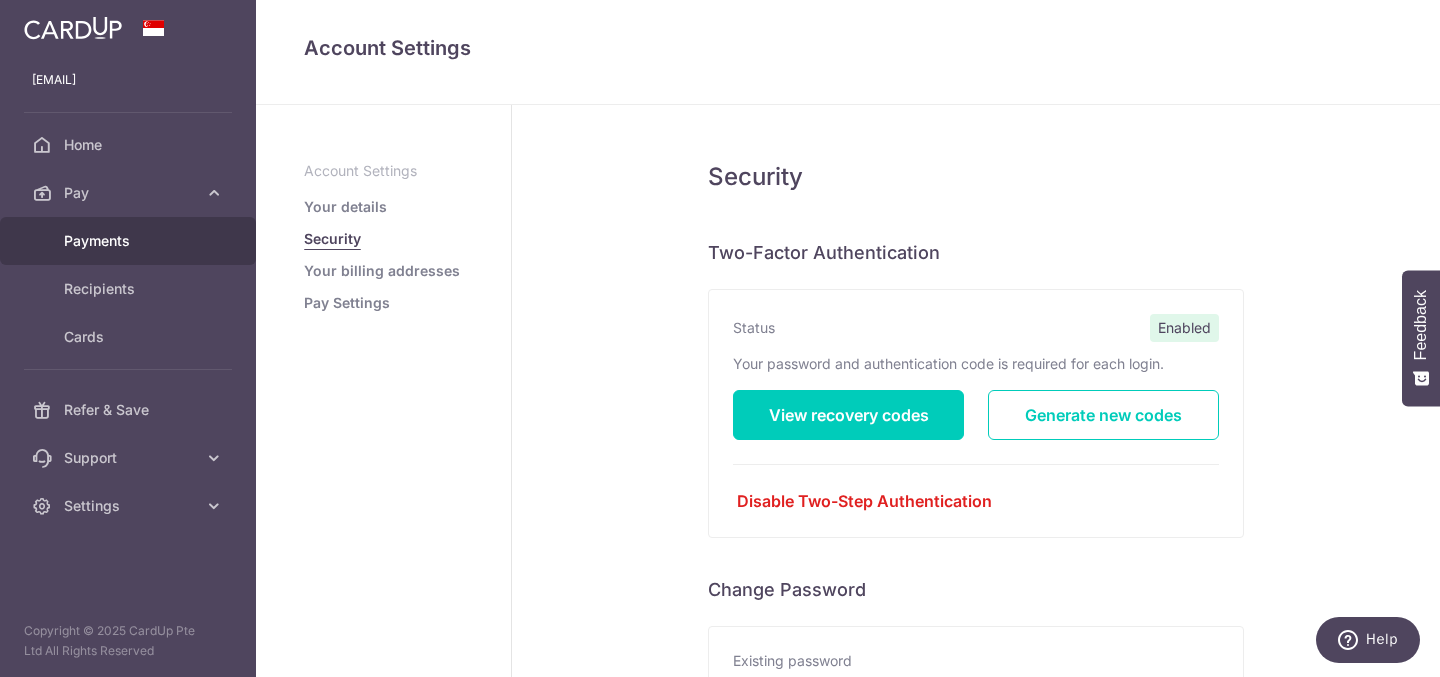 click on "Payments" at bounding box center (130, 241) 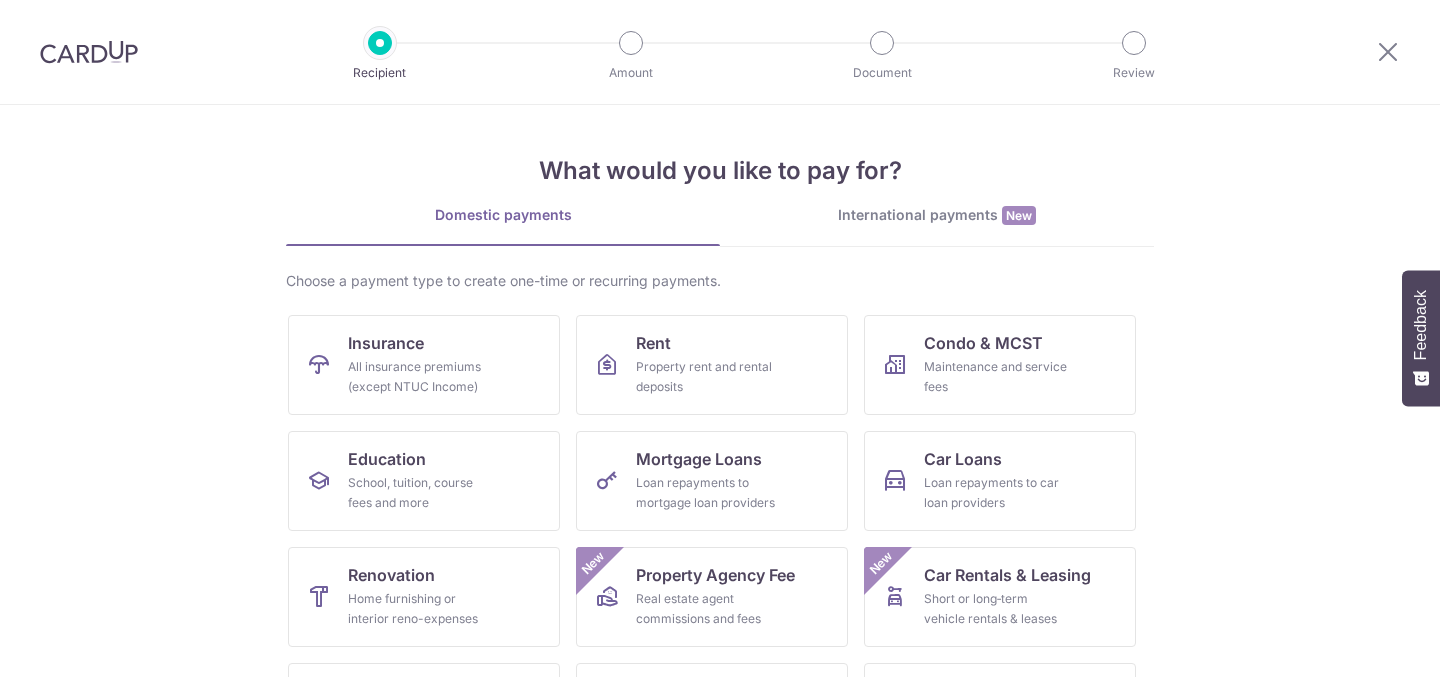 scroll, scrollTop: 0, scrollLeft: 0, axis: both 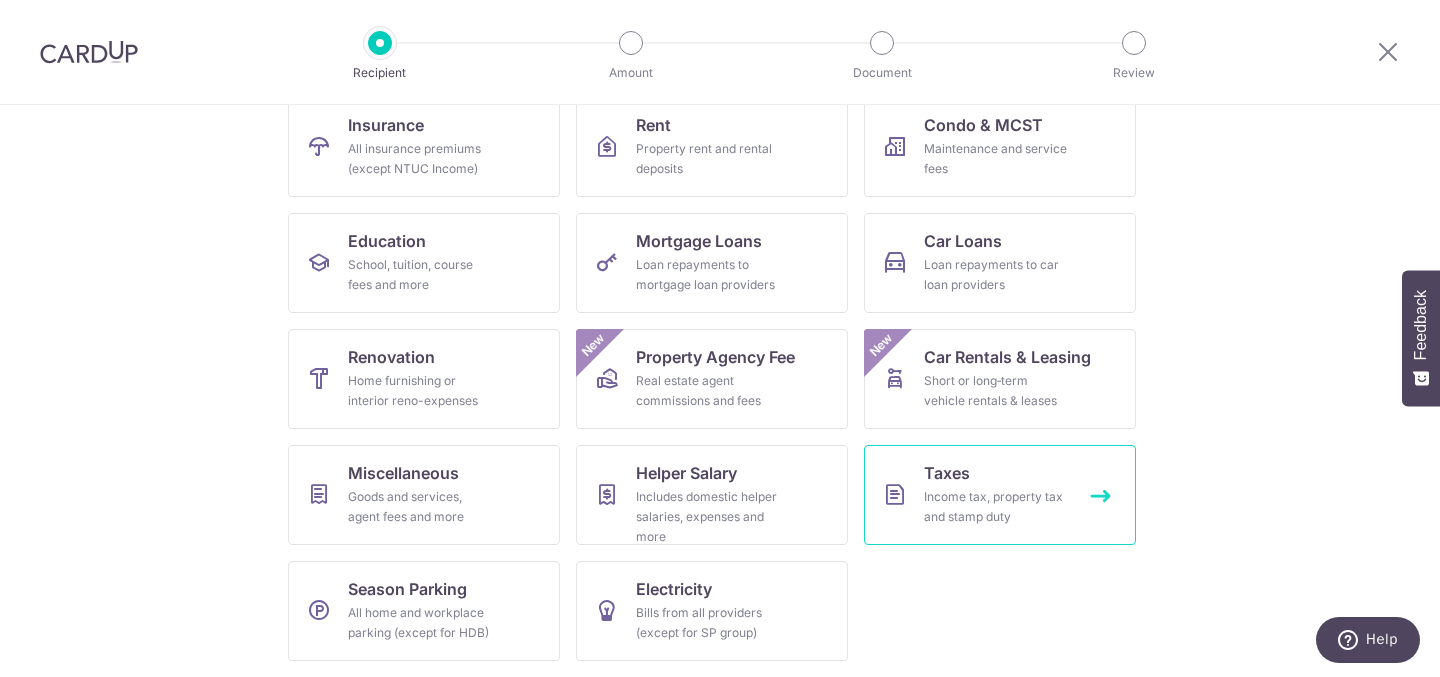 click on "Income tax, property tax and stamp duty" at bounding box center (996, 507) 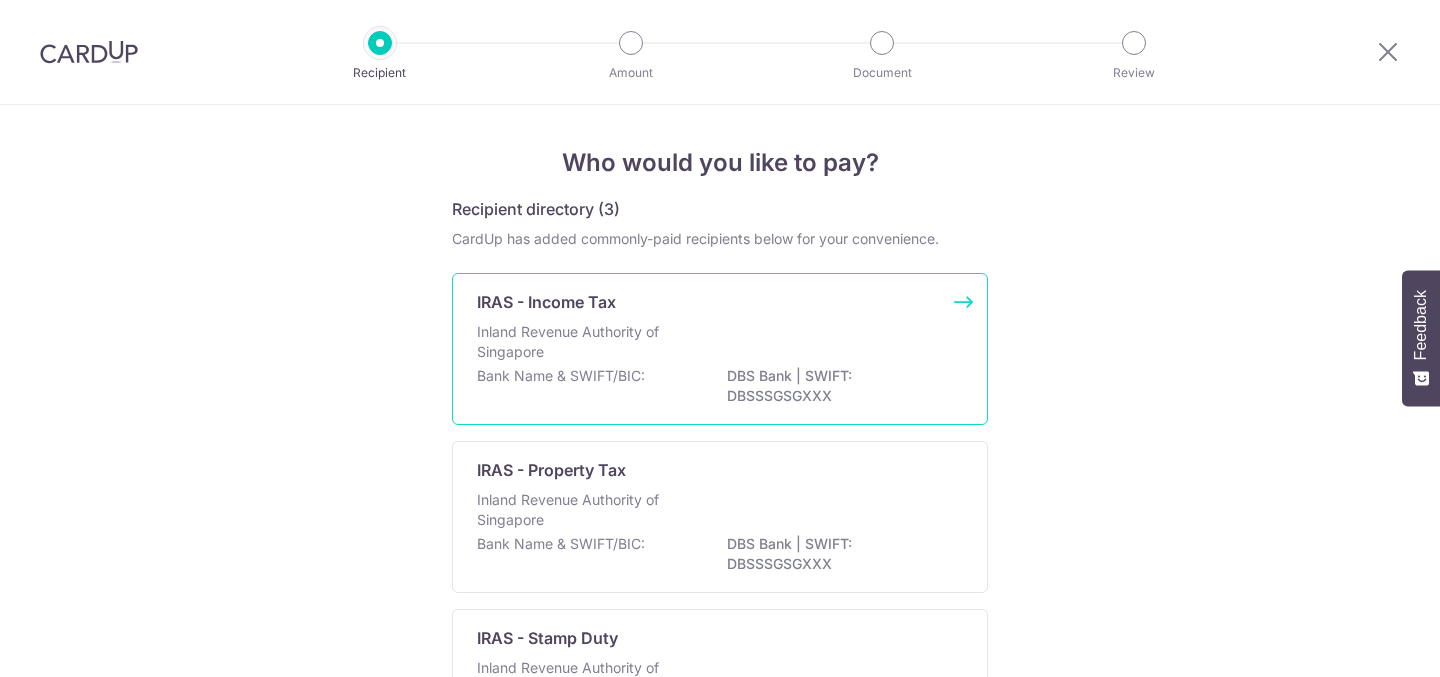 scroll, scrollTop: 0, scrollLeft: 0, axis: both 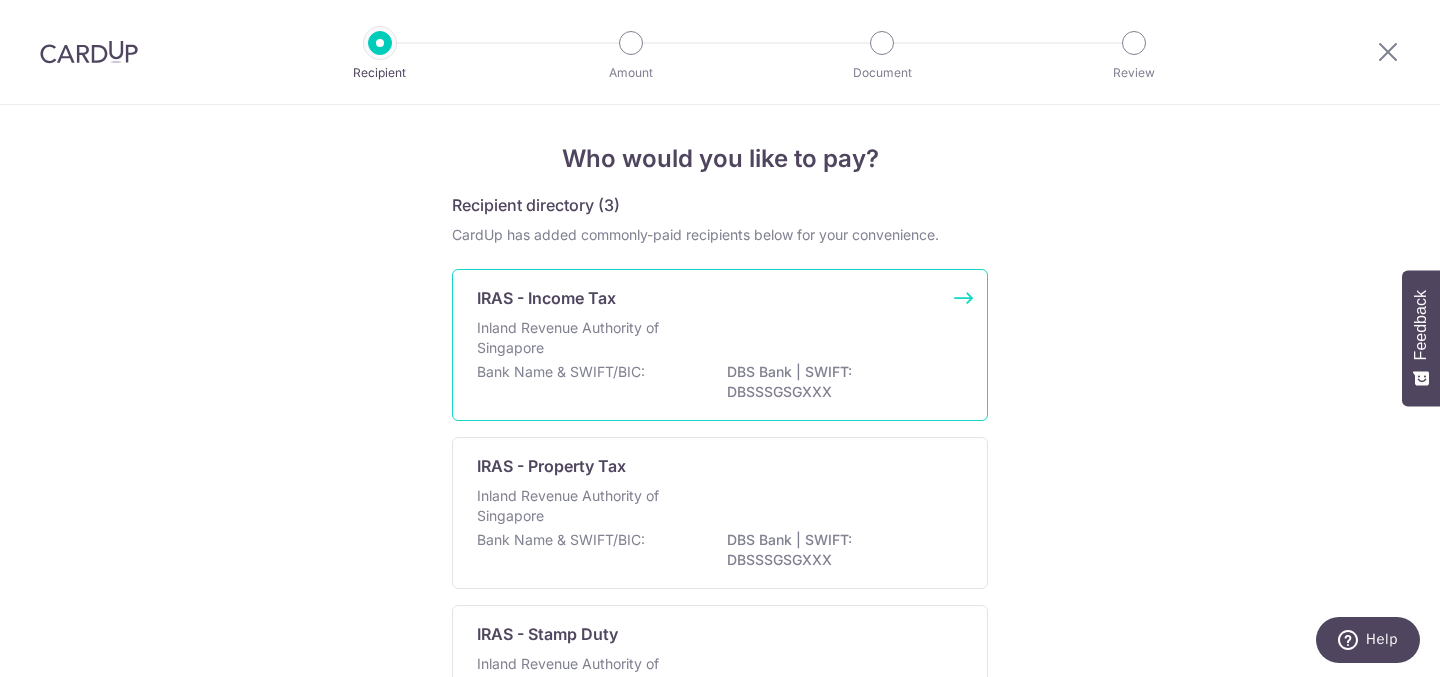 click on "Inland Revenue Authority of Singapore" at bounding box center [720, 340] 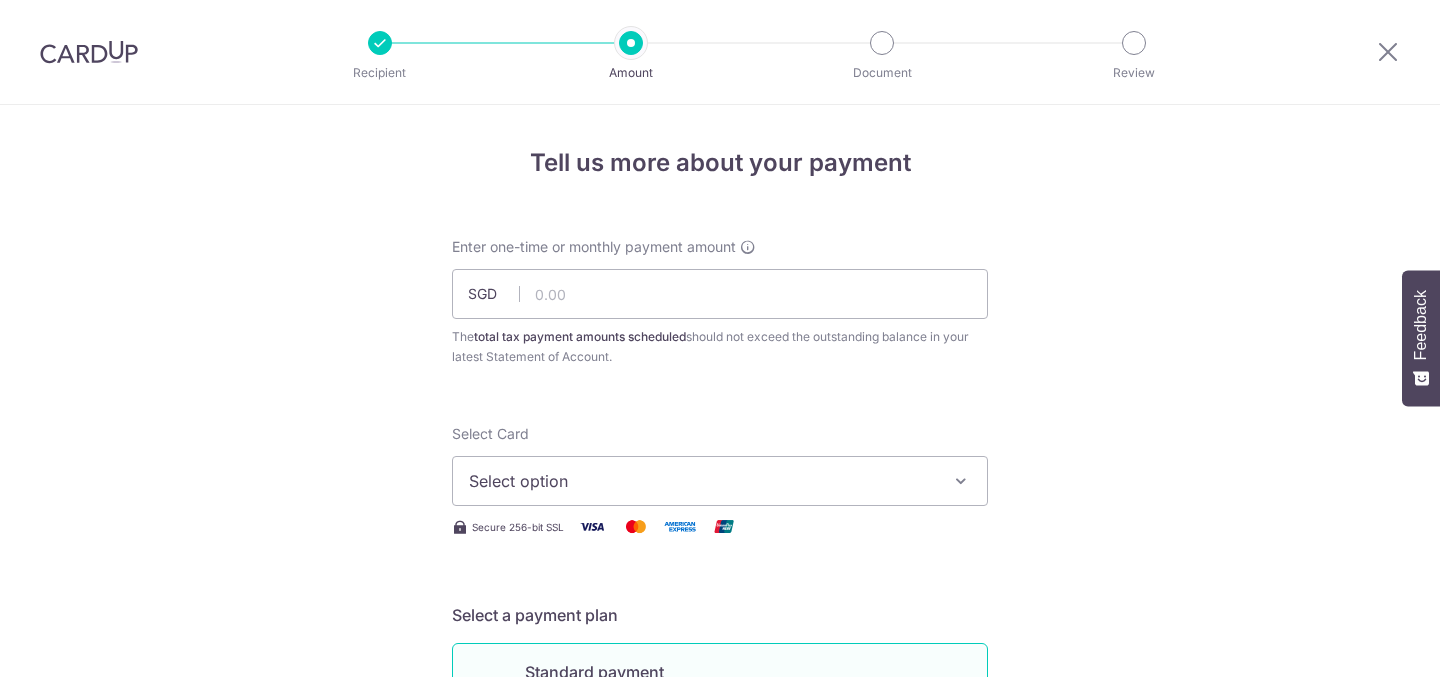 scroll, scrollTop: 0, scrollLeft: 0, axis: both 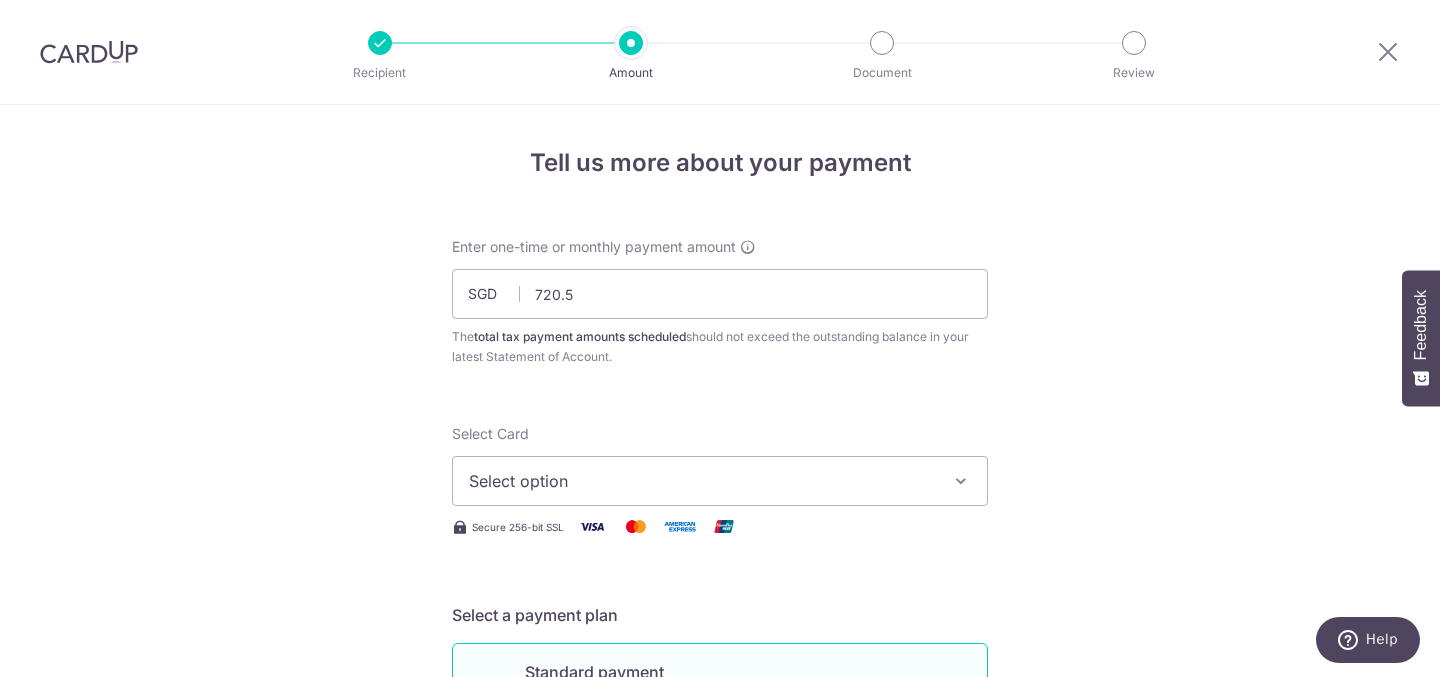 type on "720.58" 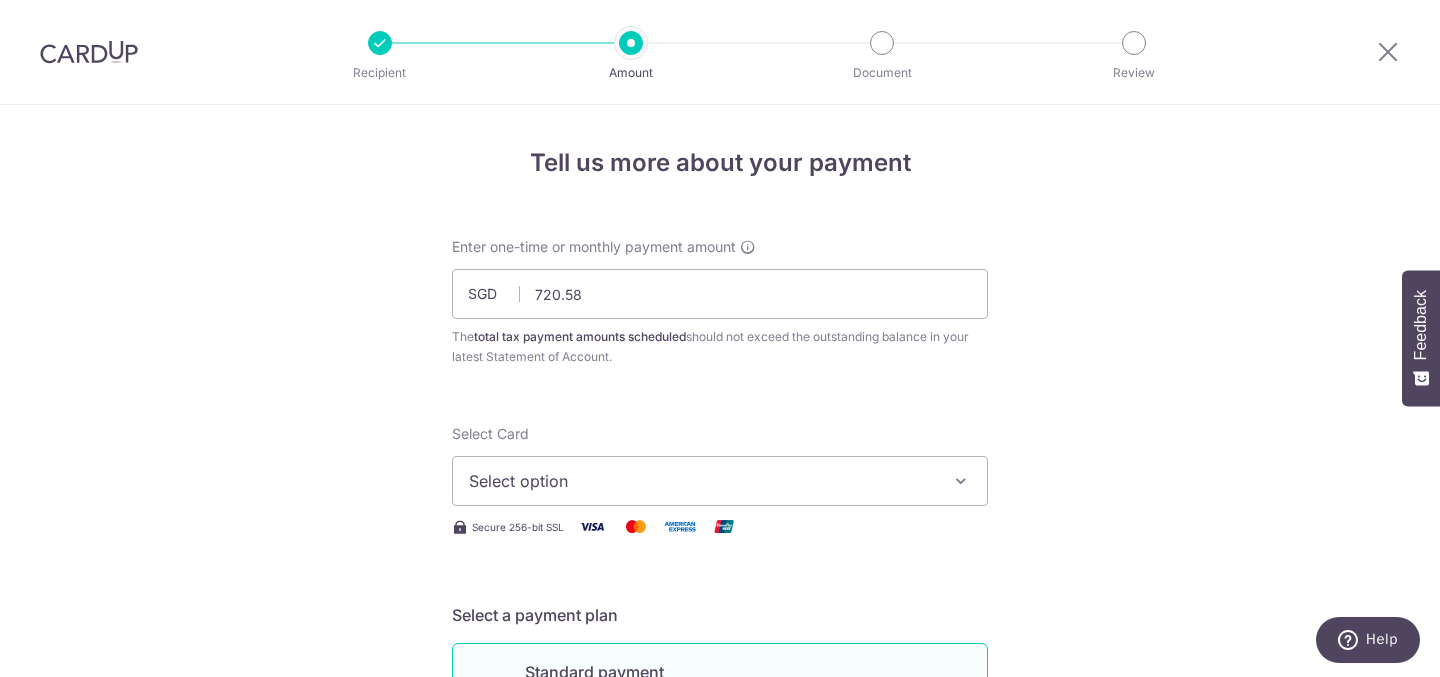 click on "Select option" at bounding box center (702, 481) 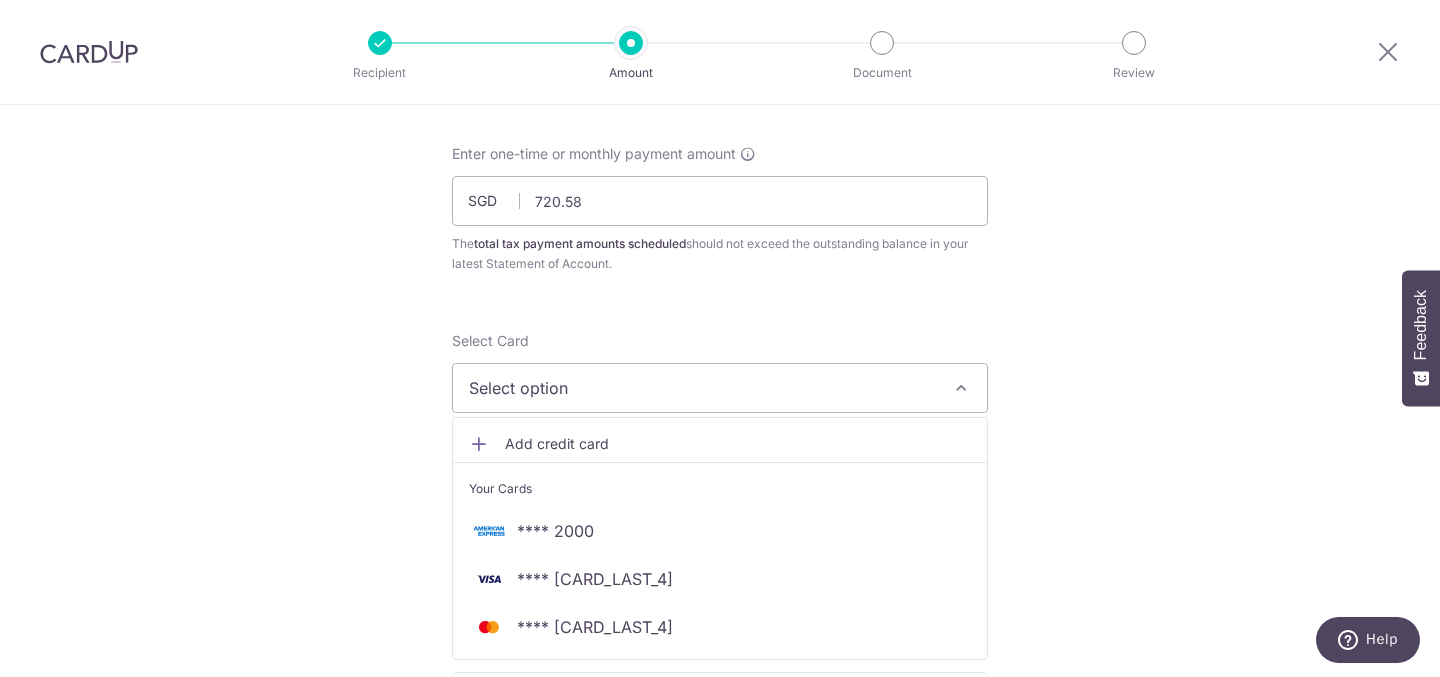 scroll, scrollTop: 168, scrollLeft: 0, axis: vertical 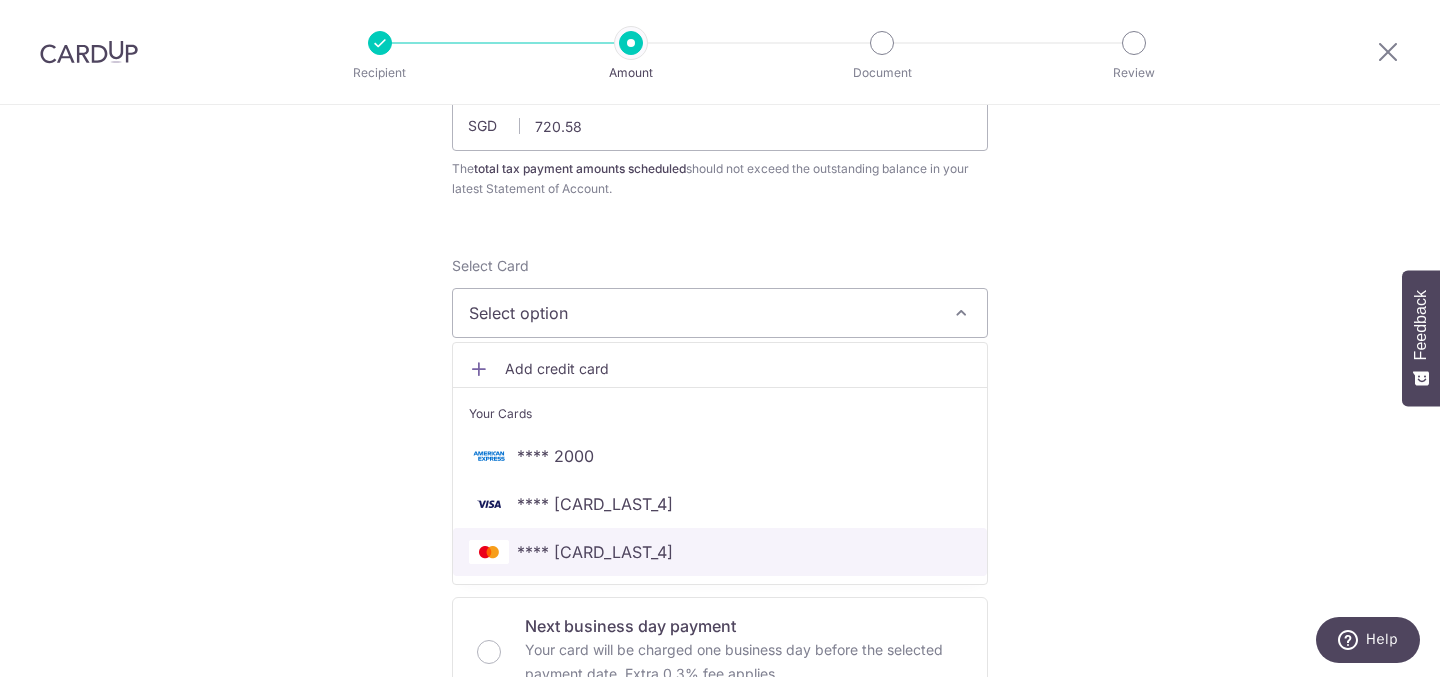 click on "**** [CARD]" at bounding box center (720, 552) 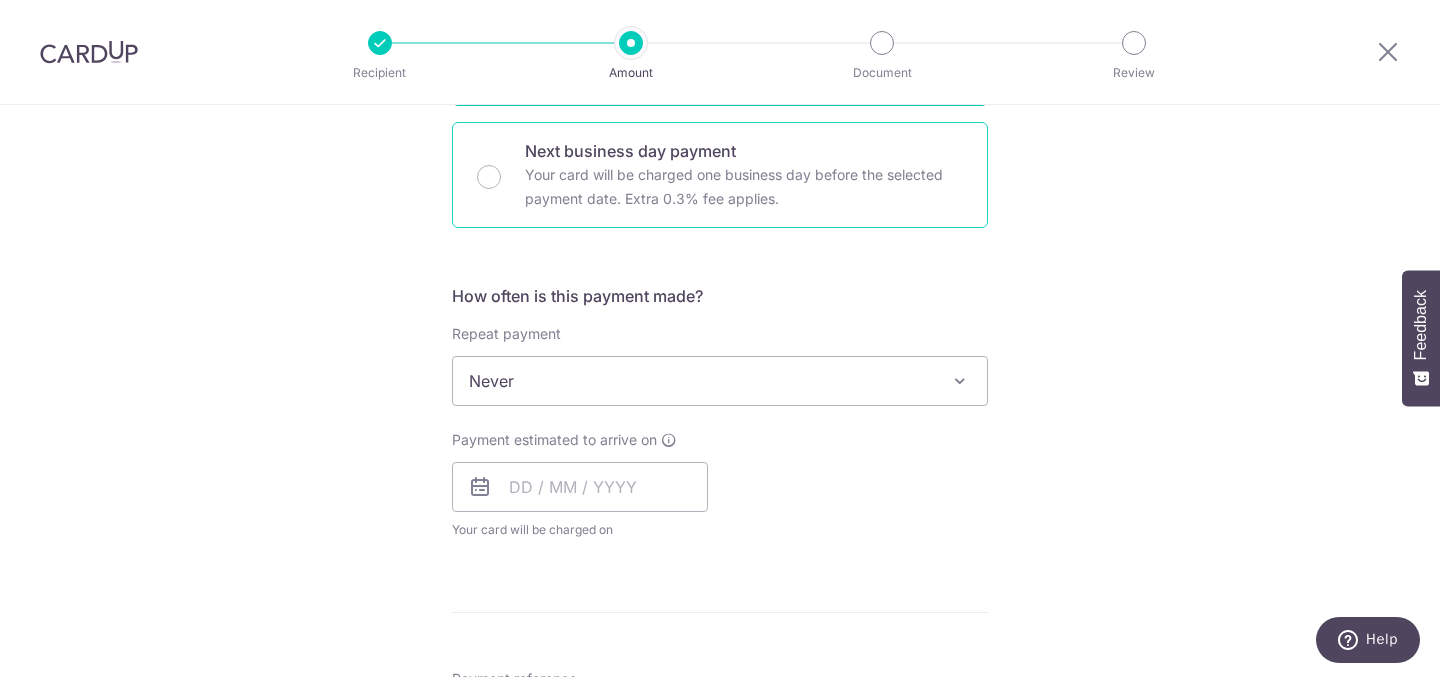scroll, scrollTop: 745, scrollLeft: 0, axis: vertical 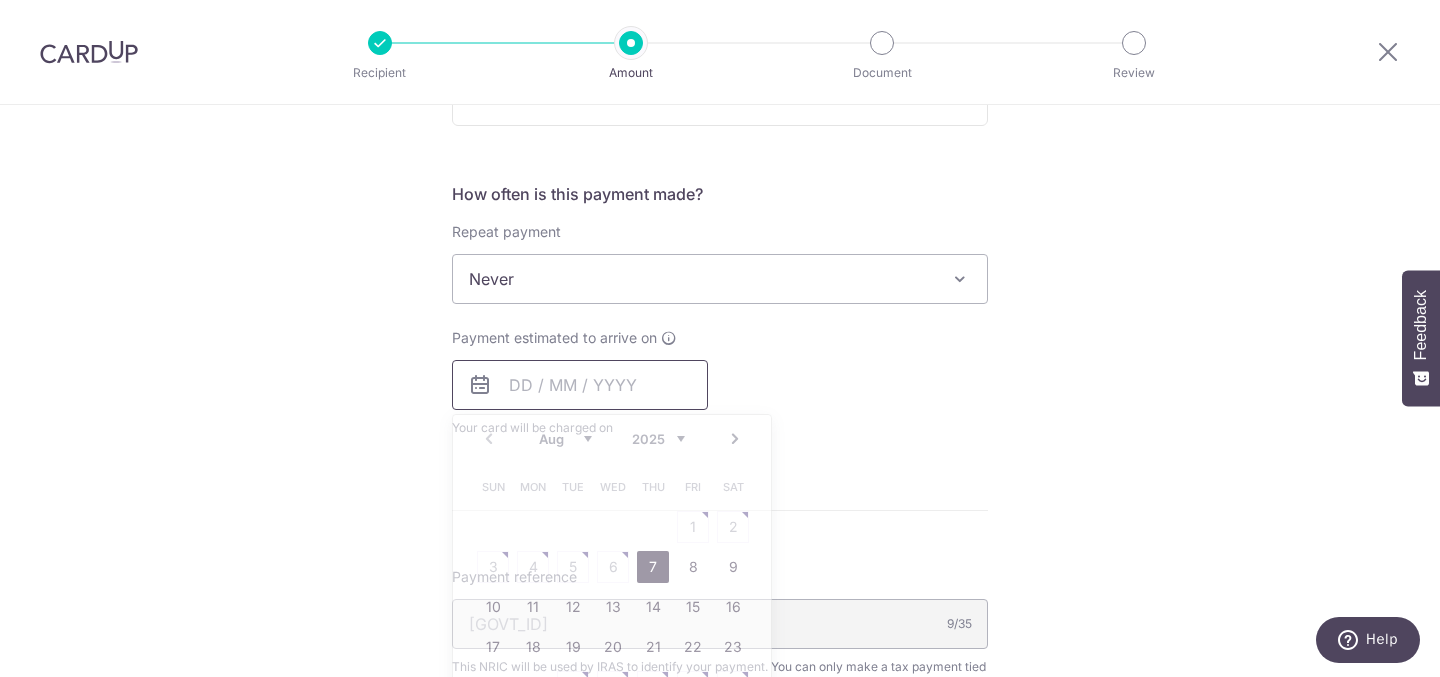click at bounding box center [580, 385] 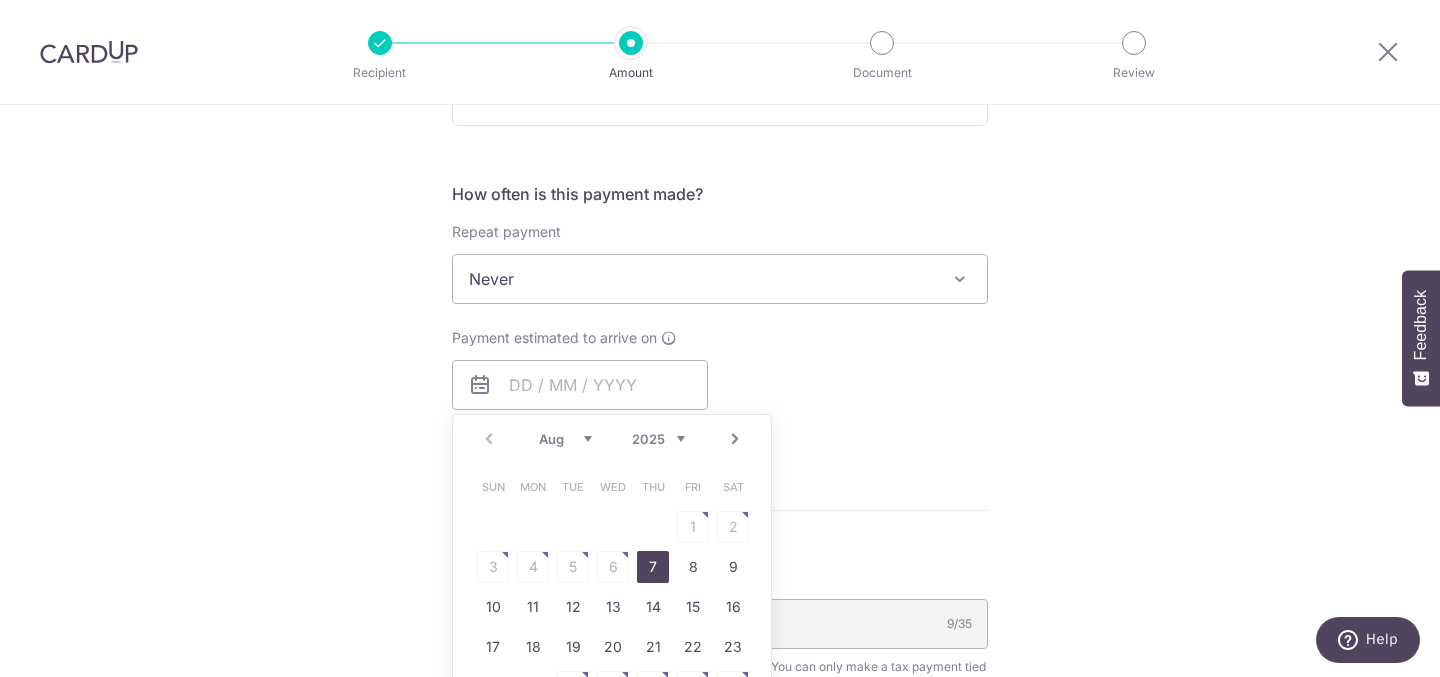 click on "7" at bounding box center (653, 567) 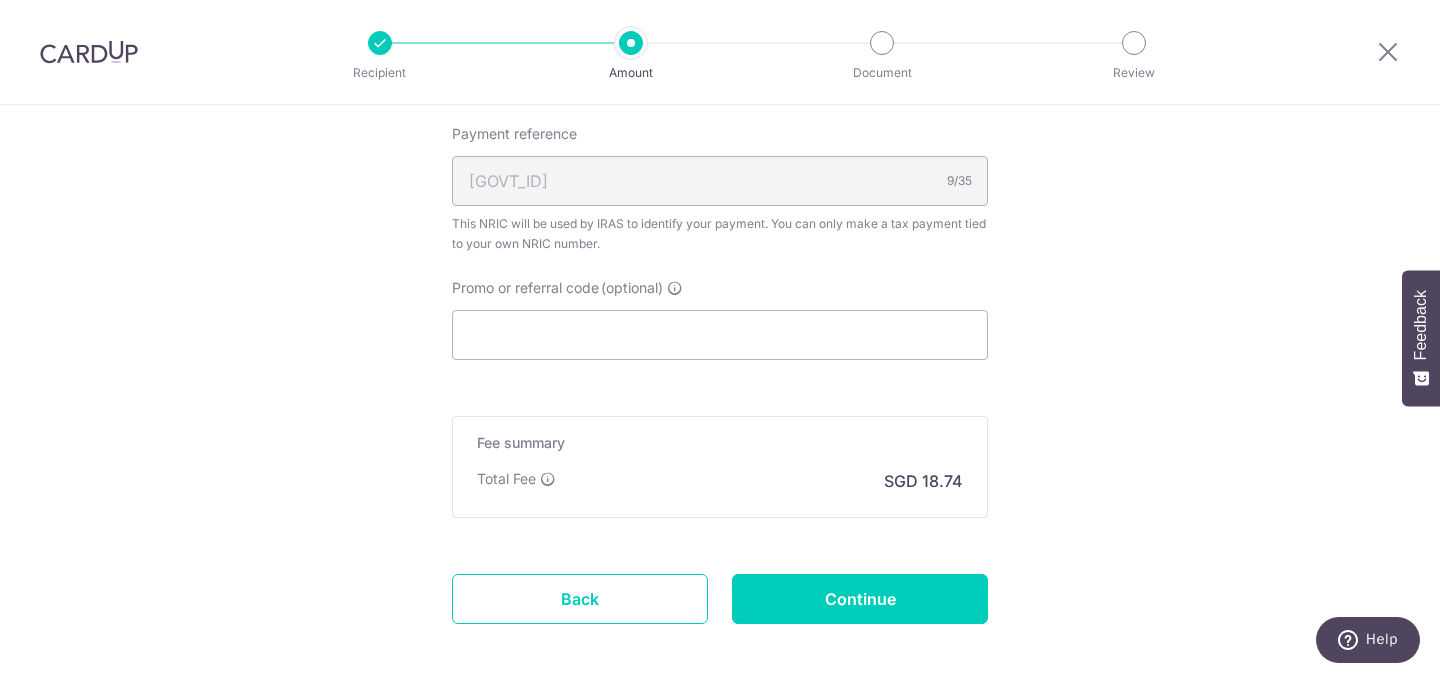 scroll, scrollTop: 1279, scrollLeft: 0, axis: vertical 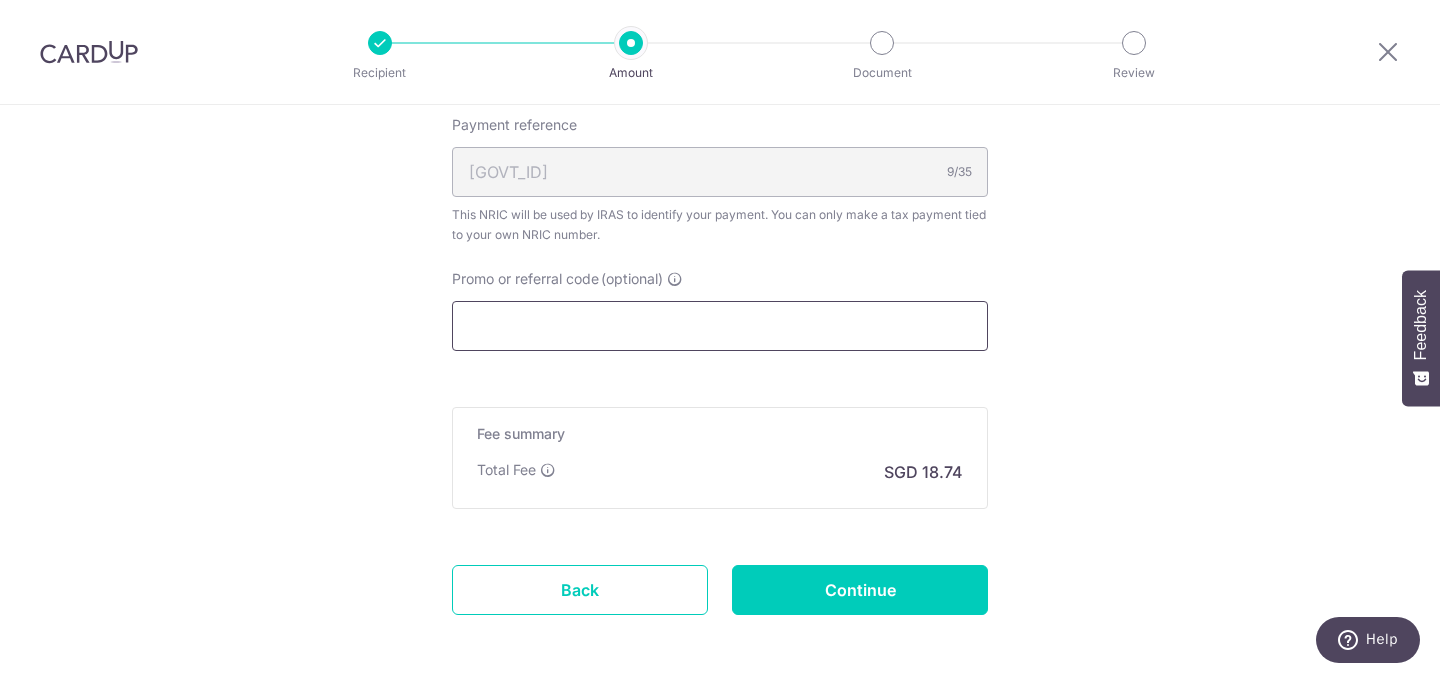 click on "Promo or referral code
(optional)" at bounding box center [720, 326] 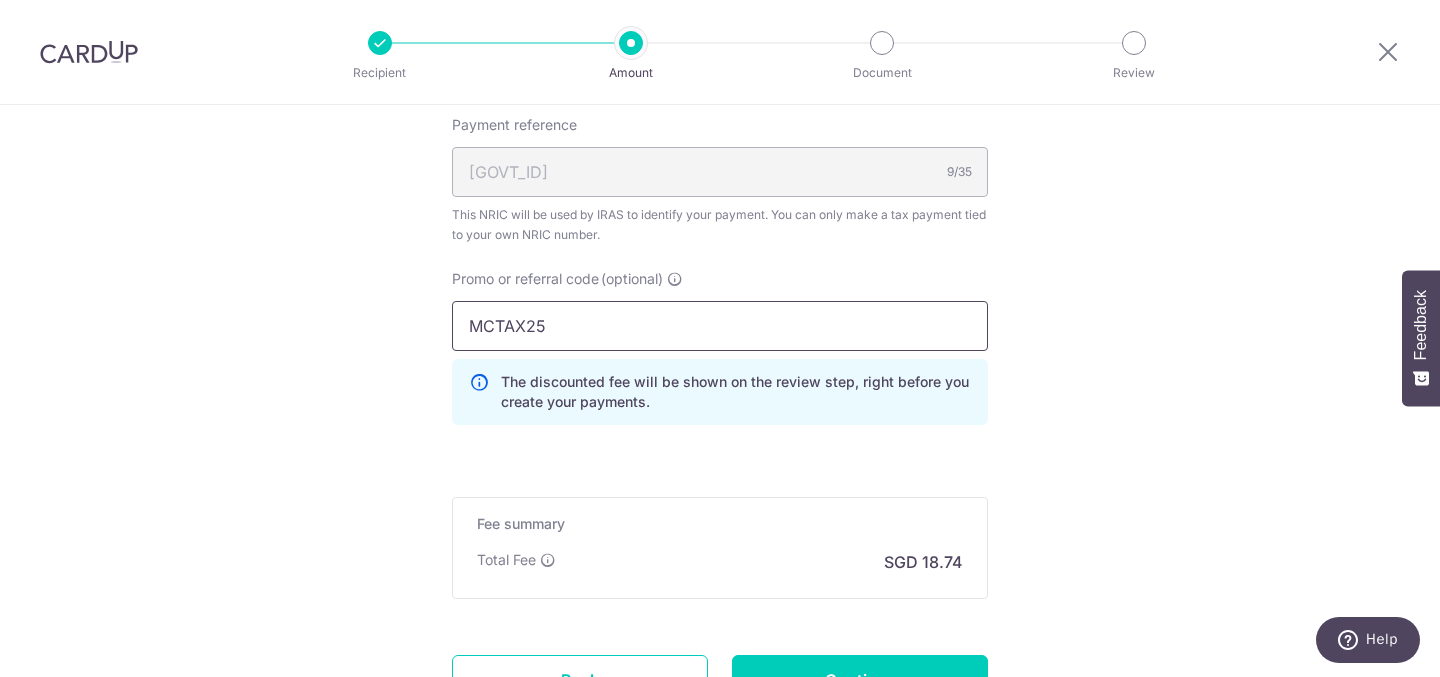 type on "MCTAX25" 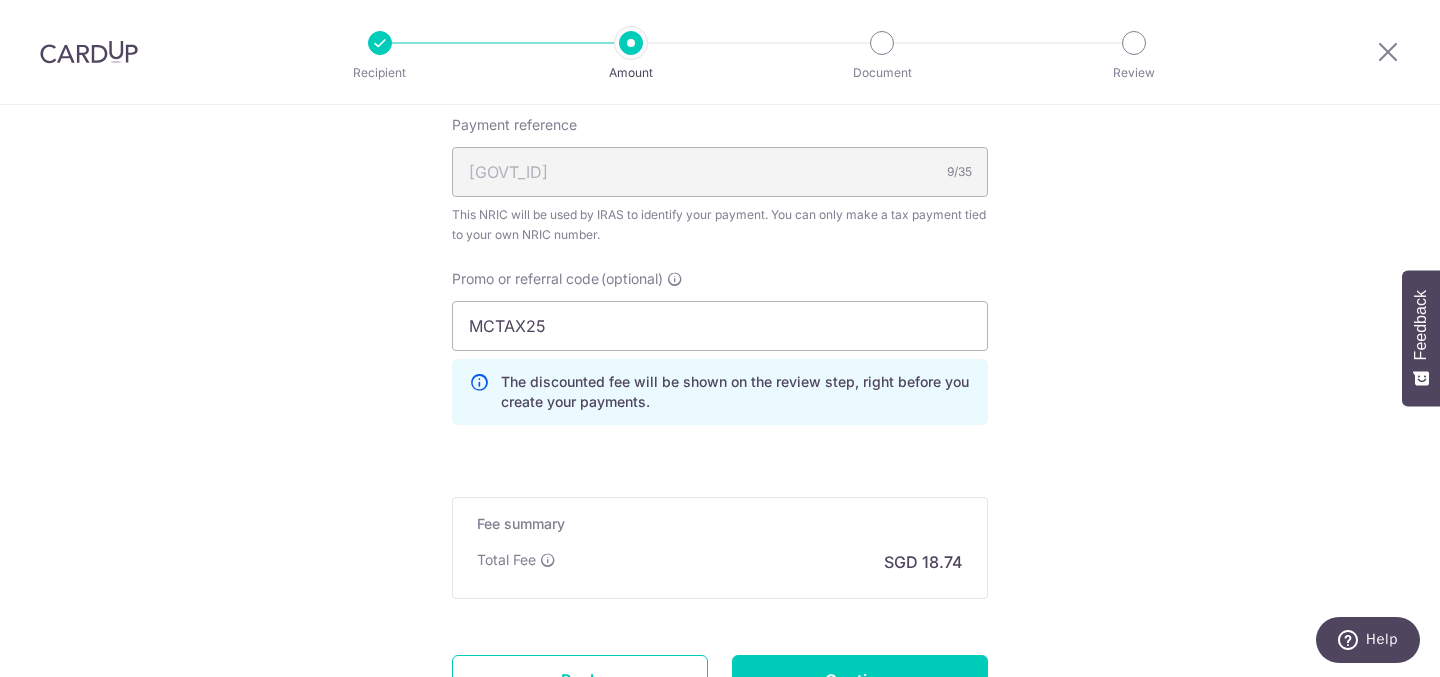 click on "Tell us more about your payment
Enter one-time or monthly payment amount
SGD
720.58
720.58
The  total tax payment amounts scheduled  should not exceed the outstanding balance in your latest Statement of Account.
Select Card
**** 1560
Add credit card
Your Cards
**** 2000
**** 4146
**** 1560
Secure 256-bit SSL" at bounding box center [720, -160] 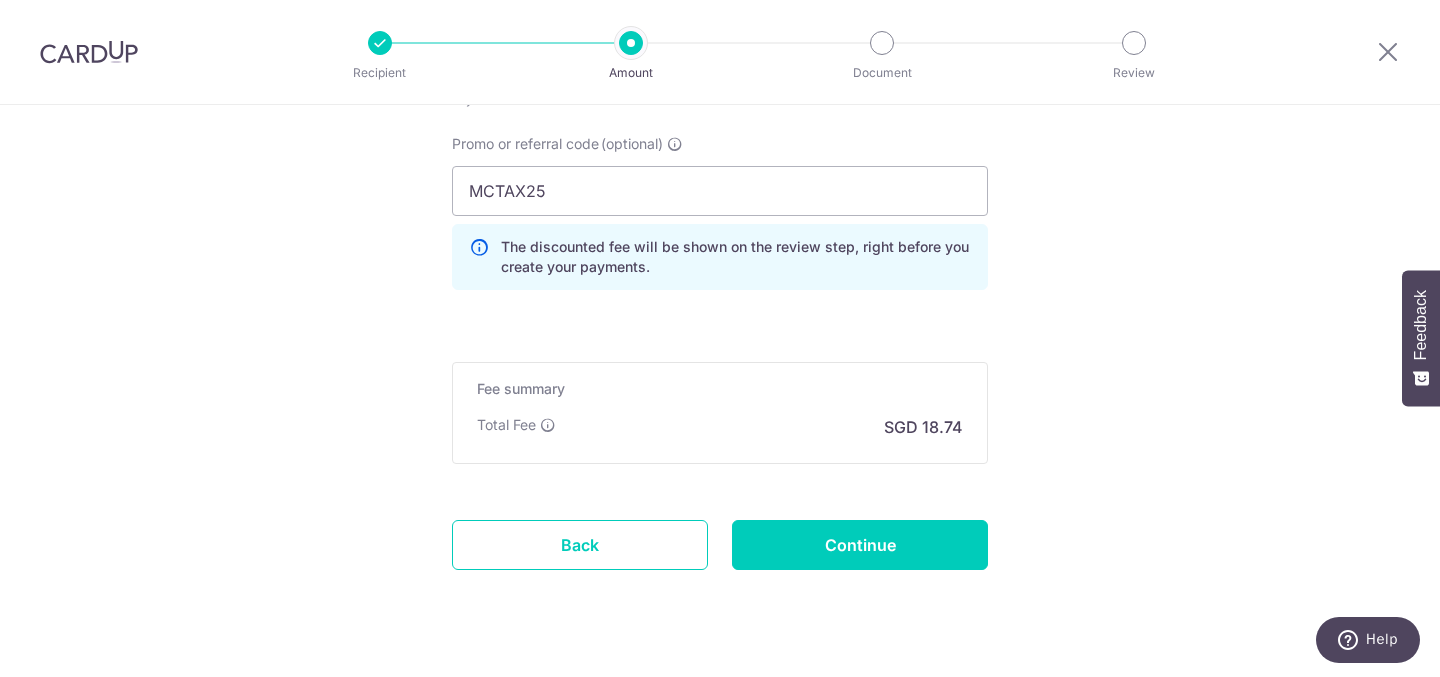 scroll, scrollTop: 1457, scrollLeft: 0, axis: vertical 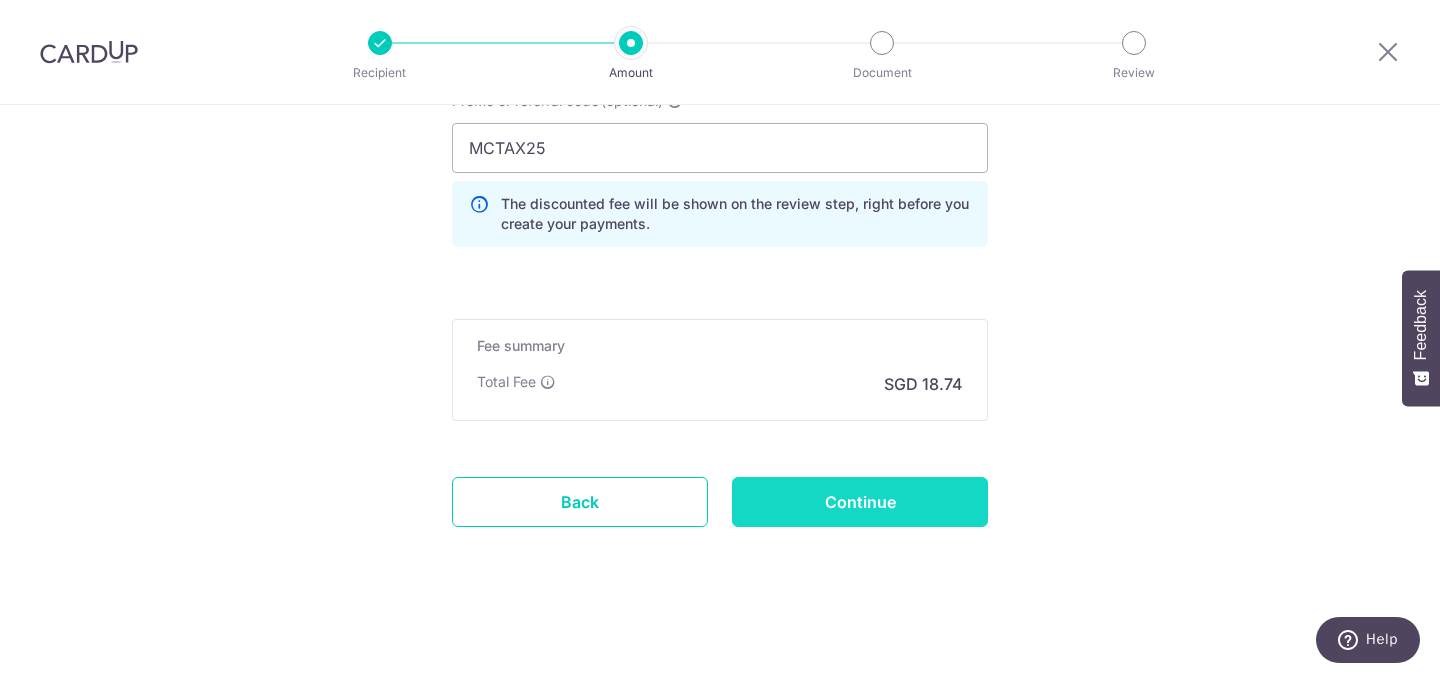 click on "Continue" at bounding box center (860, 502) 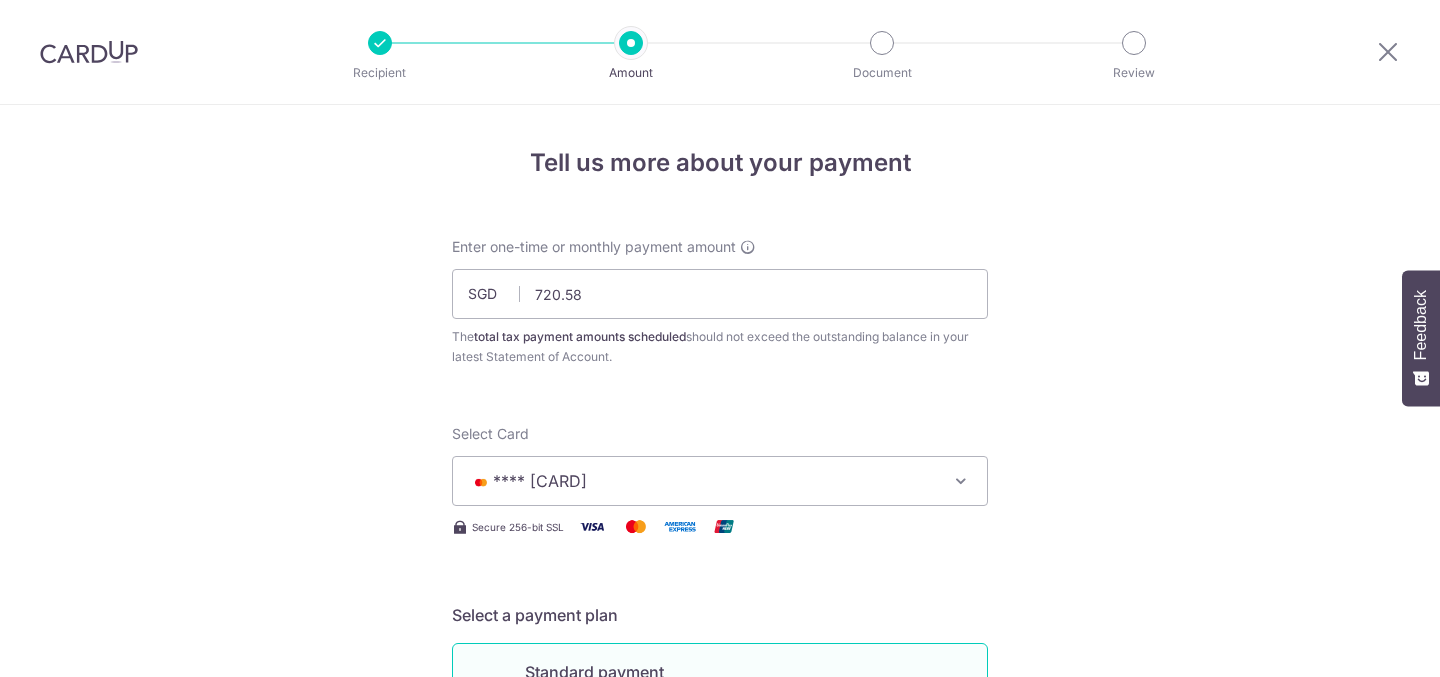 scroll, scrollTop: 0, scrollLeft: 0, axis: both 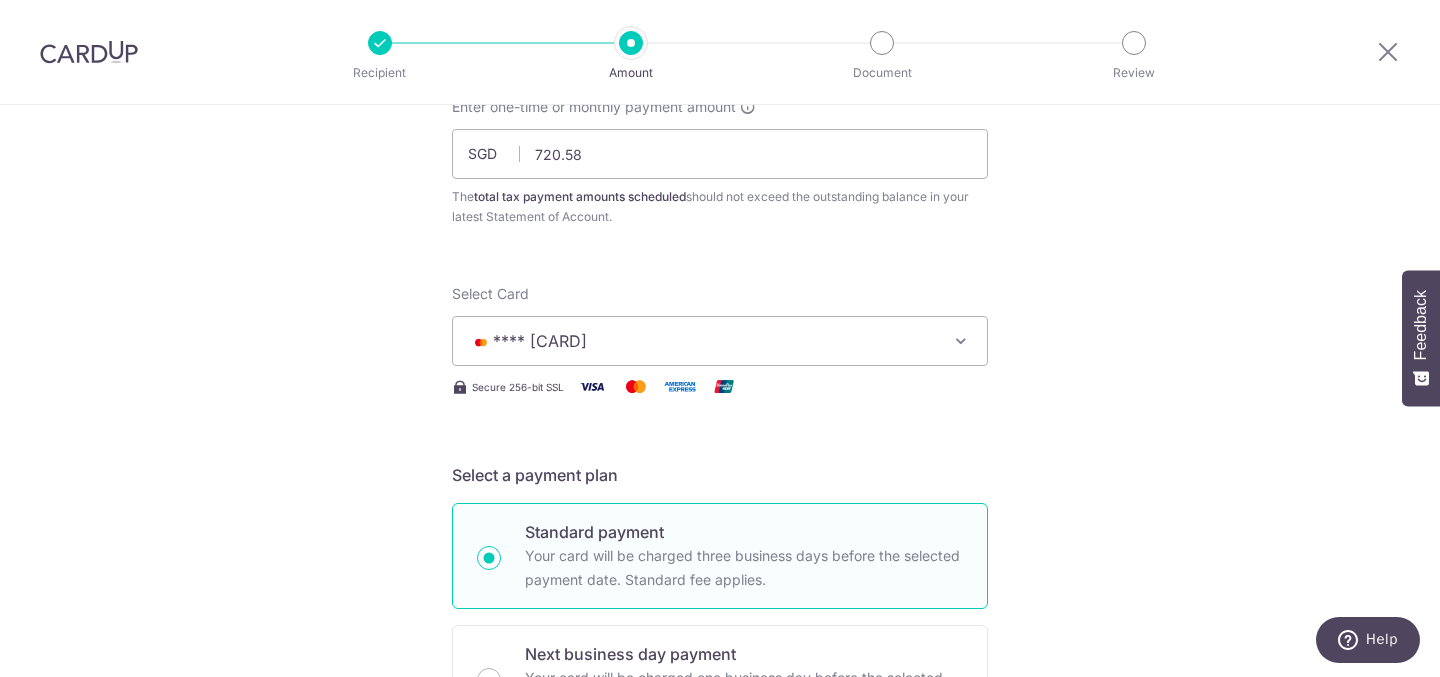 click on "**** [CARD]" at bounding box center [702, 341] 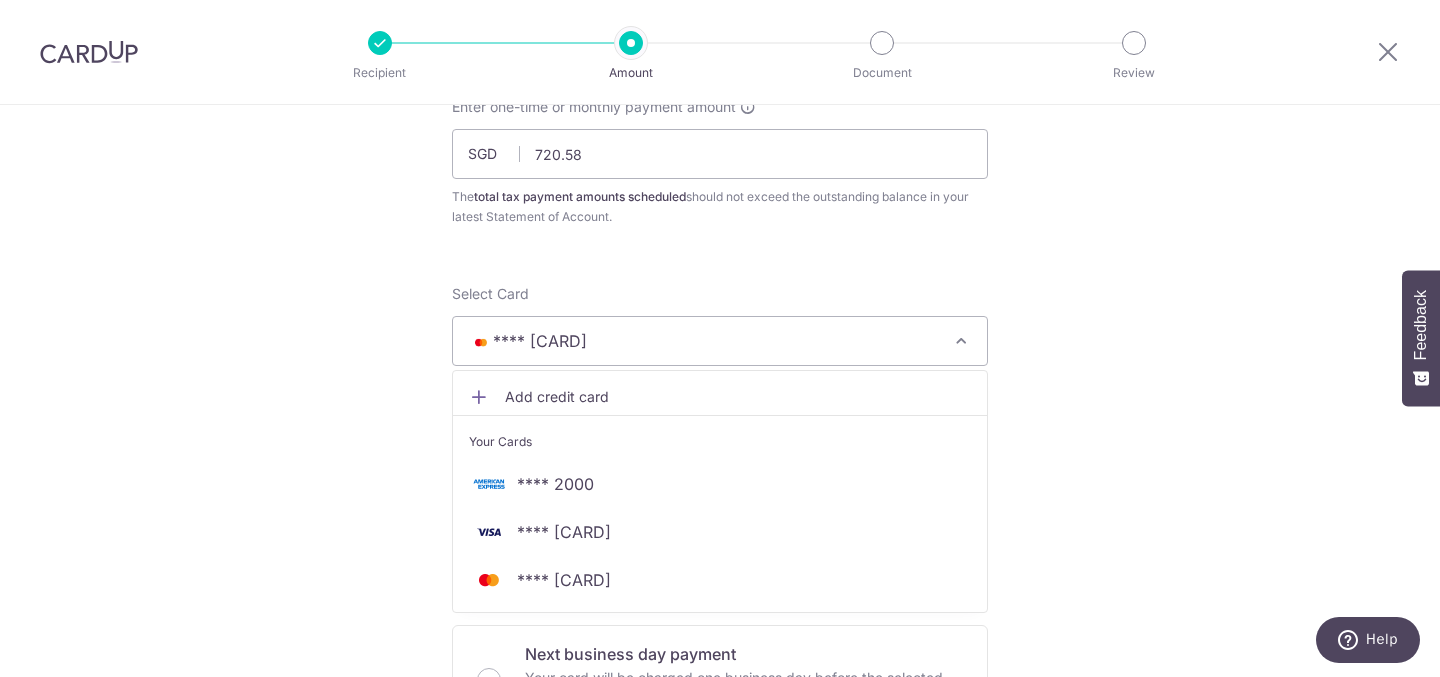 click on "Add credit card" at bounding box center [738, 397] 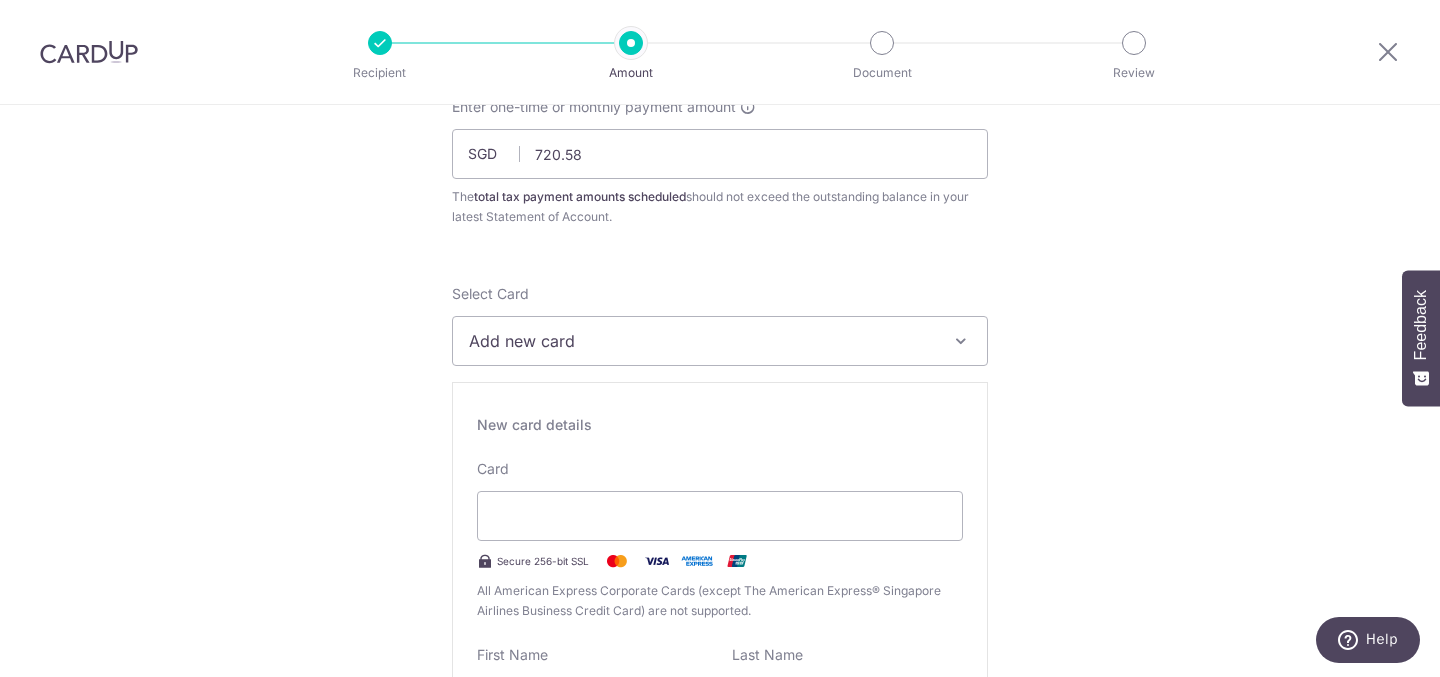 click on "Tell us more about your payment
Enter one-time or monthly payment amount
SGD
720.58
720.58
The  total tax payment amounts scheduled  should not exceed the outstanding balance in your latest Statement of Account.
Select Card
Add new card
Add credit card
Your Cards
**** 2000
**** 4146
**** 1560
Secure 256-bit SSL" at bounding box center [720, 1268] 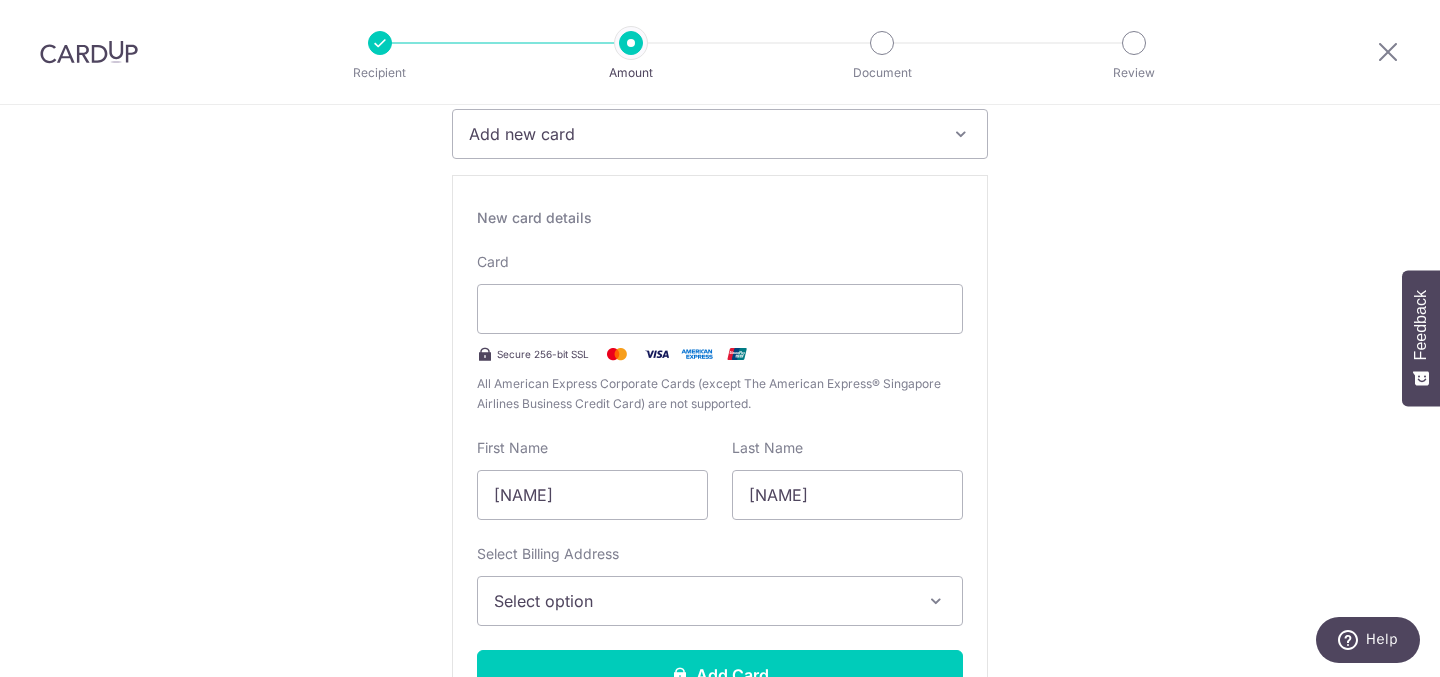 scroll, scrollTop: 402, scrollLeft: 0, axis: vertical 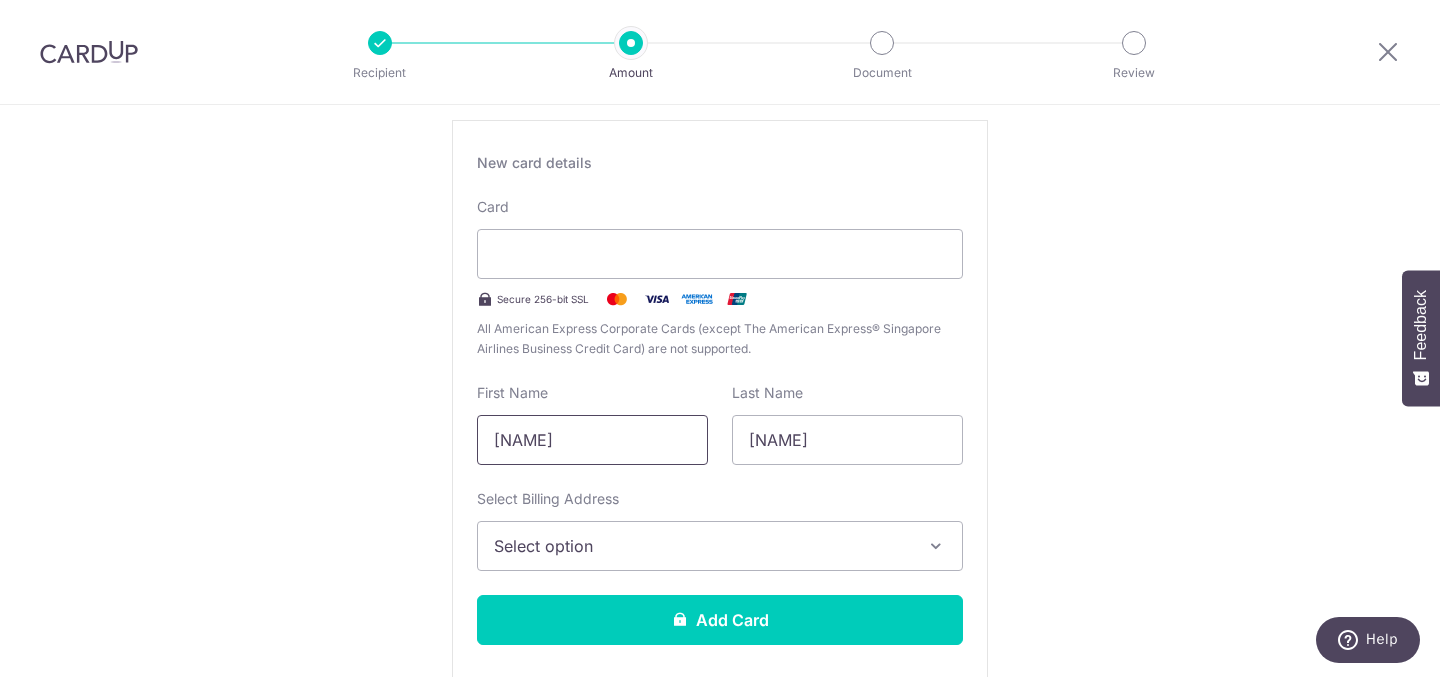 click on "[LAST]" at bounding box center [592, 440] 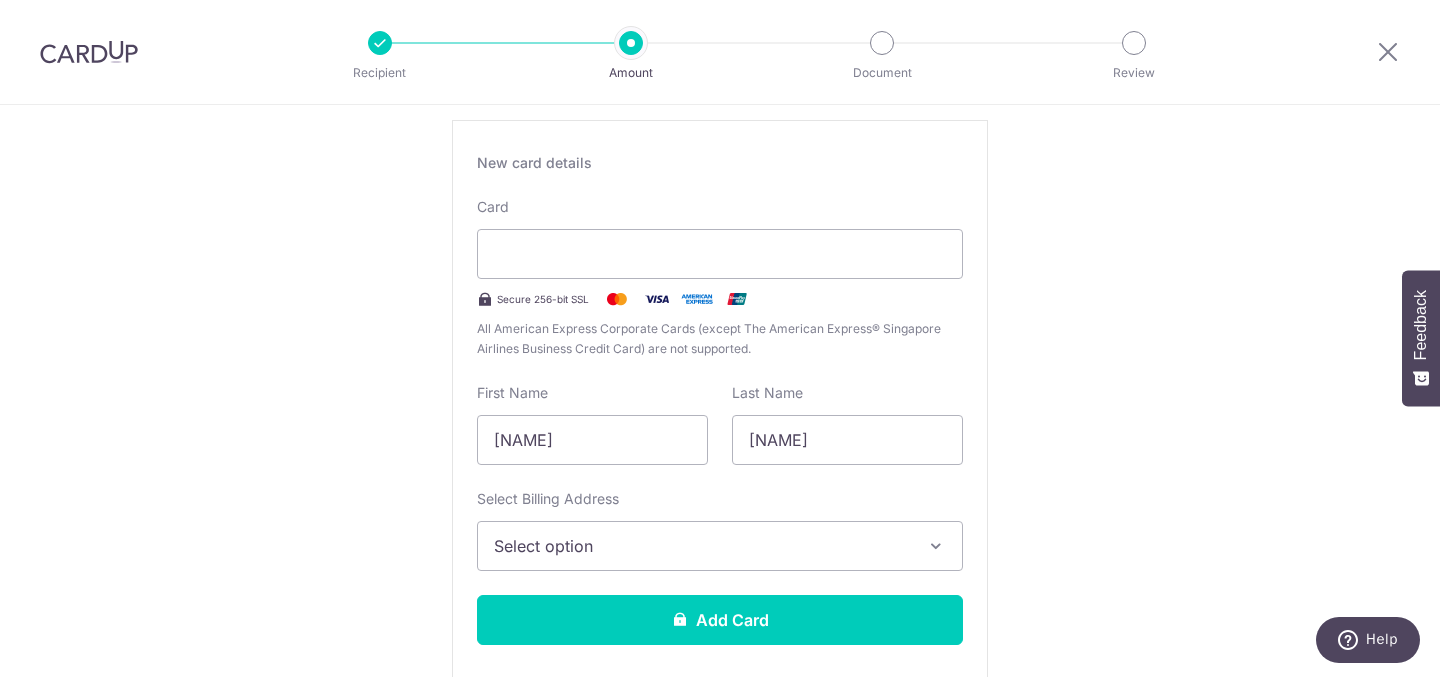 click on "Tell us more about your payment
Enter one-time or monthly payment amount
SGD
720.58
720.58
The  total tax payment amounts scheduled  should not exceed the outstanding balance in your latest Statement of Account.
Select Card
Add new card
Add credit card
Your Cards
**** 2000
**** 4146
**** 1560
Secure 256-bit SSL" at bounding box center (720, 1006) 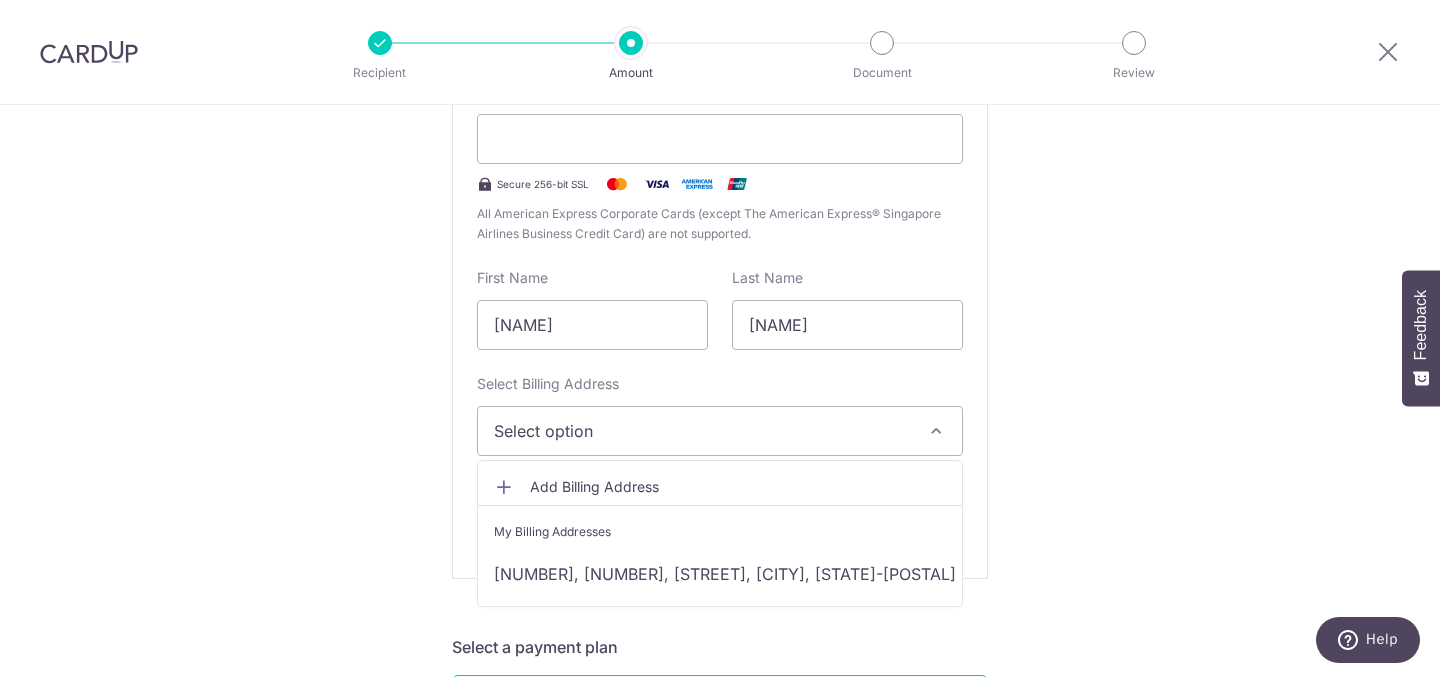 scroll, scrollTop: 576, scrollLeft: 0, axis: vertical 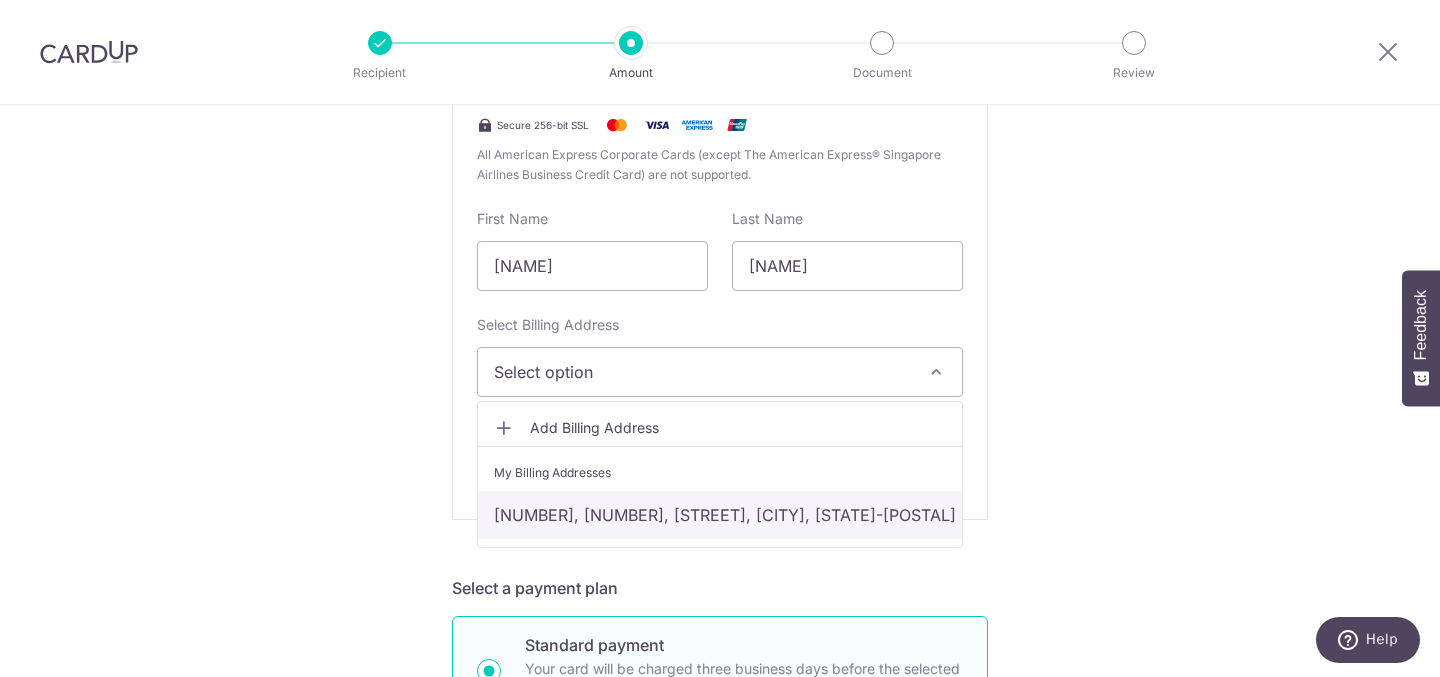 click on "11, #02-03, KANG CHOO BIN ROAD, Singapore, Singapore-548315" at bounding box center (720, 515) 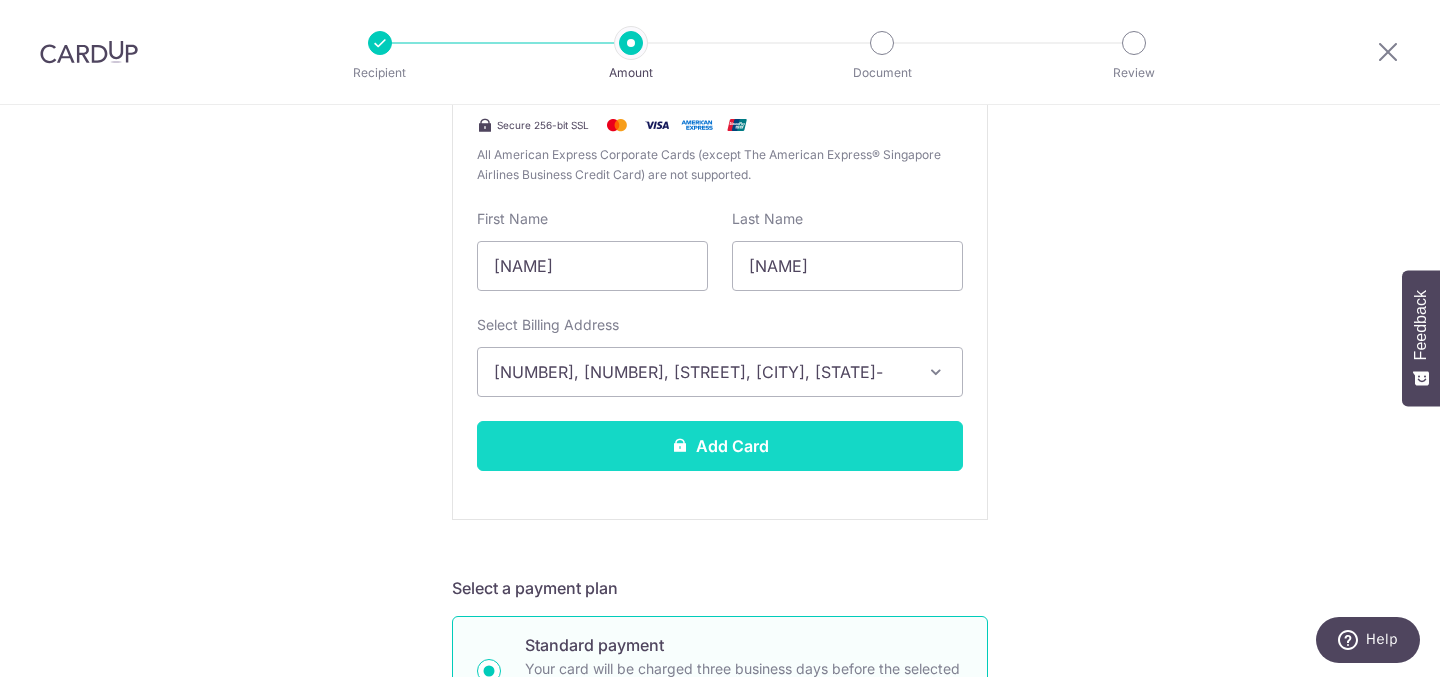 click on "Add Card" at bounding box center [720, 446] 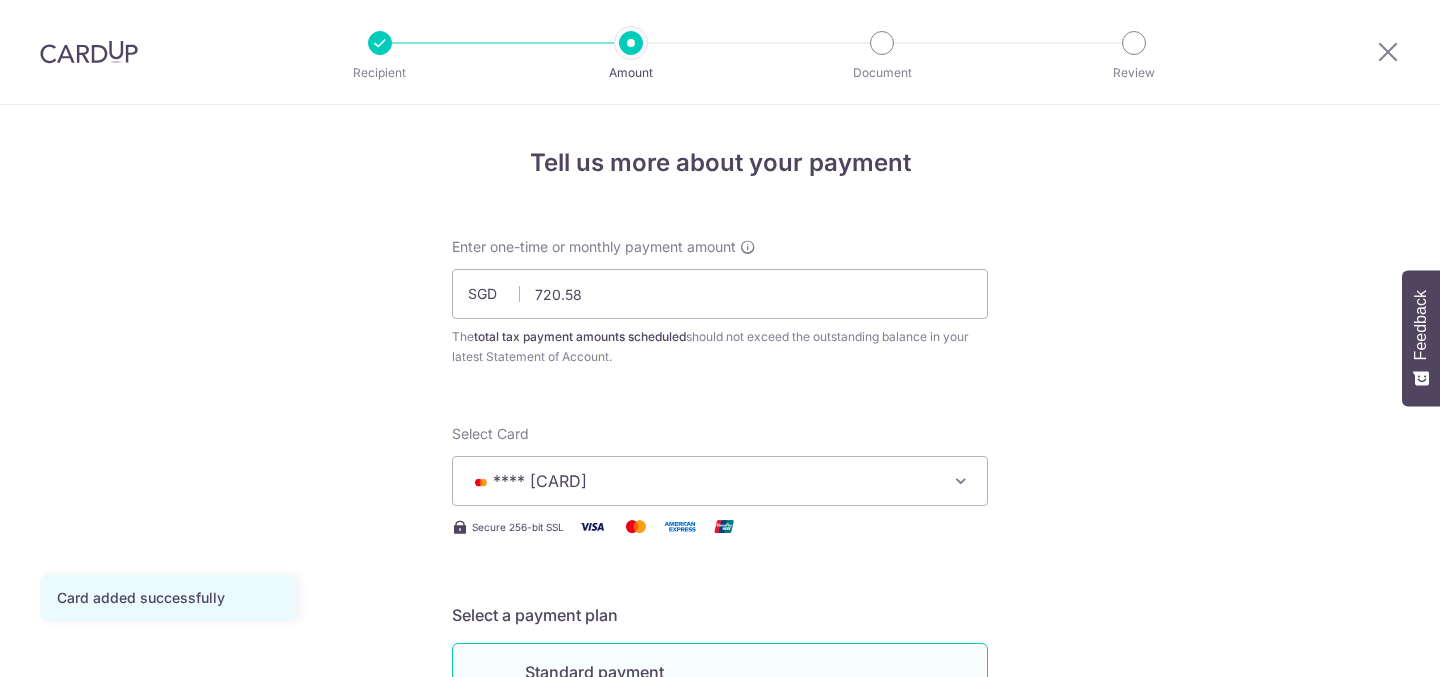 scroll, scrollTop: 0, scrollLeft: 0, axis: both 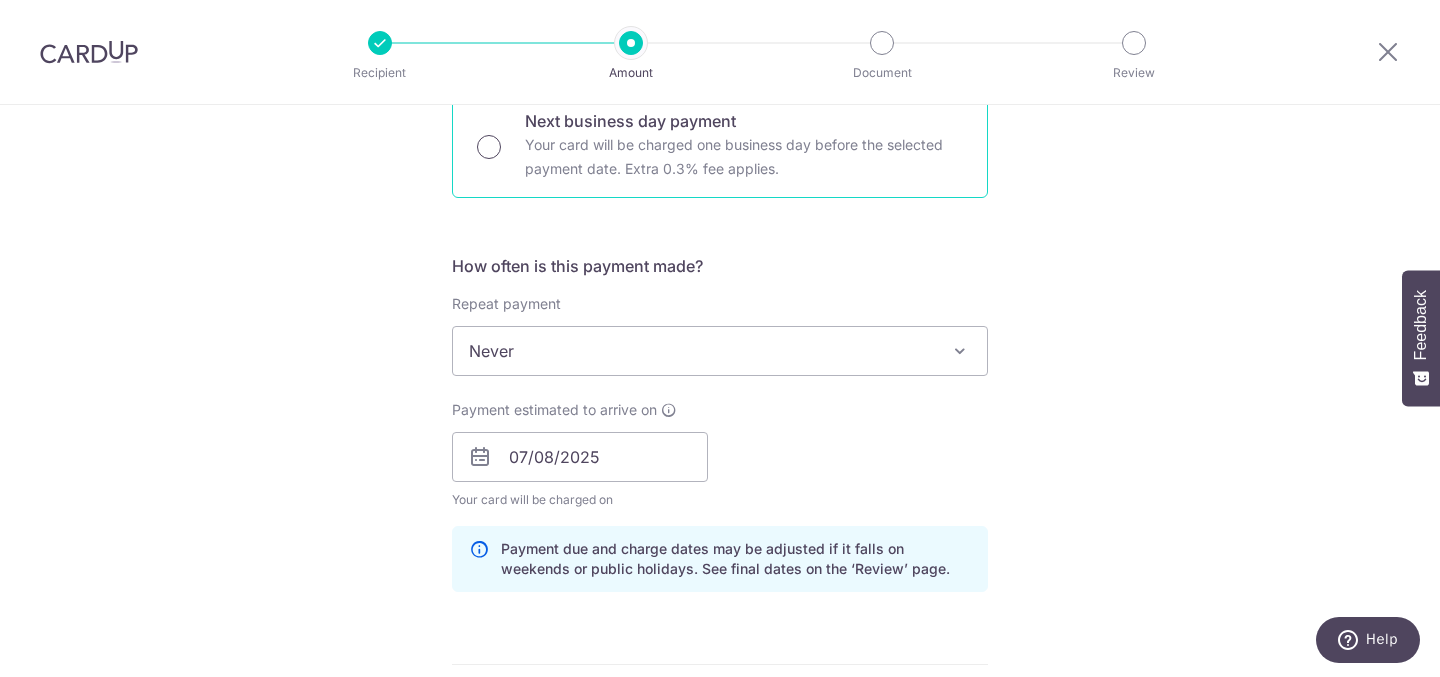 click on "Next business day payment
Your card will be charged one business day before the selected payment date. Extra 0.3% fee applies." at bounding box center (489, 147) 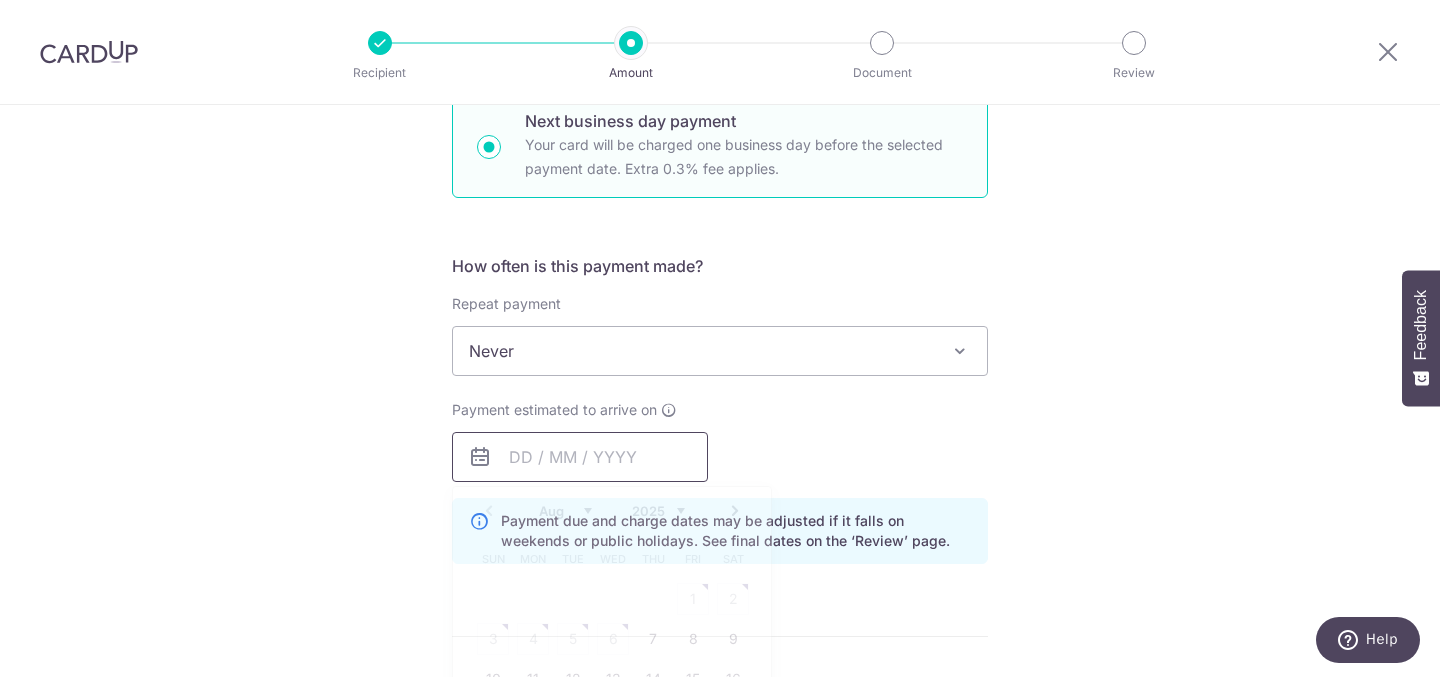 click at bounding box center (580, 457) 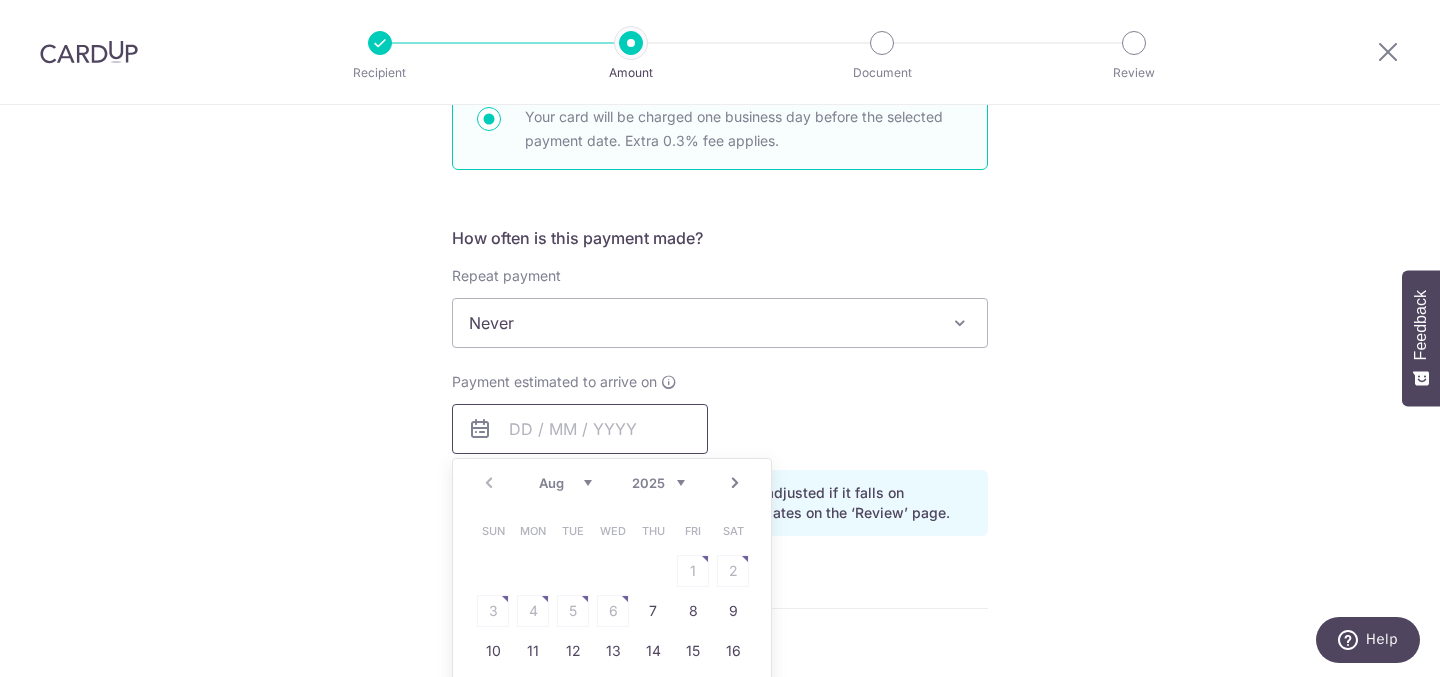 scroll, scrollTop: 732, scrollLeft: 0, axis: vertical 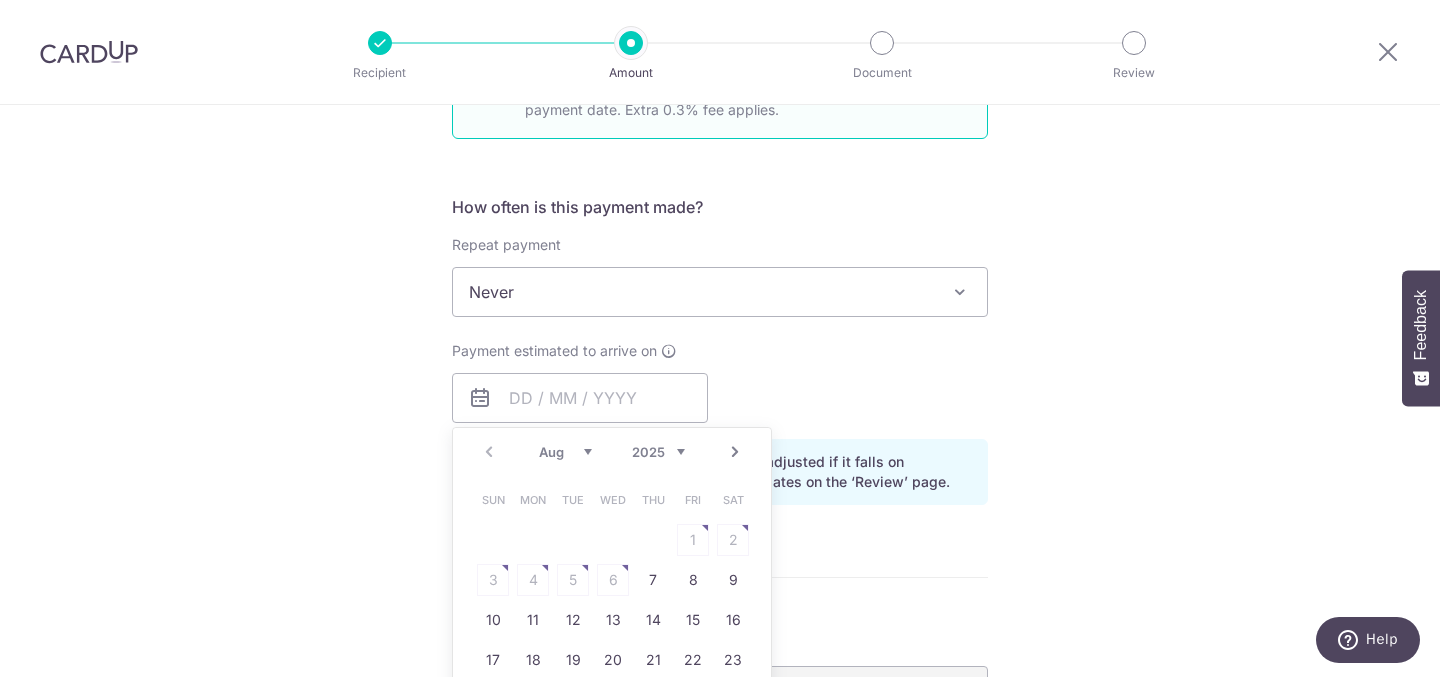 click on "Prev Next Aug Sep Oct Nov Dec 2025 2026" at bounding box center (612, 452) 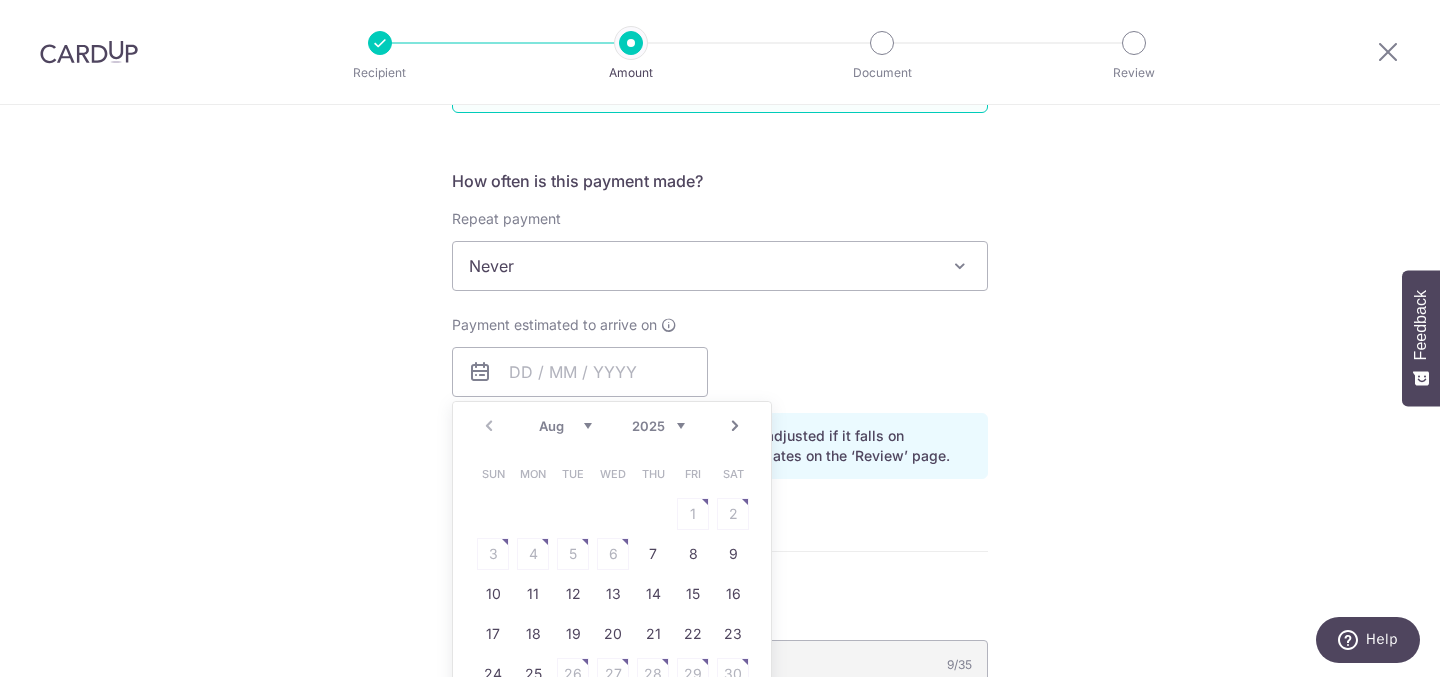 scroll, scrollTop: 769, scrollLeft: 0, axis: vertical 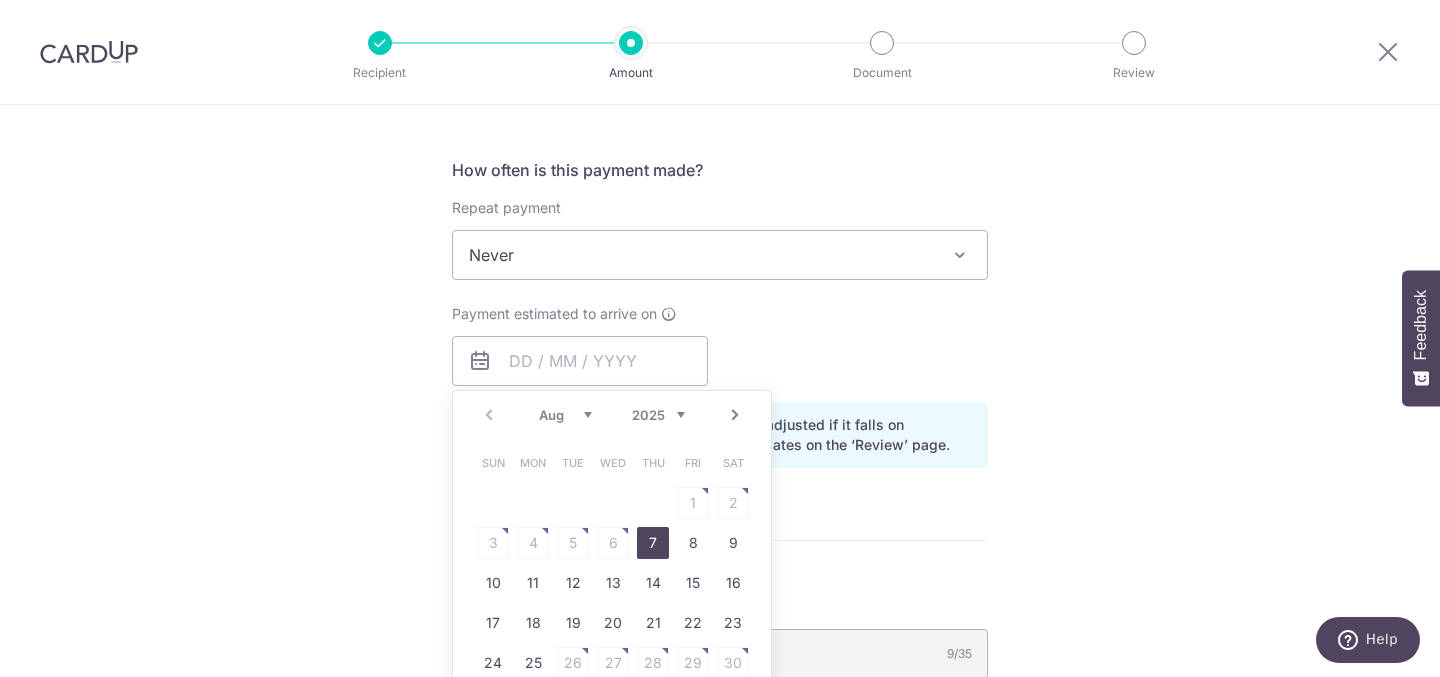 click on "7" at bounding box center [653, 543] 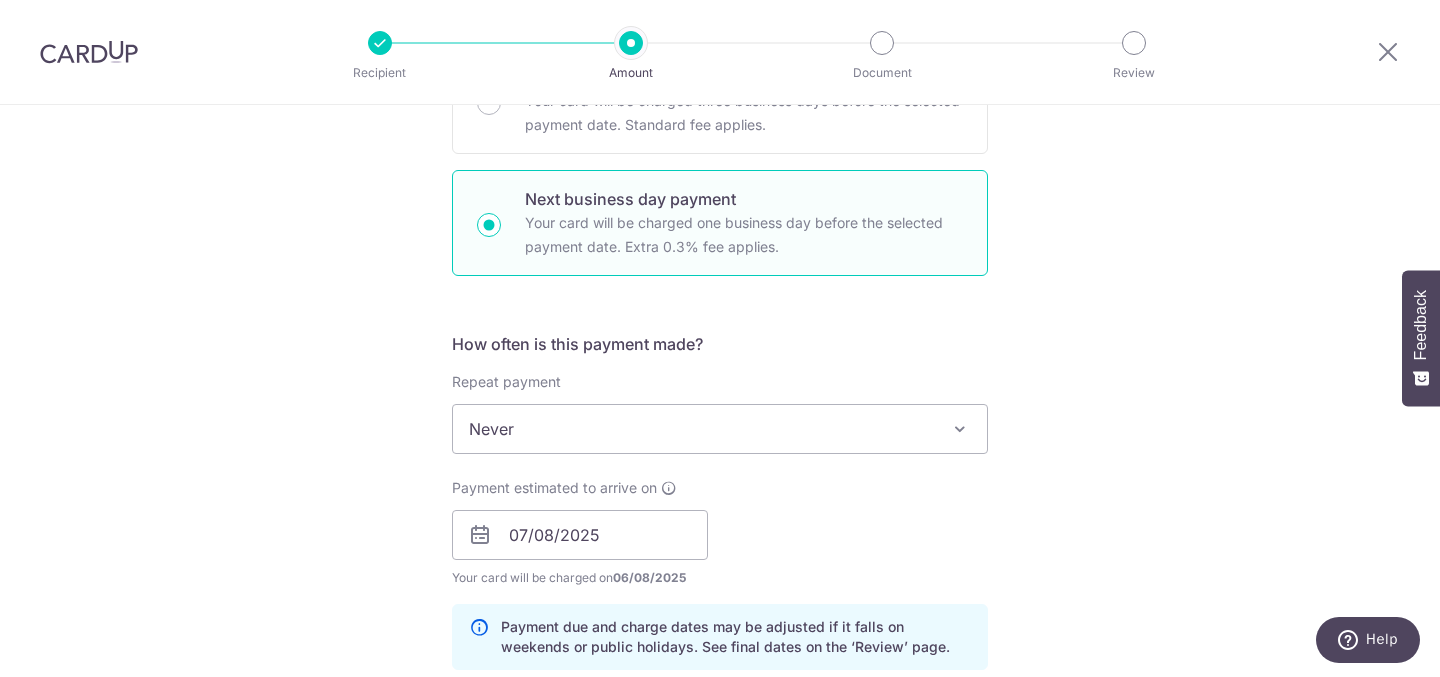 scroll, scrollTop: 450, scrollLeft: 0, axis: vertical 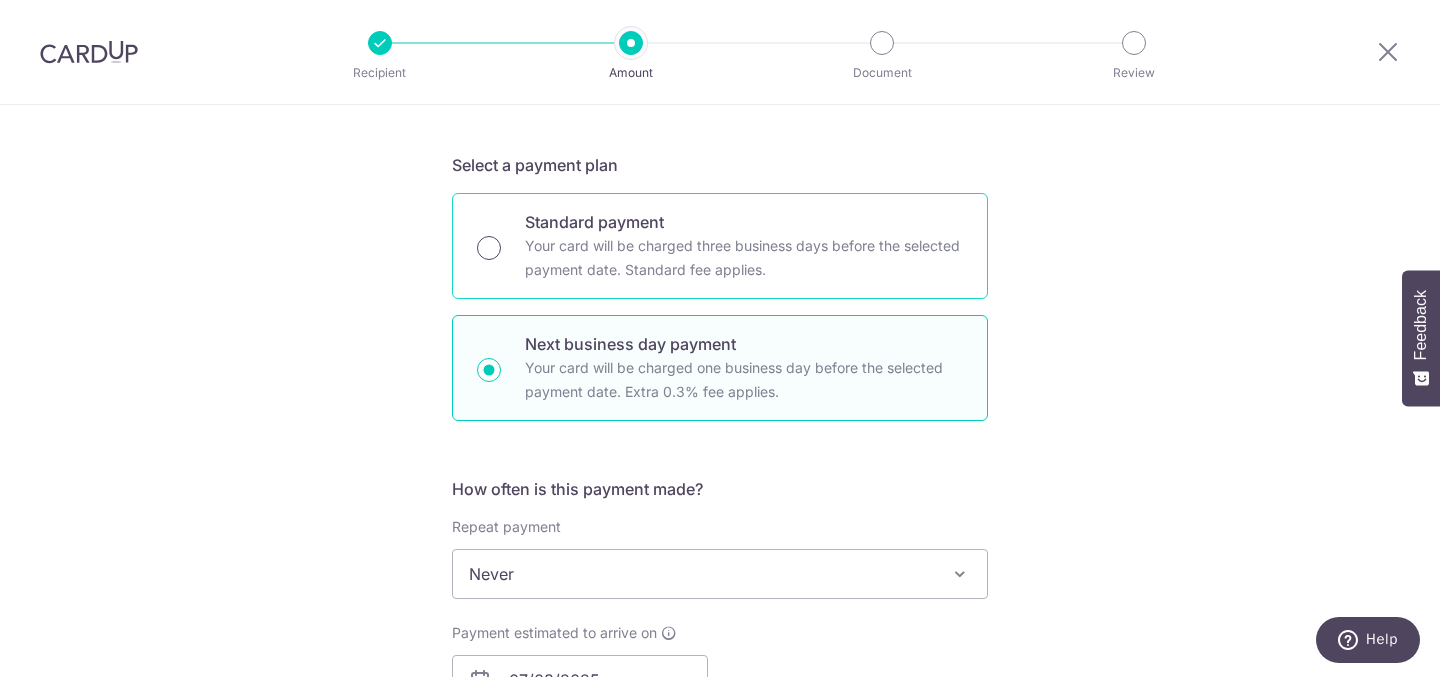 click on "Standard payment
Your card will be charged three business days before the selected payment date. Standard fee applies." at bounding box center [489, 248] 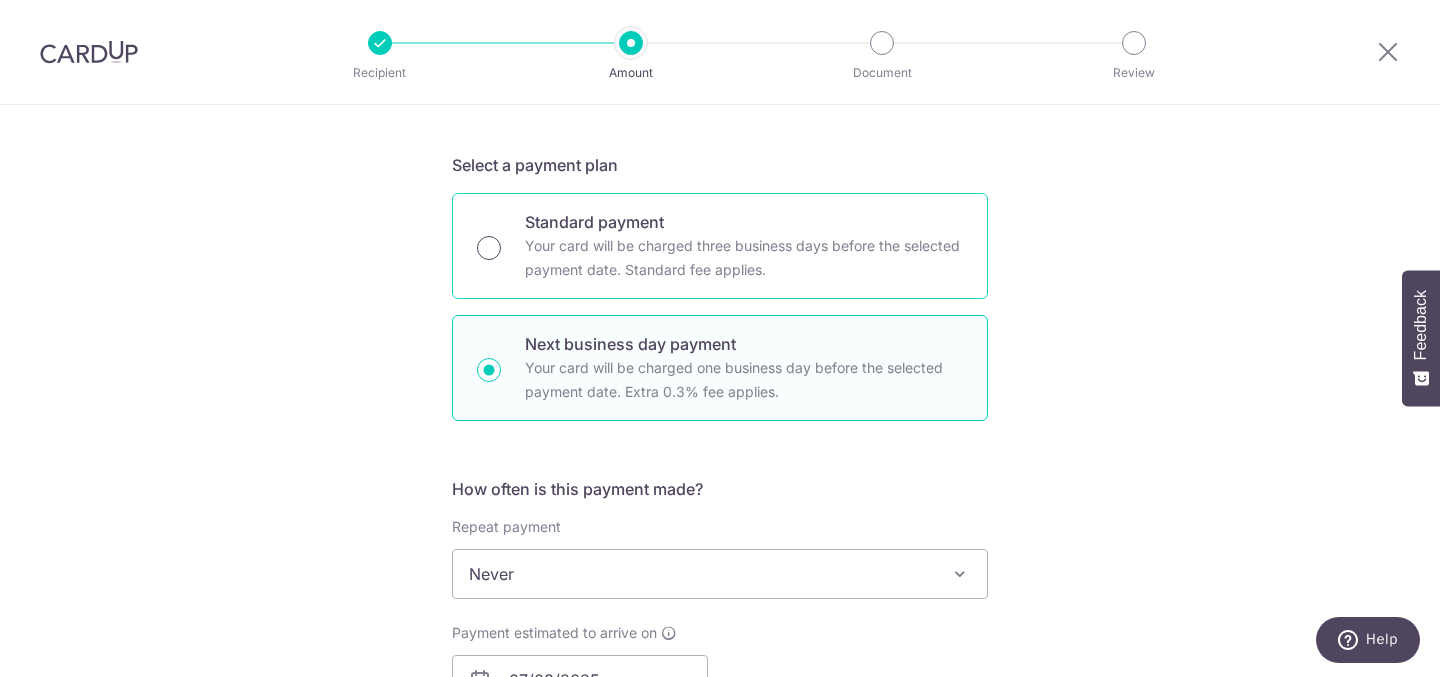 radio on "true" 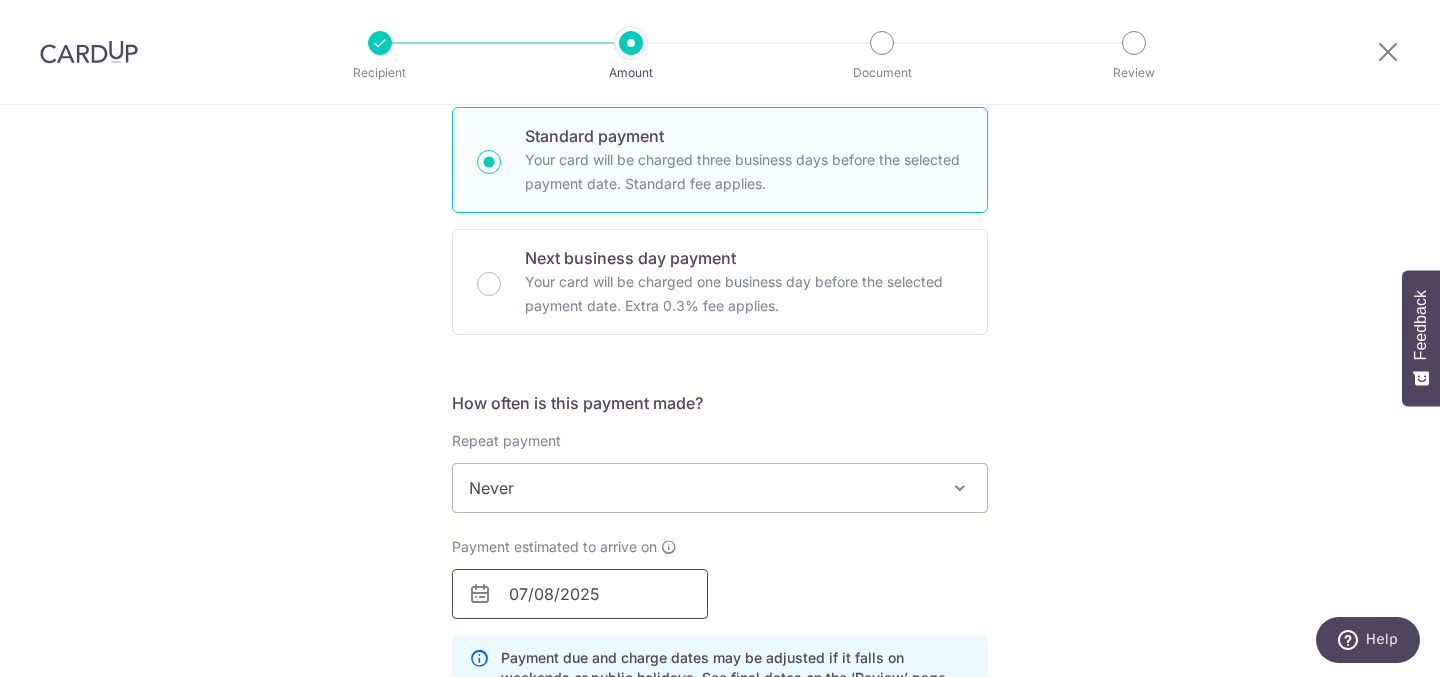 scroll, scrollTop: 556, scrollLeft: 0, axis: vertical 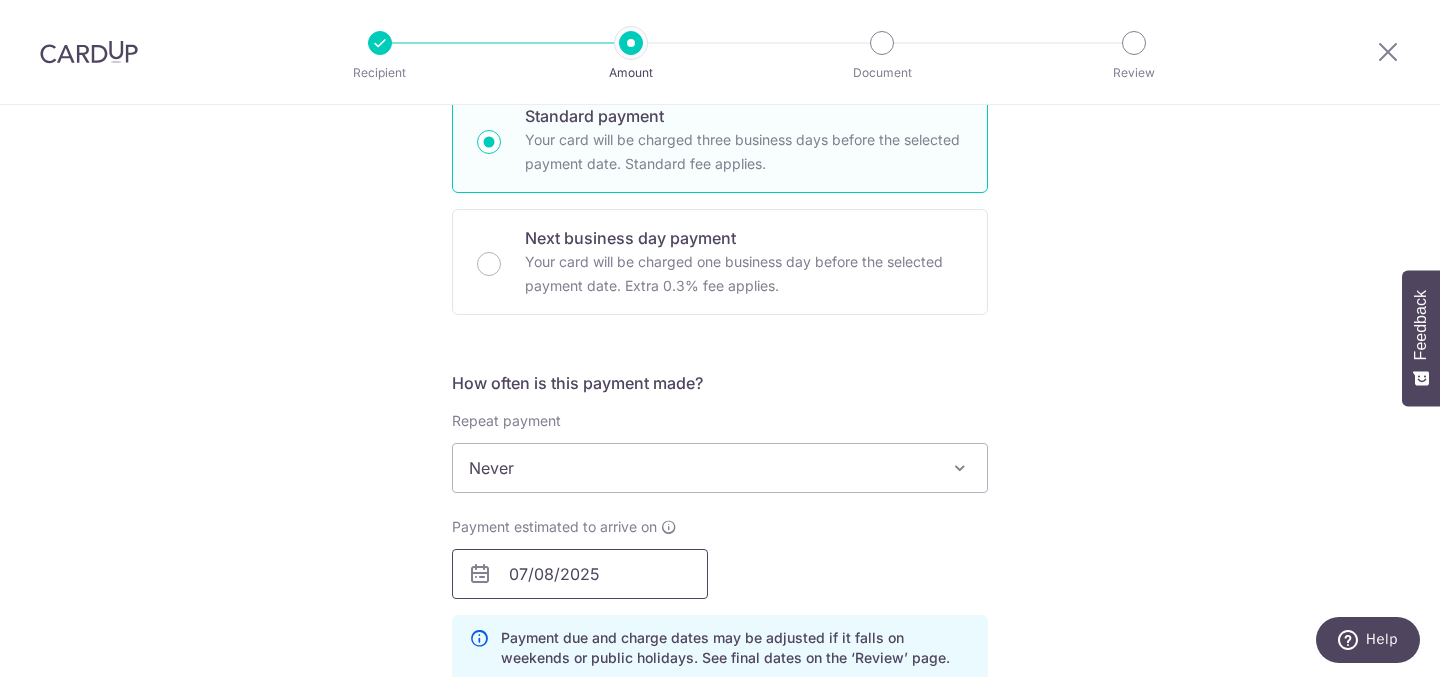 click on "07/08/2025" at bounding box center (580, 574) 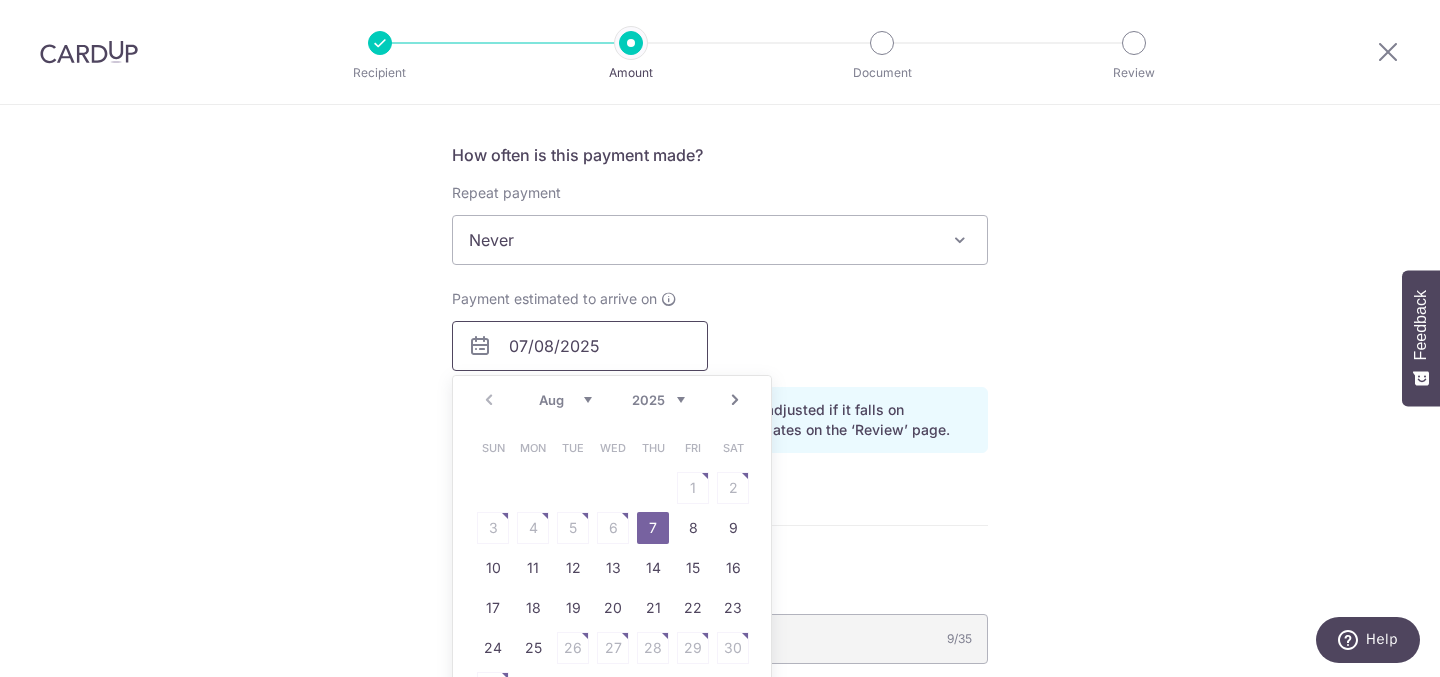 scroll, scrollTop: 786, scrollLeft: 0, axis: vertical 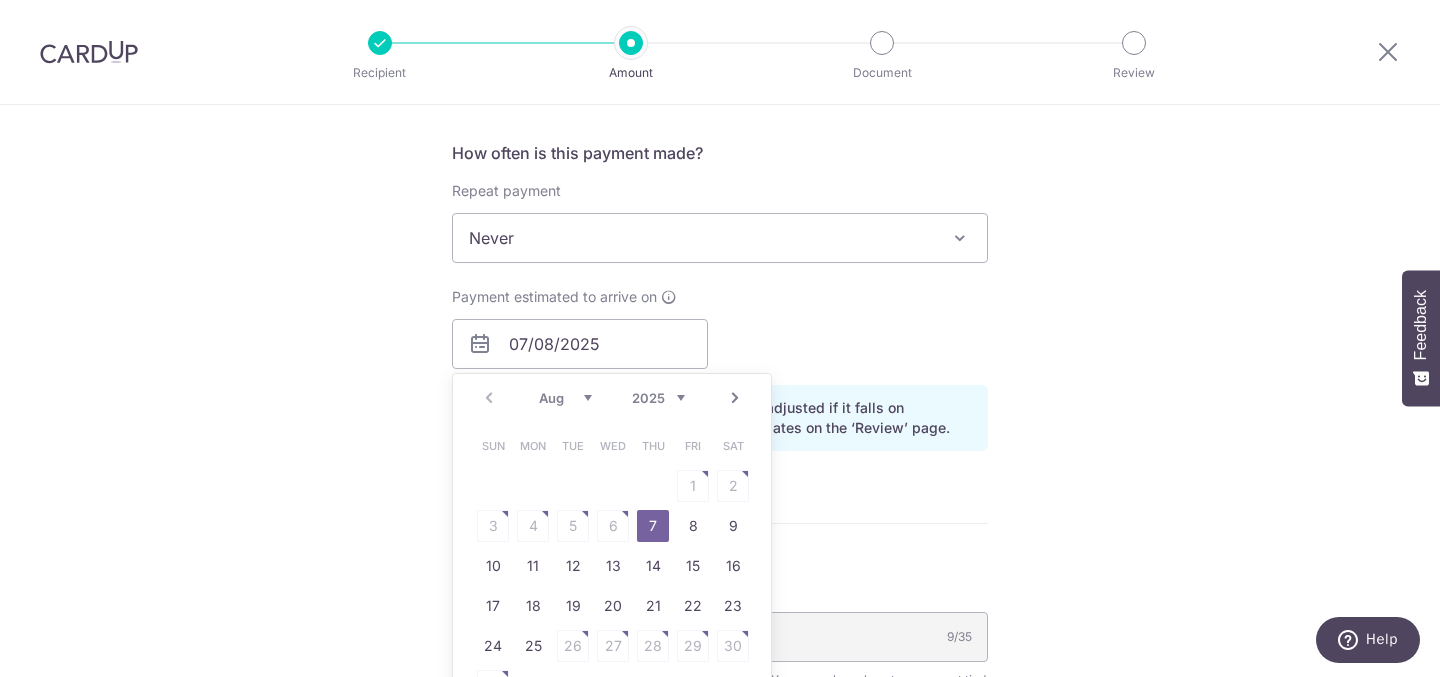 click on "Sun Mon Tue Wed Thu Fri Sat           1 2 3 4 5 6 7 8 9 10 11 12 13 14 15 16 17 18 19 20 21 22 23 24 25 26 27 28 29 30 31" at bounding box center [613, 566] 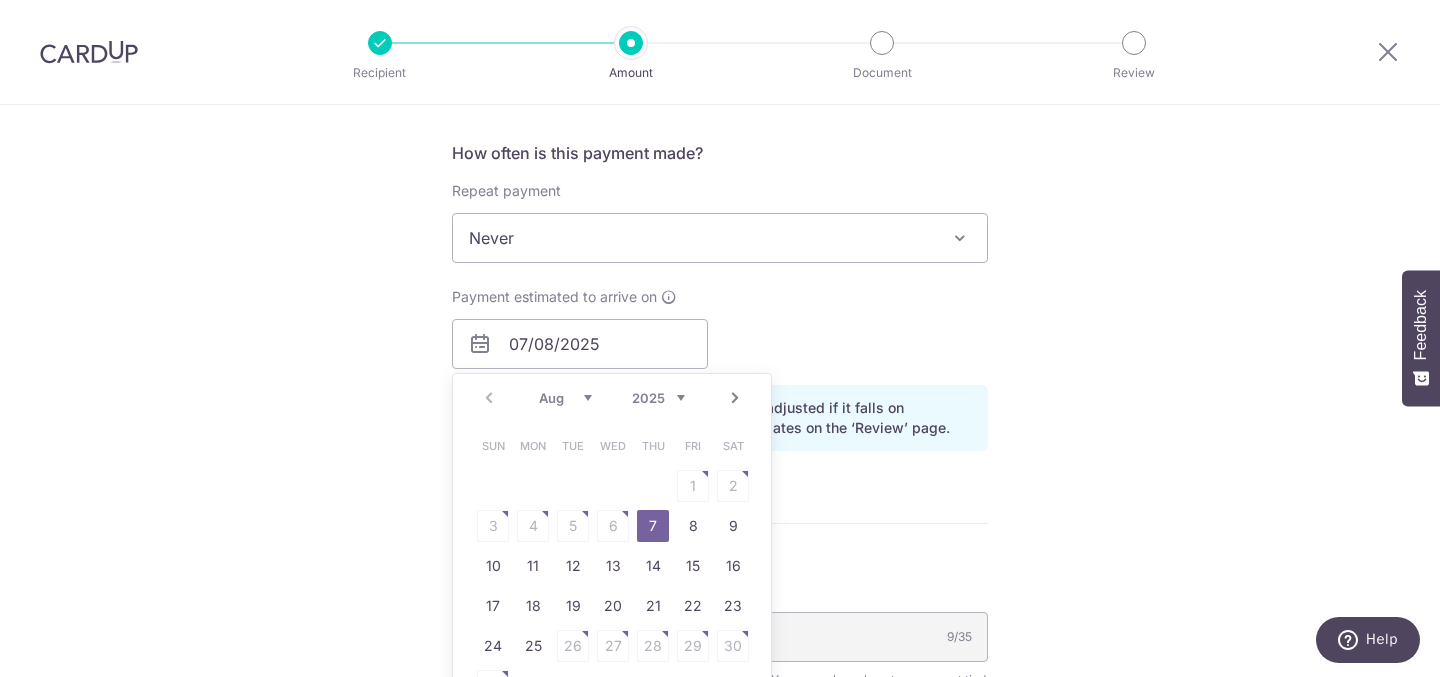 click on "Sun Mon Tue Wed Thu Fri Sat           1 2 3 4 5 6 7 8 9 10 11 12 13 14 15 16 17 18 19 20 21 22 23 24 25 26 27 28 29 30 31" at bounding box center (613, 566) 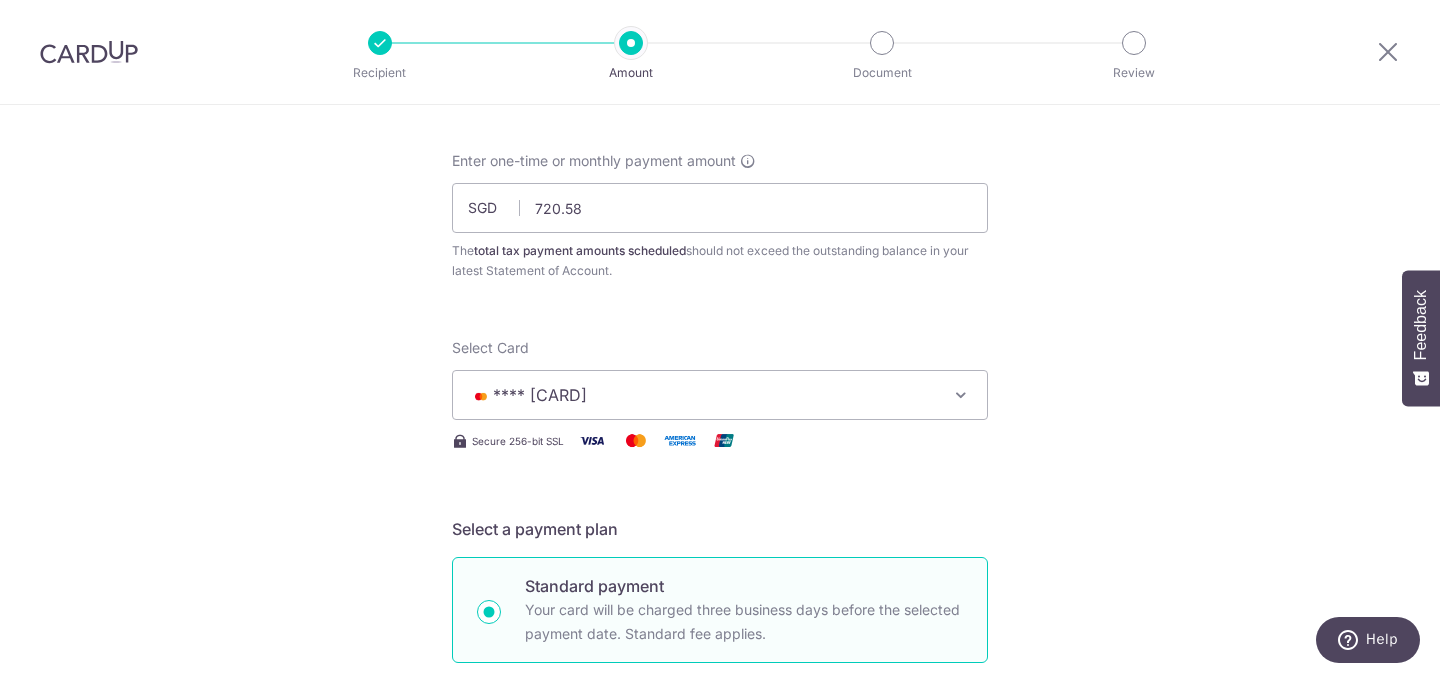 scroll, scrollTop: 0, scrollLeft: 0, axis: both 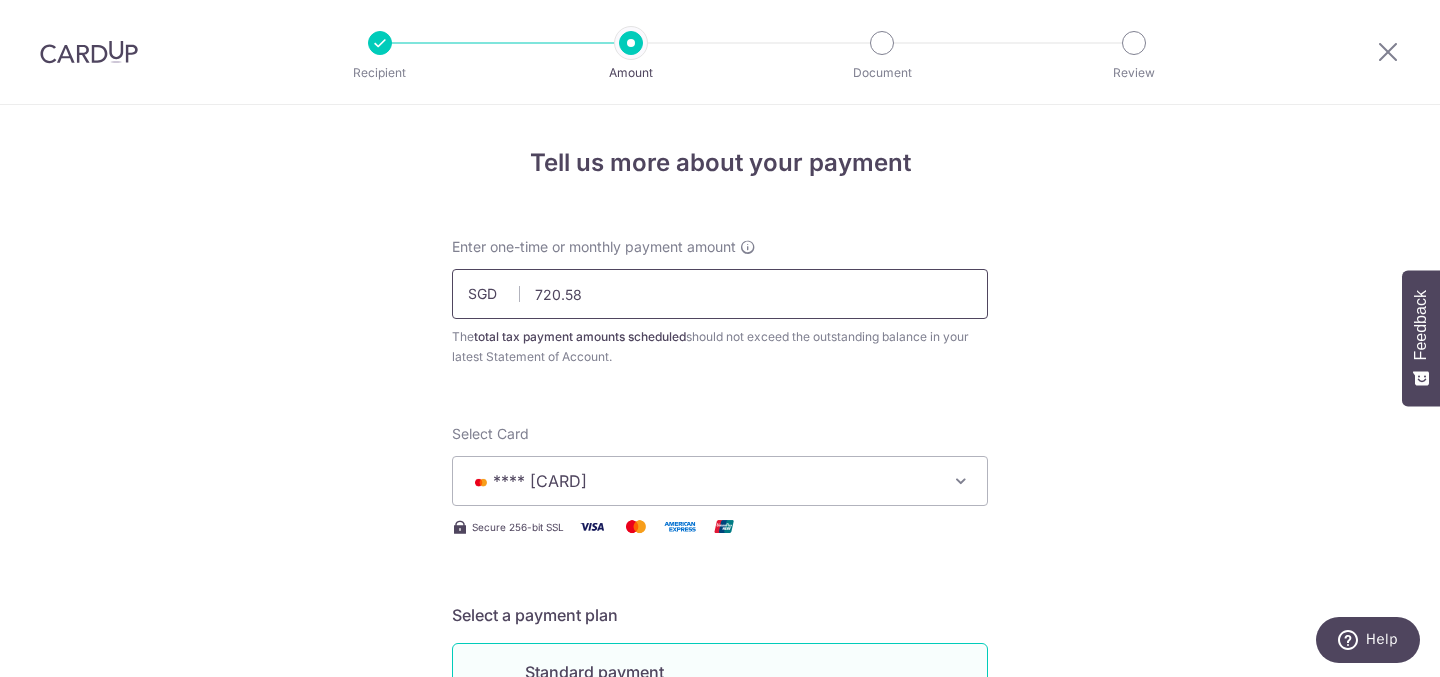 click on "720.58" at bounding box center [720, 294] 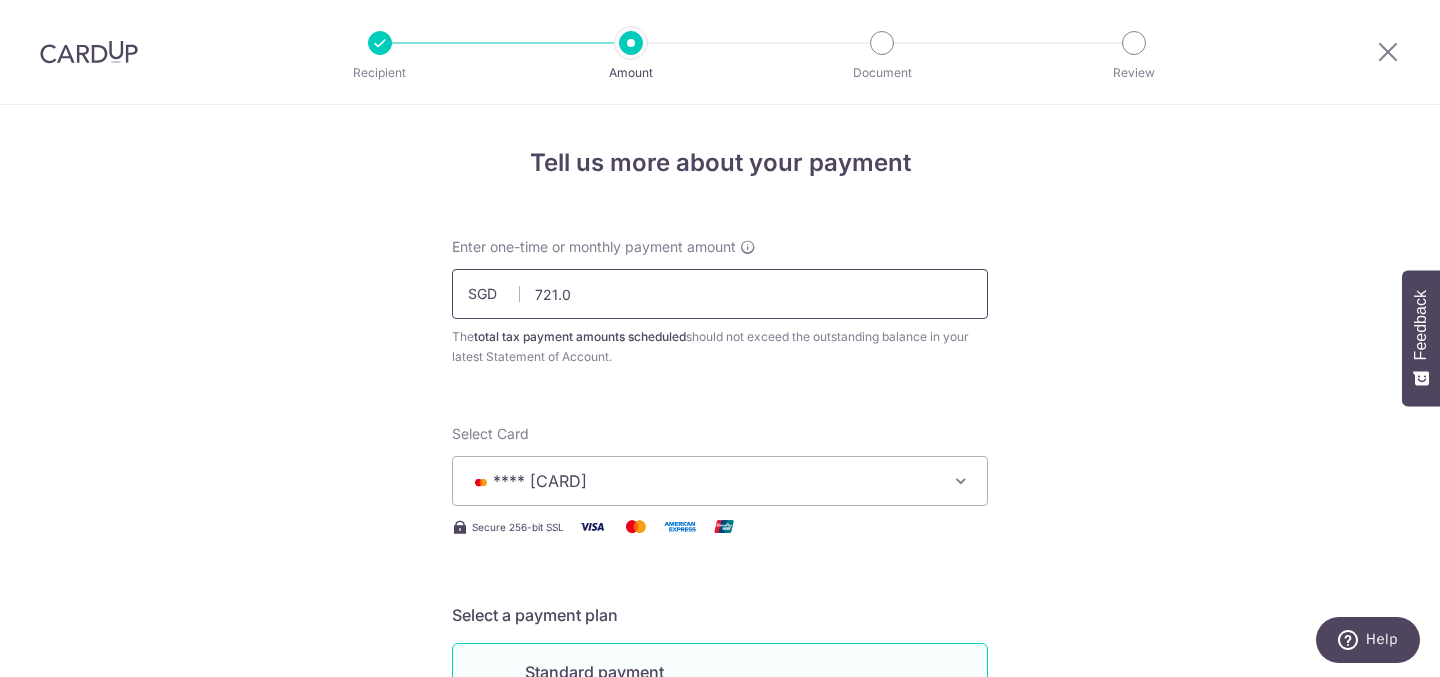 type on "721.00" 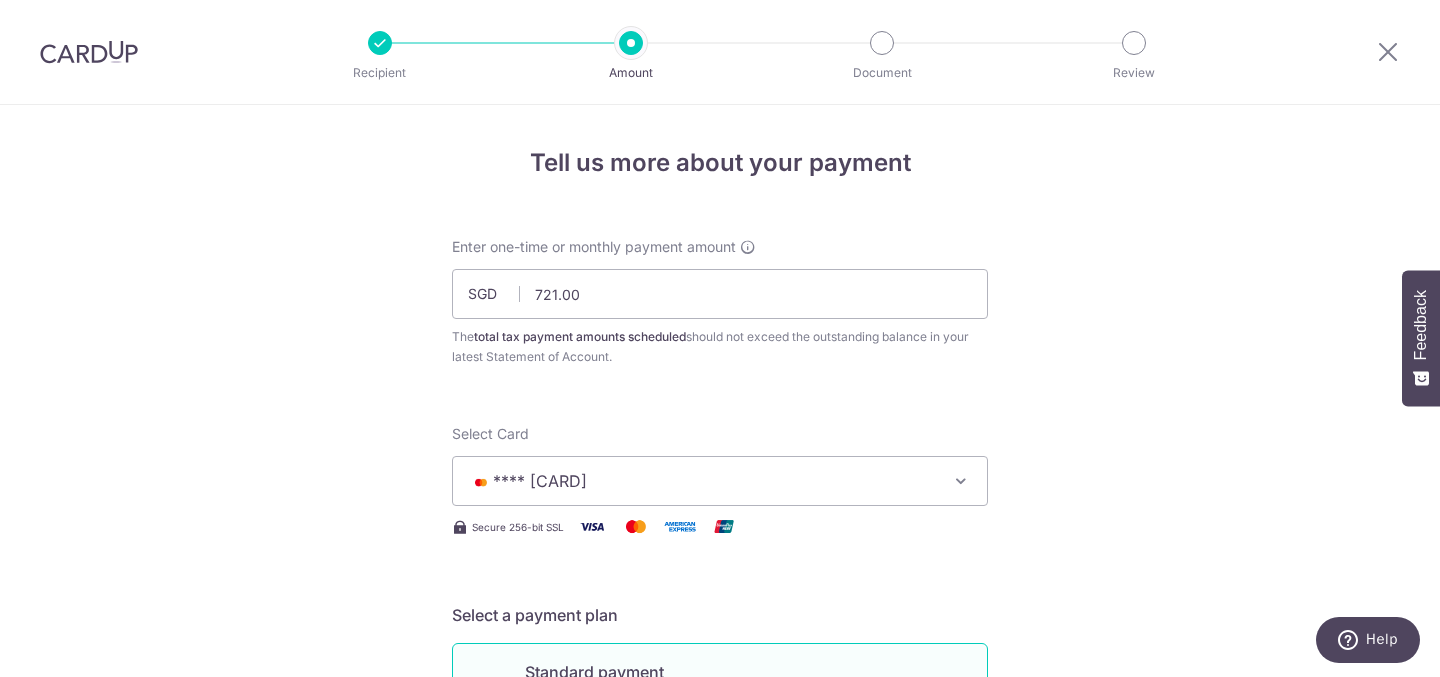 click on "Tell us more about your payment
Enter one-time or monthly payment amount
SGD
721.00
720.58
The  total tax payment amounts scheduled  should not exceed the outstanding balance in your latest Statement of Account.
Card added successfully
Select Card
**** 4629
Add credit card
Your Cards
**** 2000
**** 4146
**** 1560
**** 4629
Secure 256-bit SSL" at bounding box center [720, 1074] 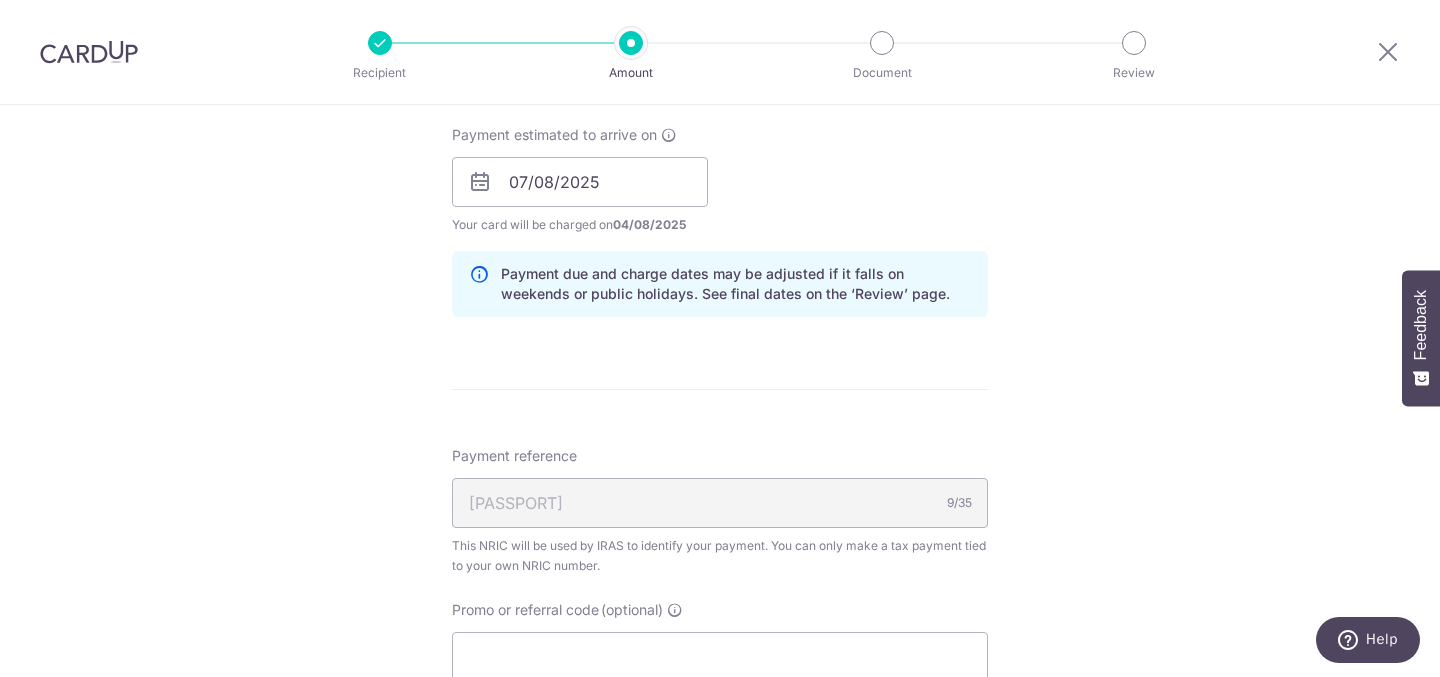 click on "Tell us more about your payment
Enter one-time or monthly payment amount
SGD
721.00
721.00
The  total tax payment amounts scheduled  should not exceed the outstanding balance in your latest Statement of Account.
Card added successfully
Select Card
**** 4629
Add credit card
Your Cards
**** 2000
**** 4146
**** 1560
**** 4629
Secure 256-bit SSL" at bounding box center [720, 126] 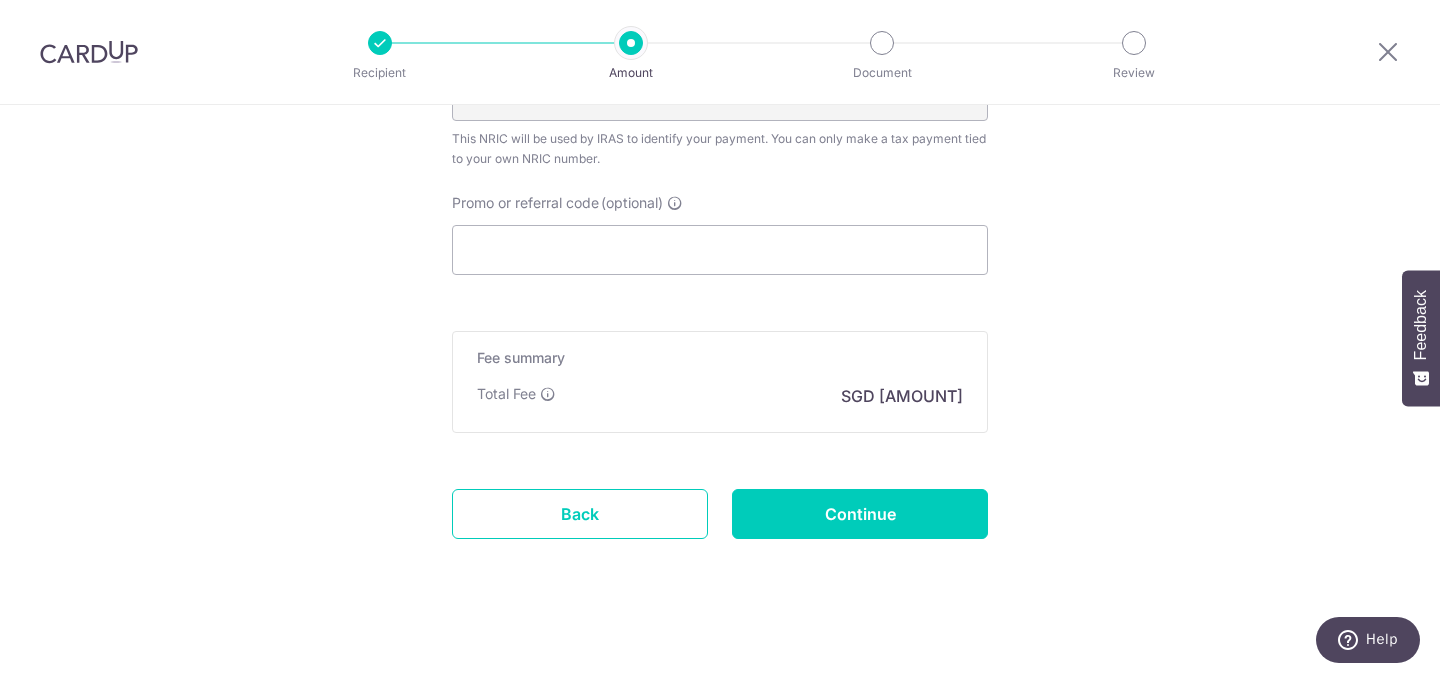 scroll, scrollTop: 1367, scrollLeft: 0, axis: vertical 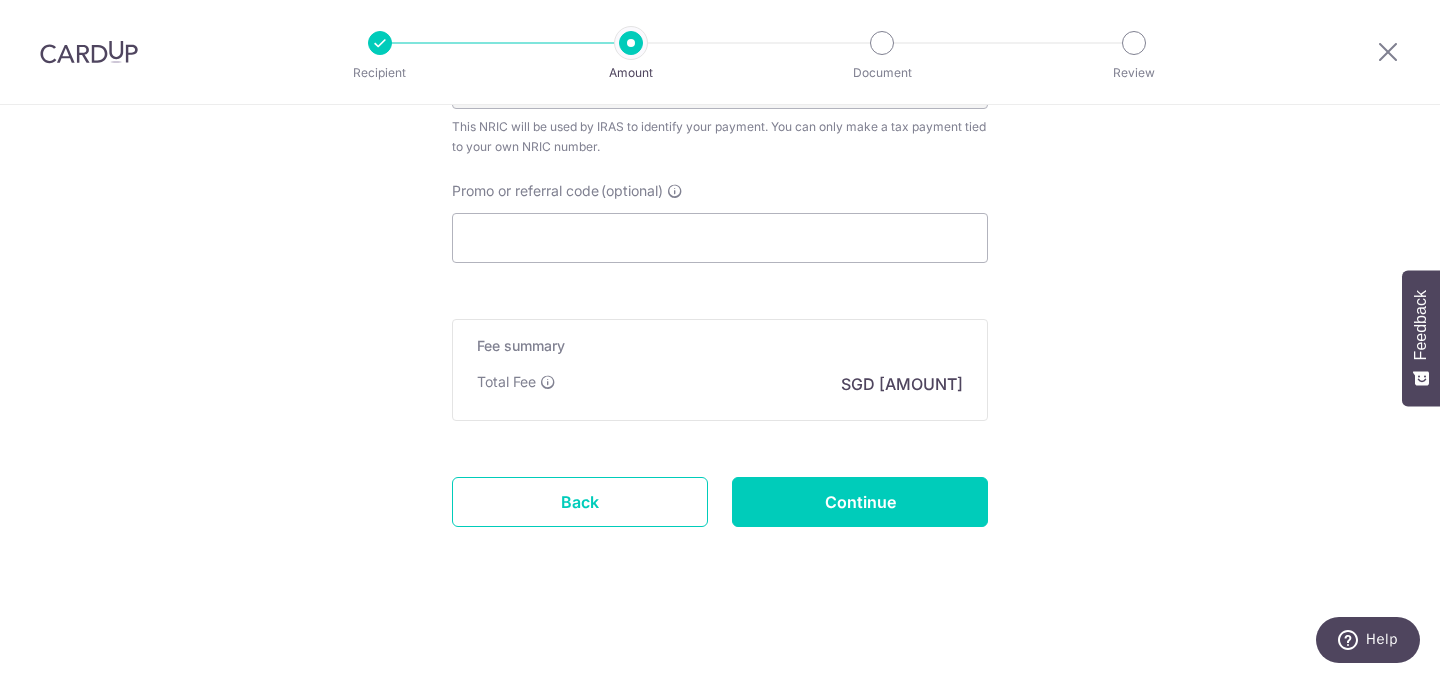 click on "Tell us more about your payment
Enter one-time or monthly payment amount
SGD
721.00
721.00
The  total tax payment amounts scheduled  should not exceed the outstanding balance in your latest Statement of Account.
Card added successfully
Select Card
**** 4629
Add credit card
Your Cards
**** 2000
**** 4146
**** 1560
**** 4629
Secure 256-bit SSL" at bounding box center (720, -293) 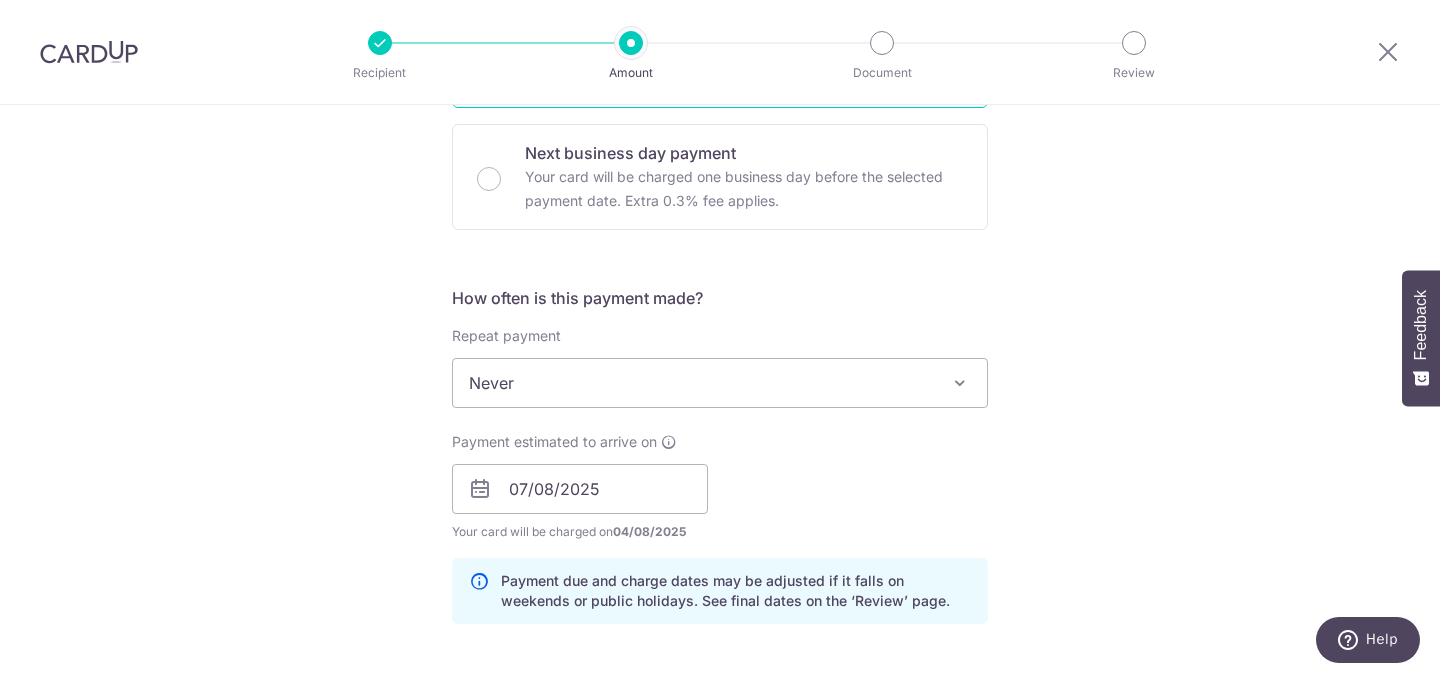scroll, scrollTop: 12, scrollLeft: 0, axis: vertical 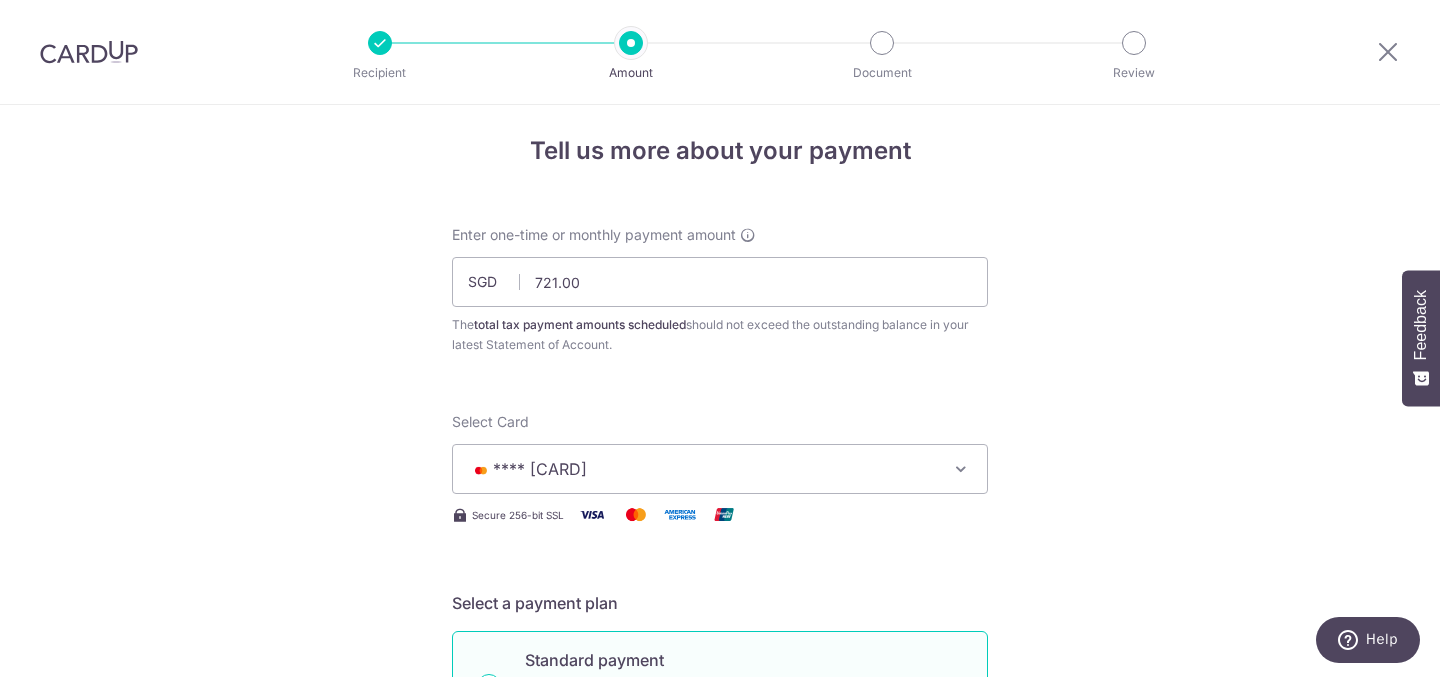 click on "Tell us more about your payment
Enter one-time or monthly payment amount
SGD
721.00
721.00
The  total tax payment amounts scheduled  should not exceed the outstanding balance in your latest Statement of Account.
Card added successfully
Select Card
**** 4629
Add credit card
Your Cards
**** 2000
**** 4146
**** 1560
**** 4629
Secure 256-bit SSL" at bounding box center [720, 1062] 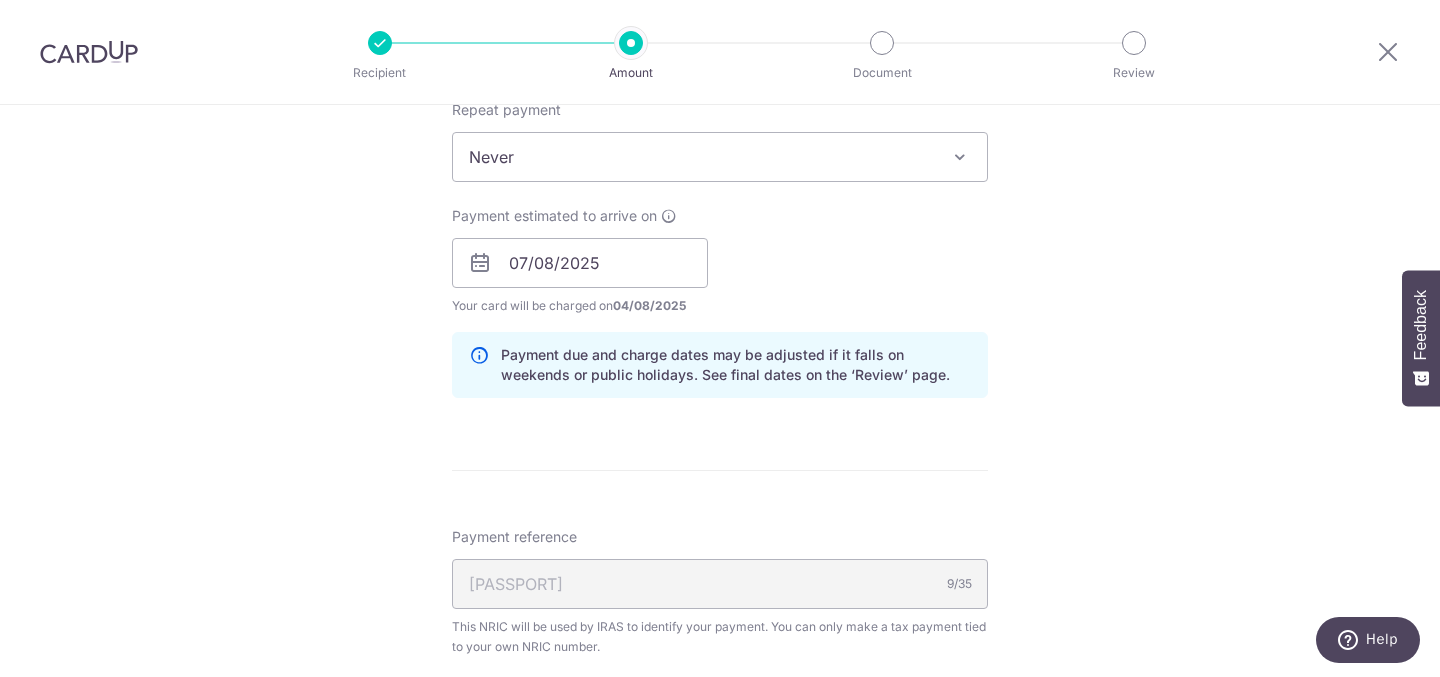 scroll, scrollTop: 901, scrollLeft: 0, axis: vertical 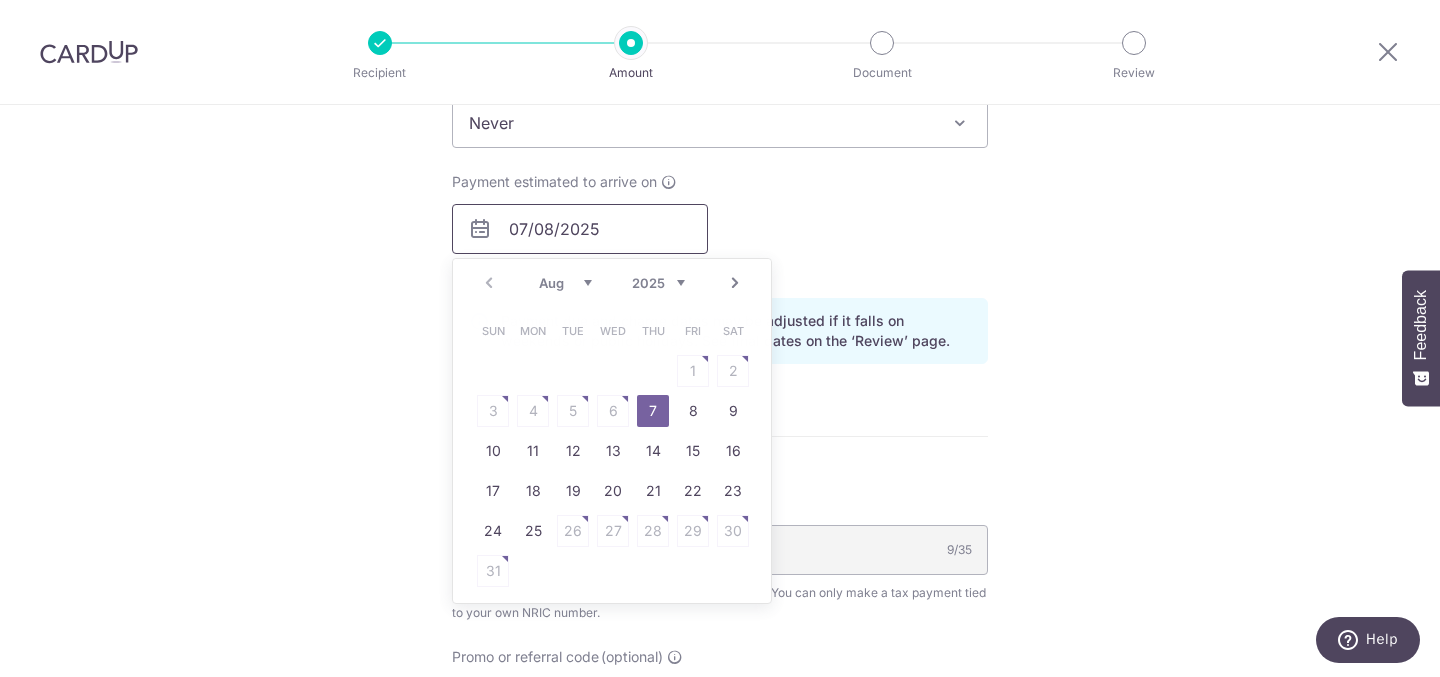 click on "07/08/2025" at bounding box center (580, 229) 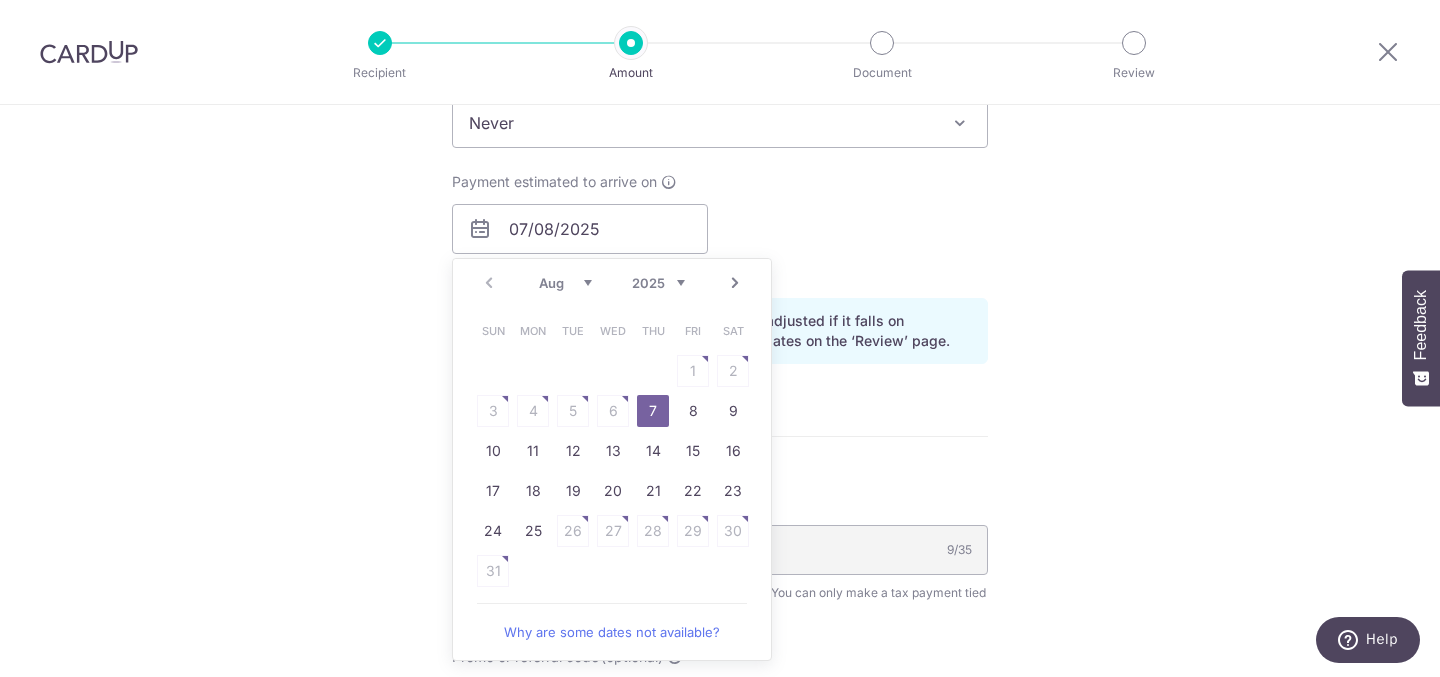 click on "7" at bounding box center (653, 411) 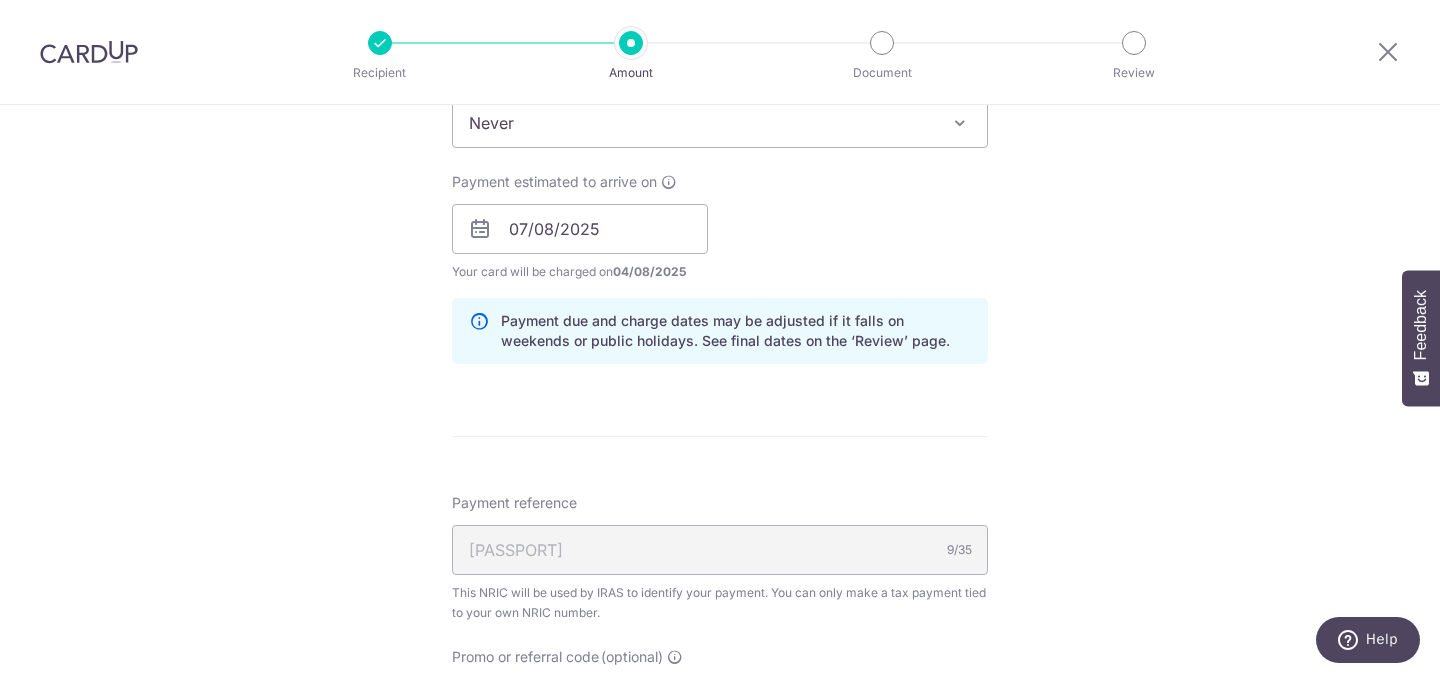drag, startPoint x: 1101, startPoint y: 415, endPoint x: 1086, endPoint y: 420, distance: 15.811388 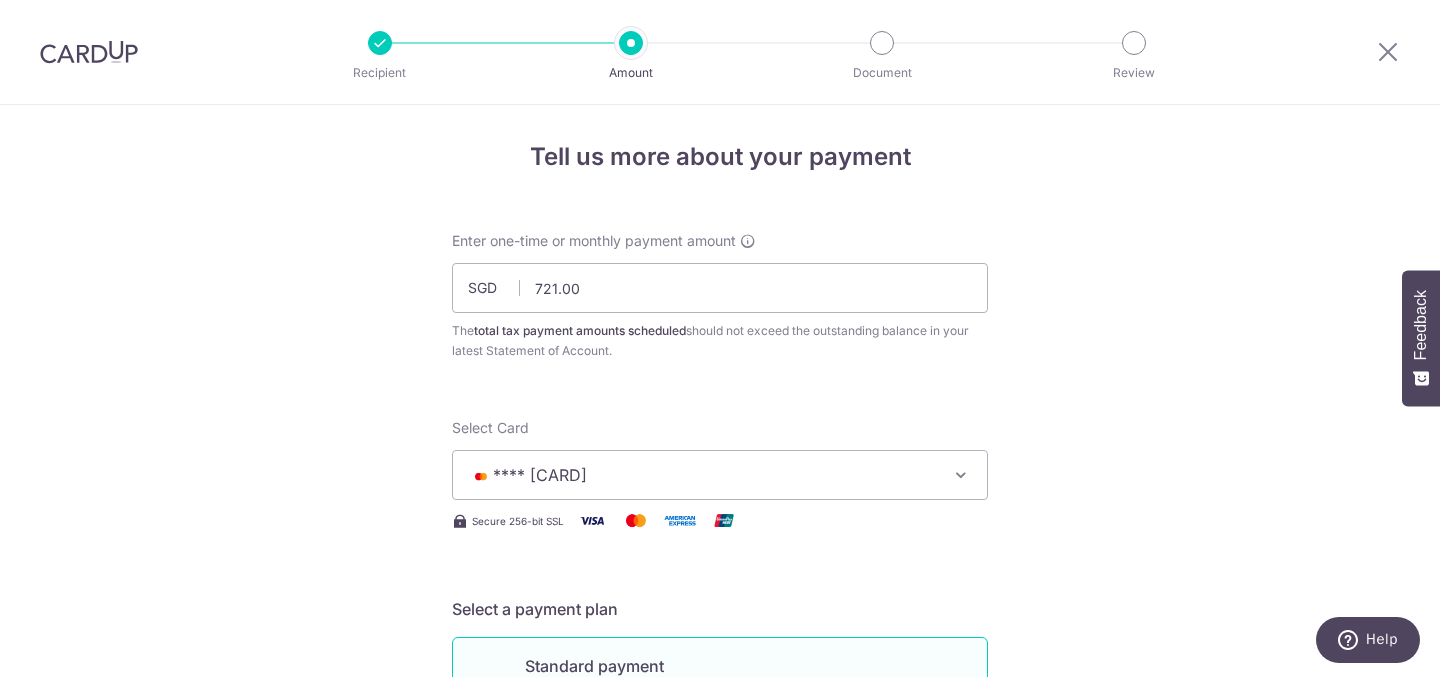 scroll, scrollTop: 0, scrollLeft: 0, axis: both 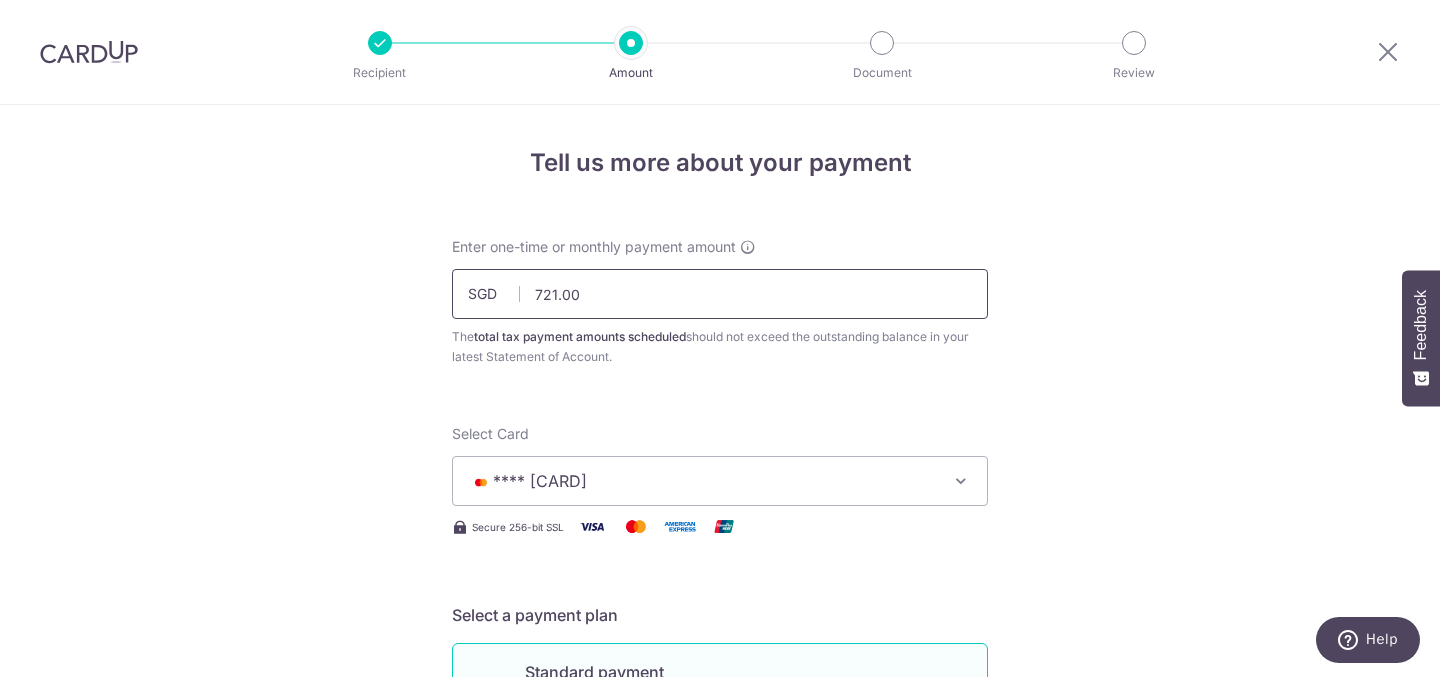 click on "721.00" at bounding box center (720, 294) 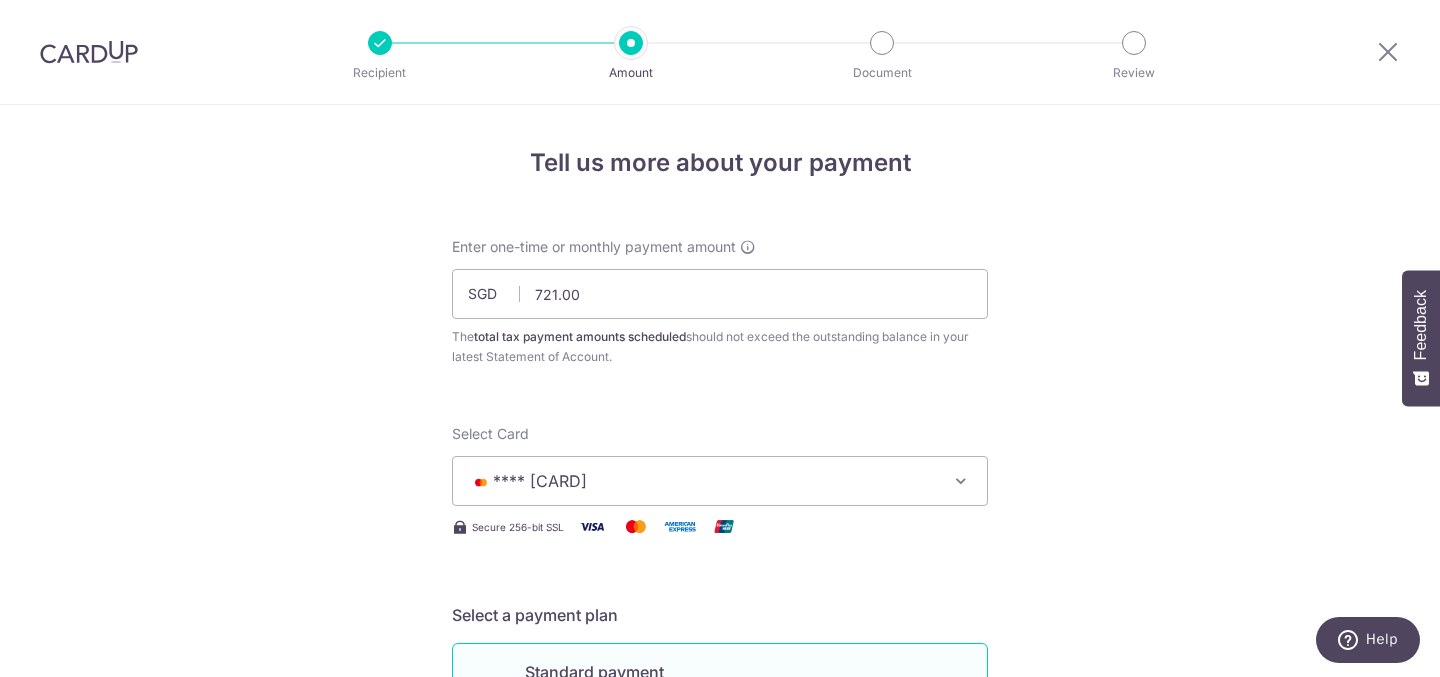 click on "**** 4629" at bounding box center [702, 481] 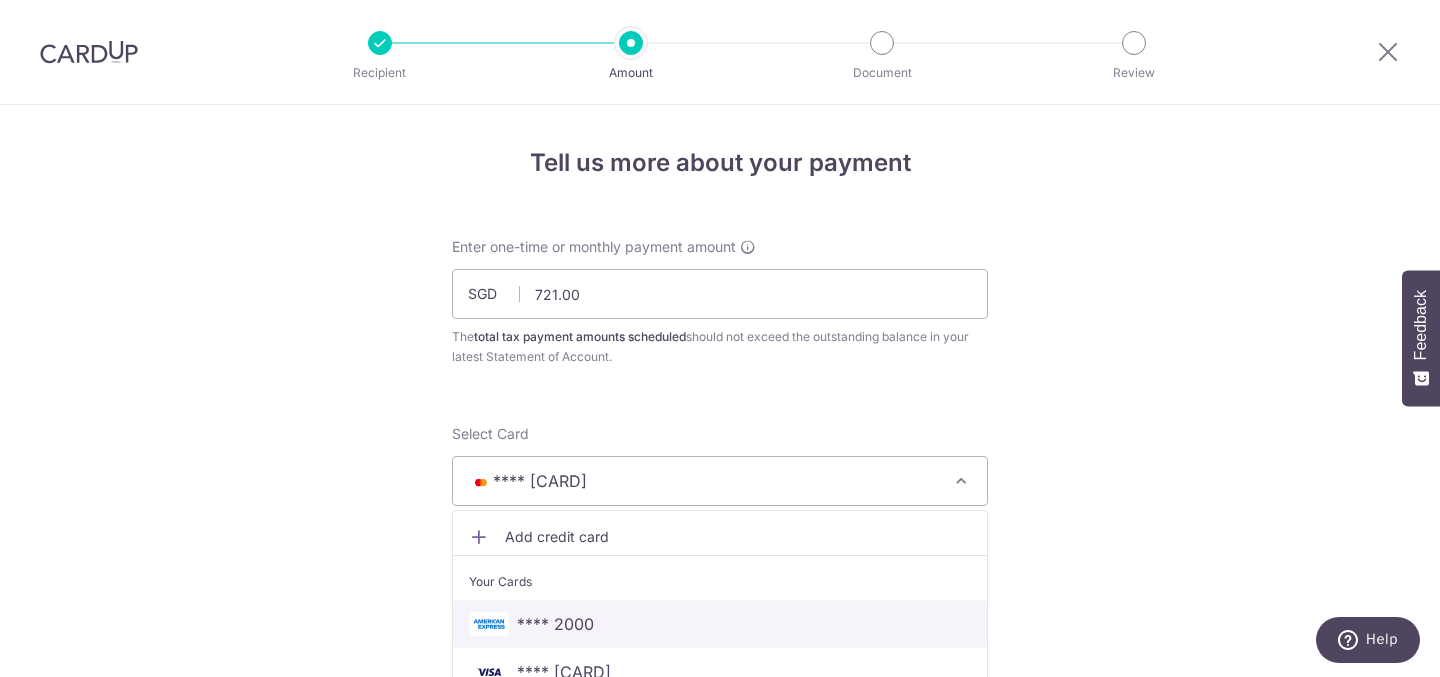 click on "**** 2000" at bounding box center [720, 624] 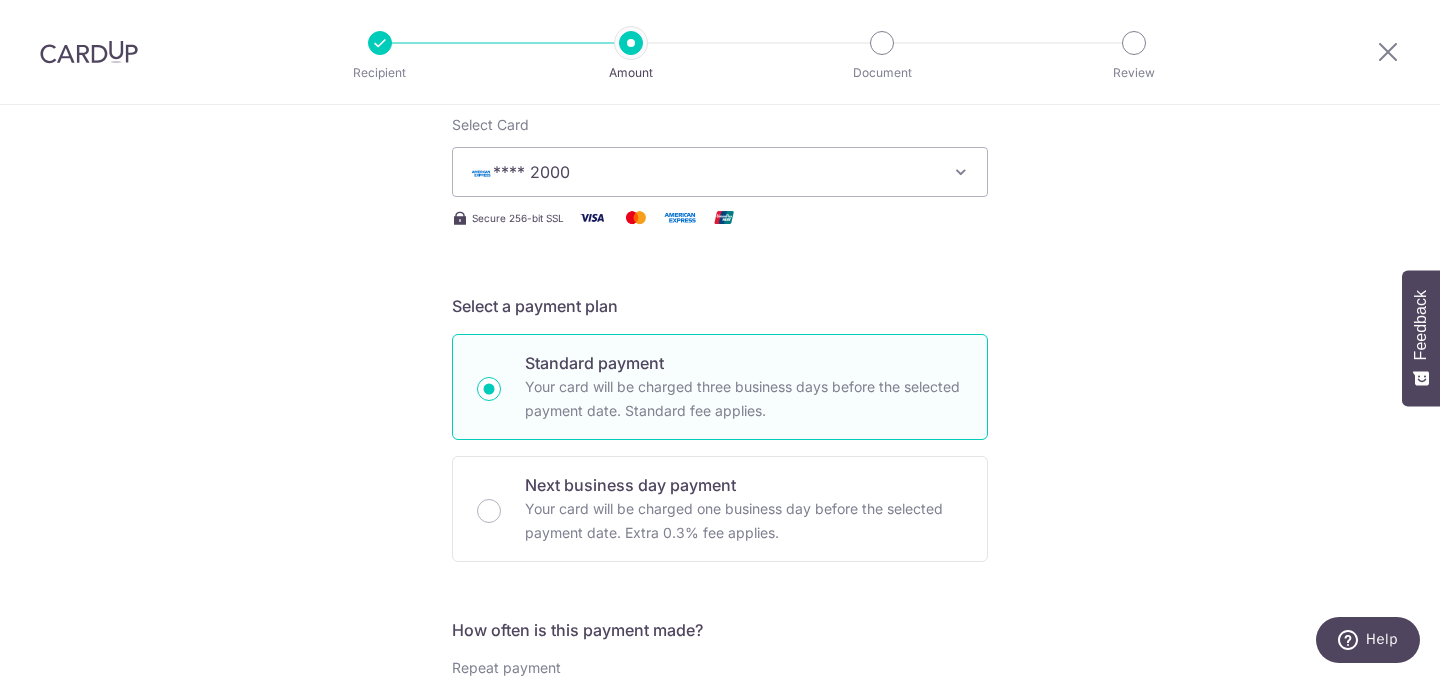 scroll, scrollTop: 0, scrollLeft: 0, axis: both 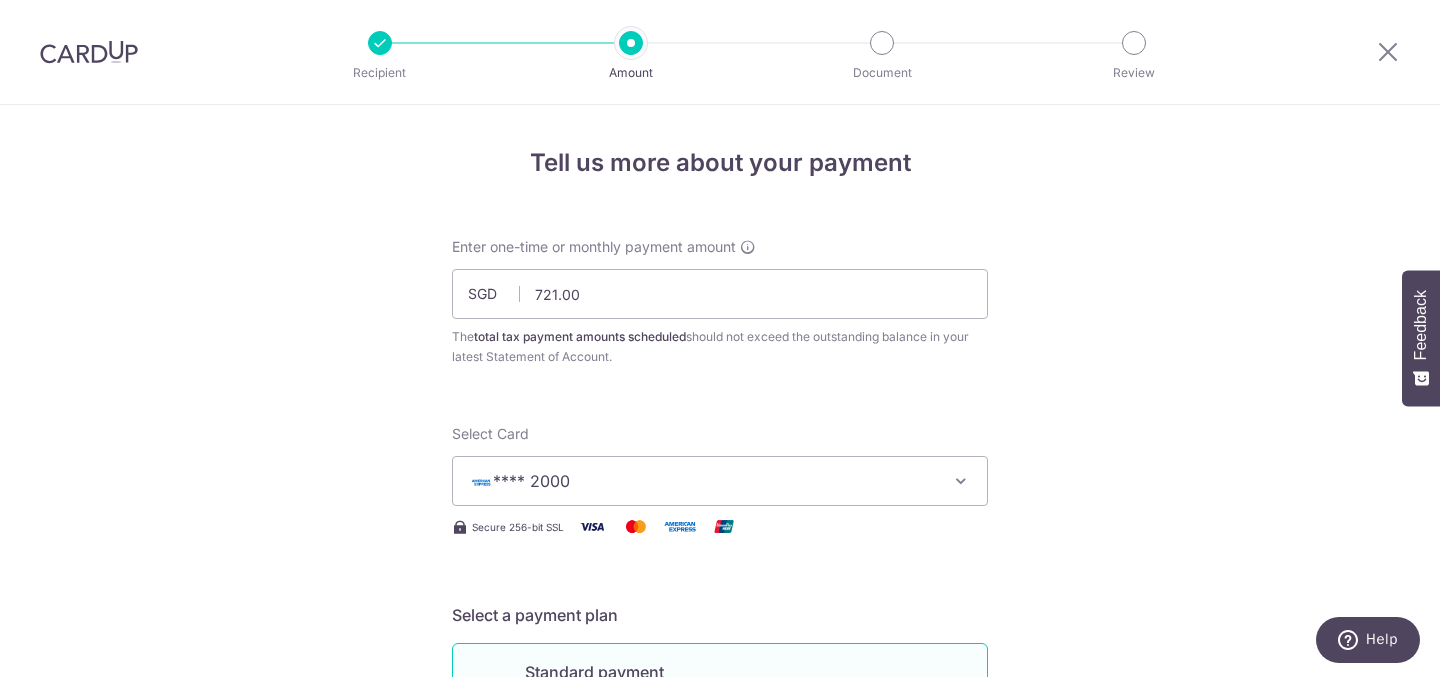 click on "**** 2000" at bounding box center (531, 481) 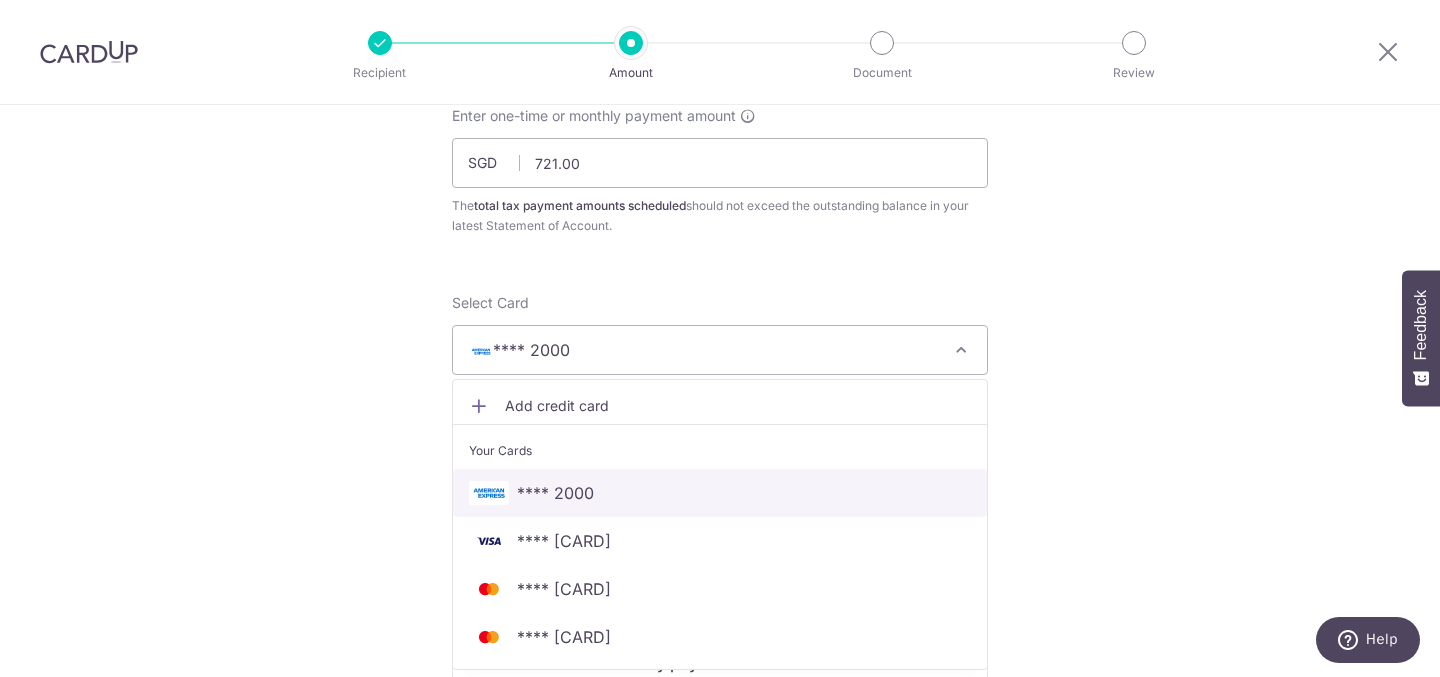 scroll, scrollTop: 185, scrollLeft: 0, axis: vertical 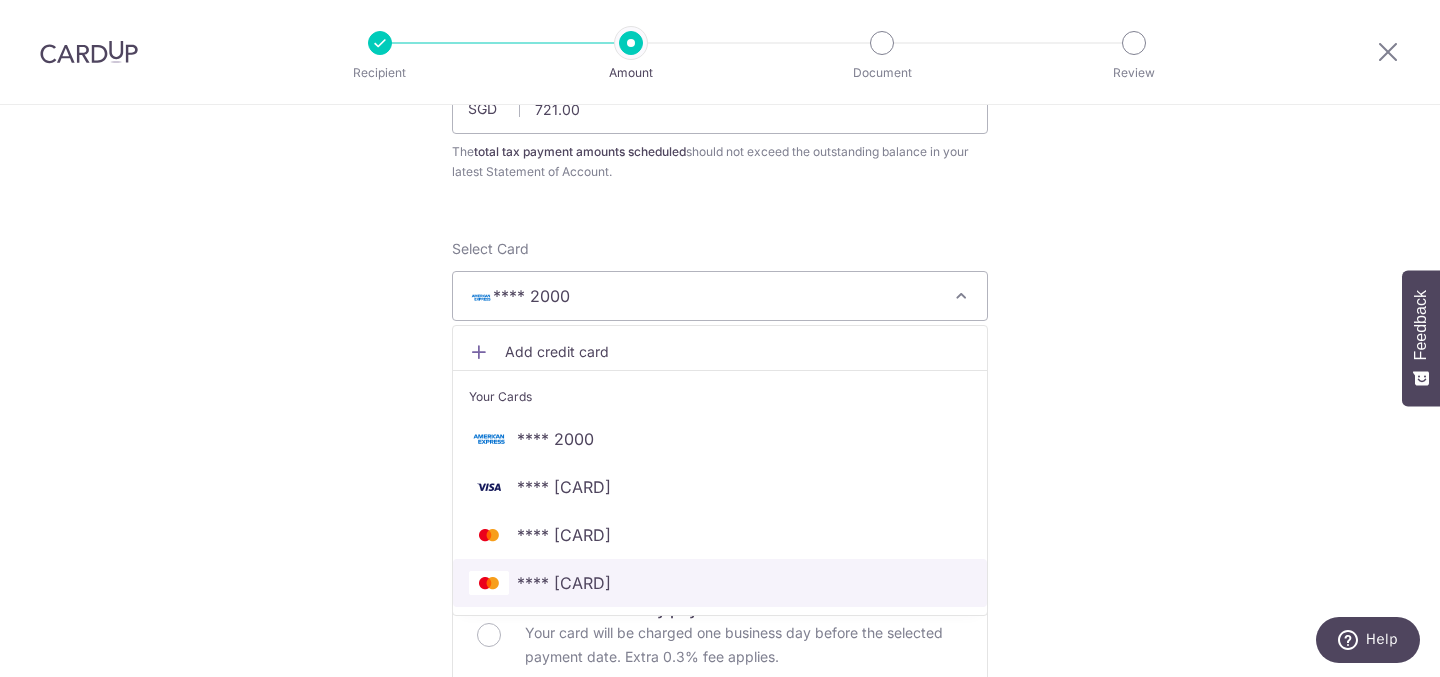 click on "**** 4629" at bounding box center [564, 583] 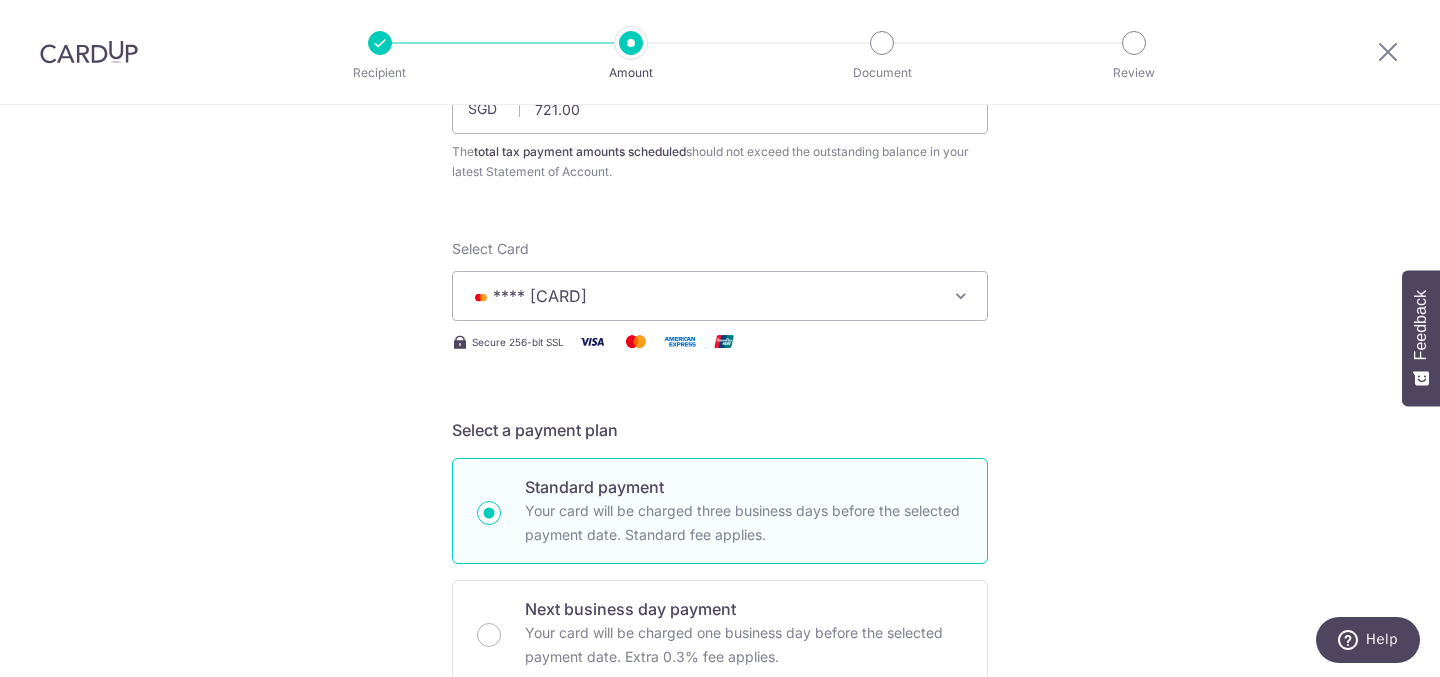 click on "Tell us more about your payment
Enter one-time or monthly payment amount
SGD
721.00
721.00
The  total tax payment amounts scheduled  should not exceed the outstanding balance in your latest Statement of Account.
Card added successfully
Select Card
**** 4629
Add credit card
Your Cards
**** 2000
**** 4146
**** 1560
**** 4629
Secure 256-bit SSL" at bounding box center [720, 889] 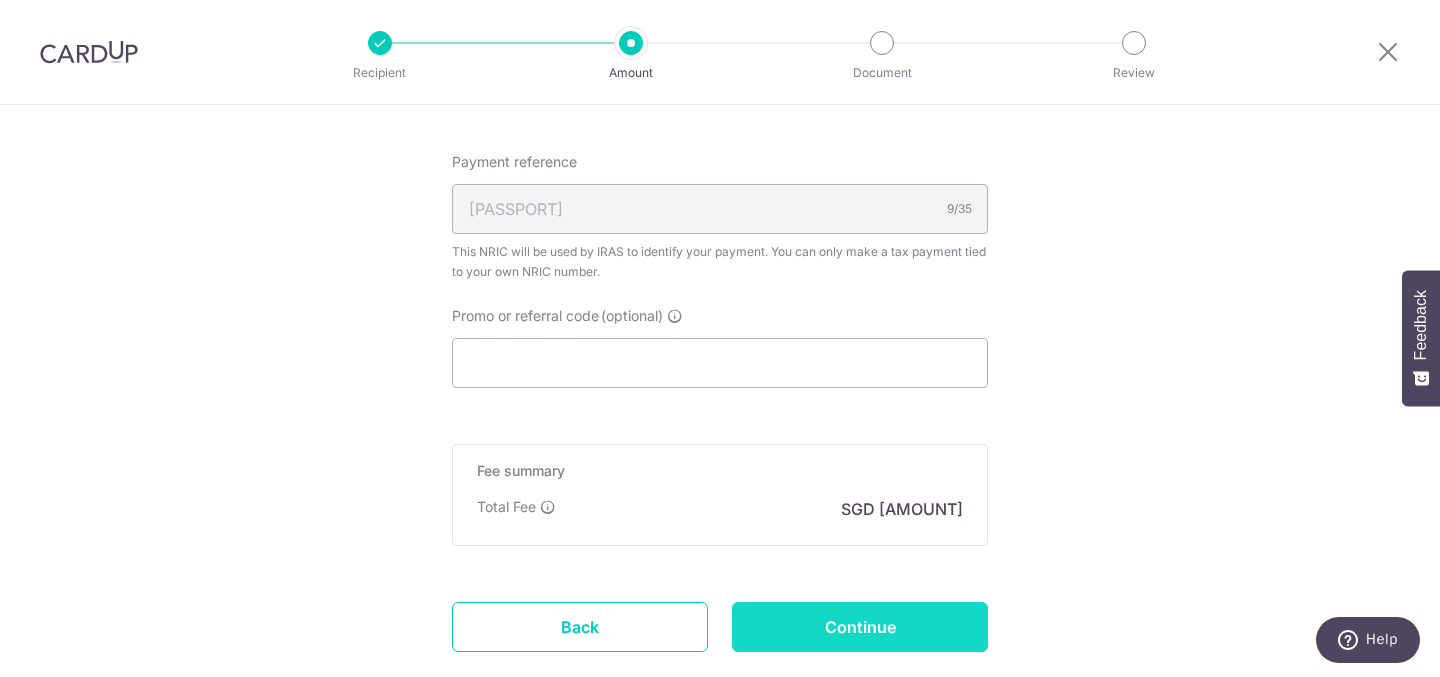 scroll, scrollTop: 1367, scrollLeft: 0, axis: vertical 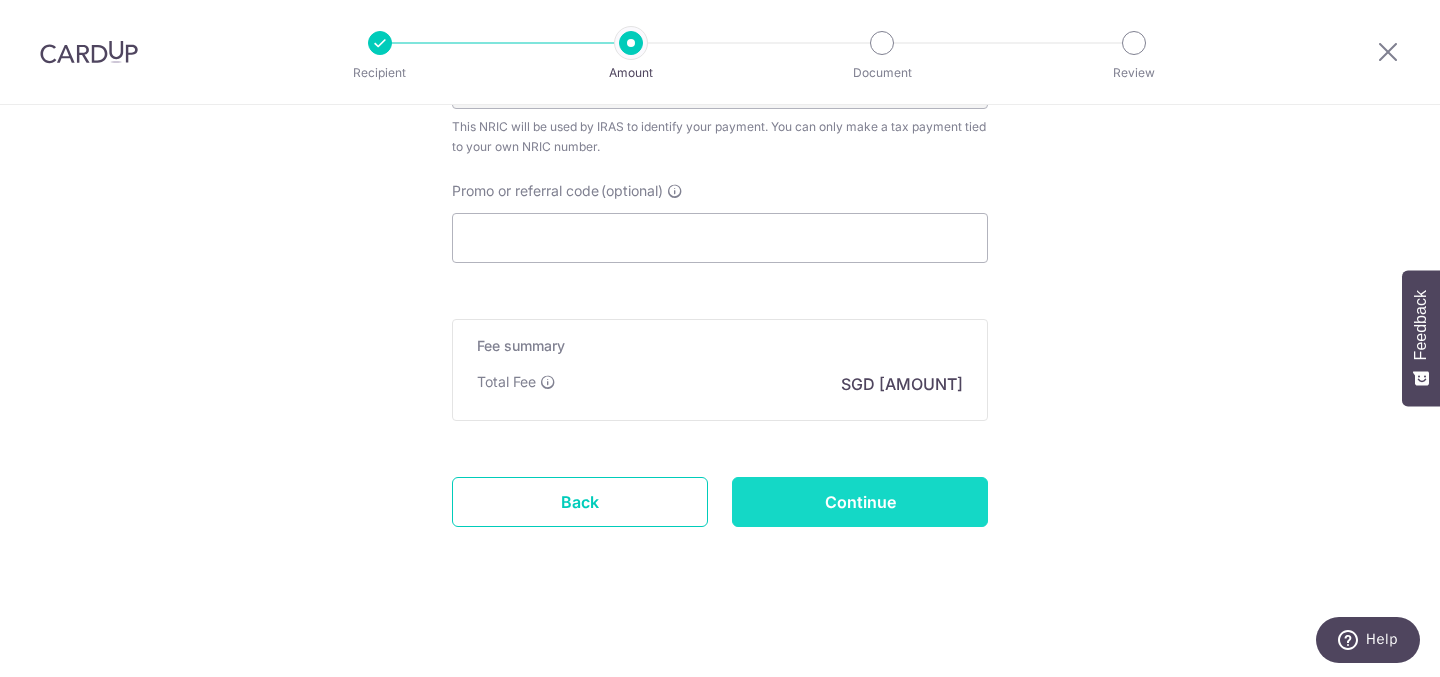 click on "Continue" at bounding box center (860, 502) 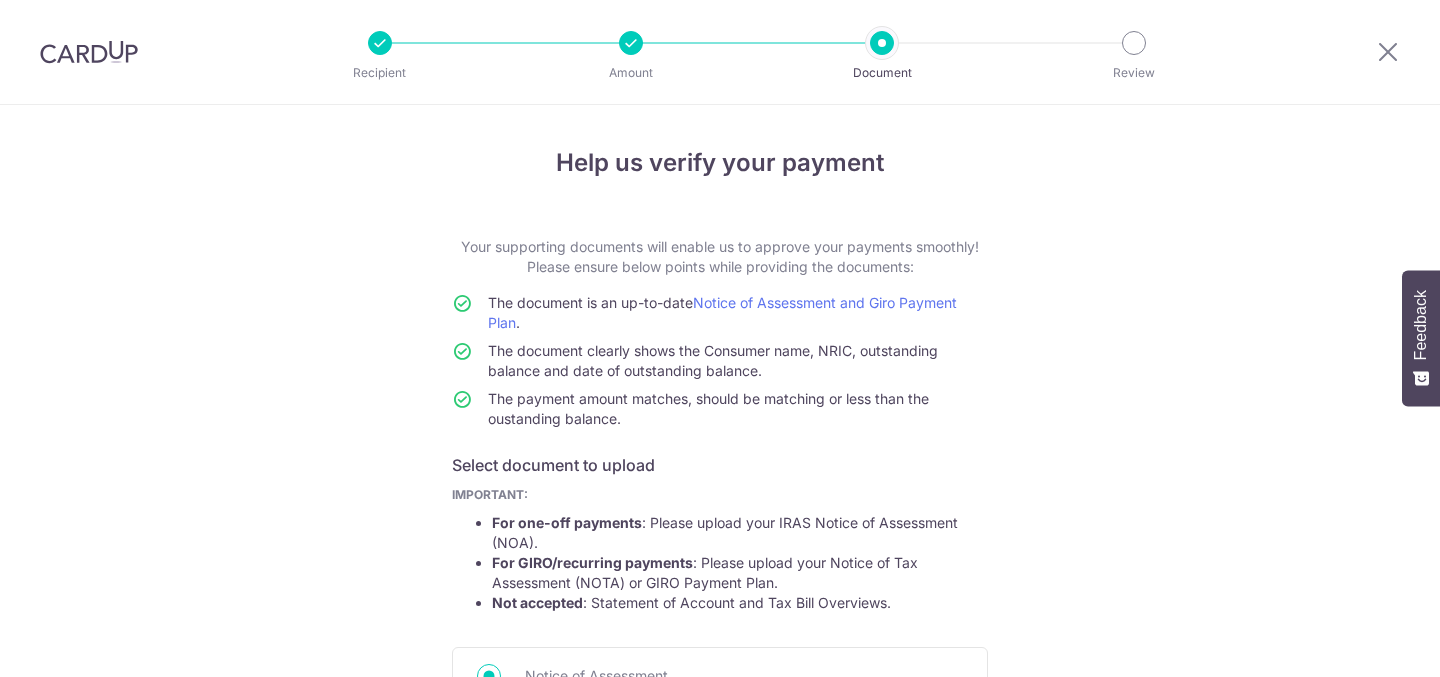 scroll, scrollTop: 0, scrollLeft: 0, axis: both 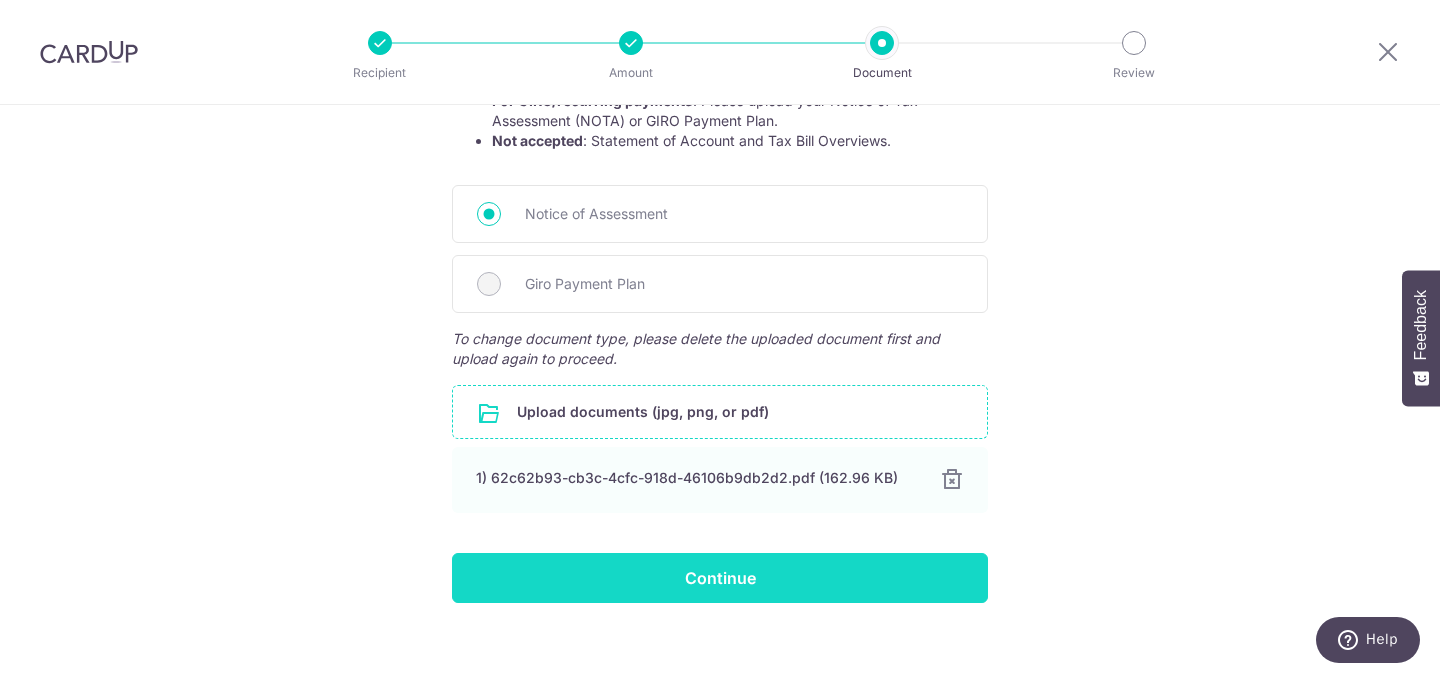 click on "Continue" at bounding box center (720, 578) 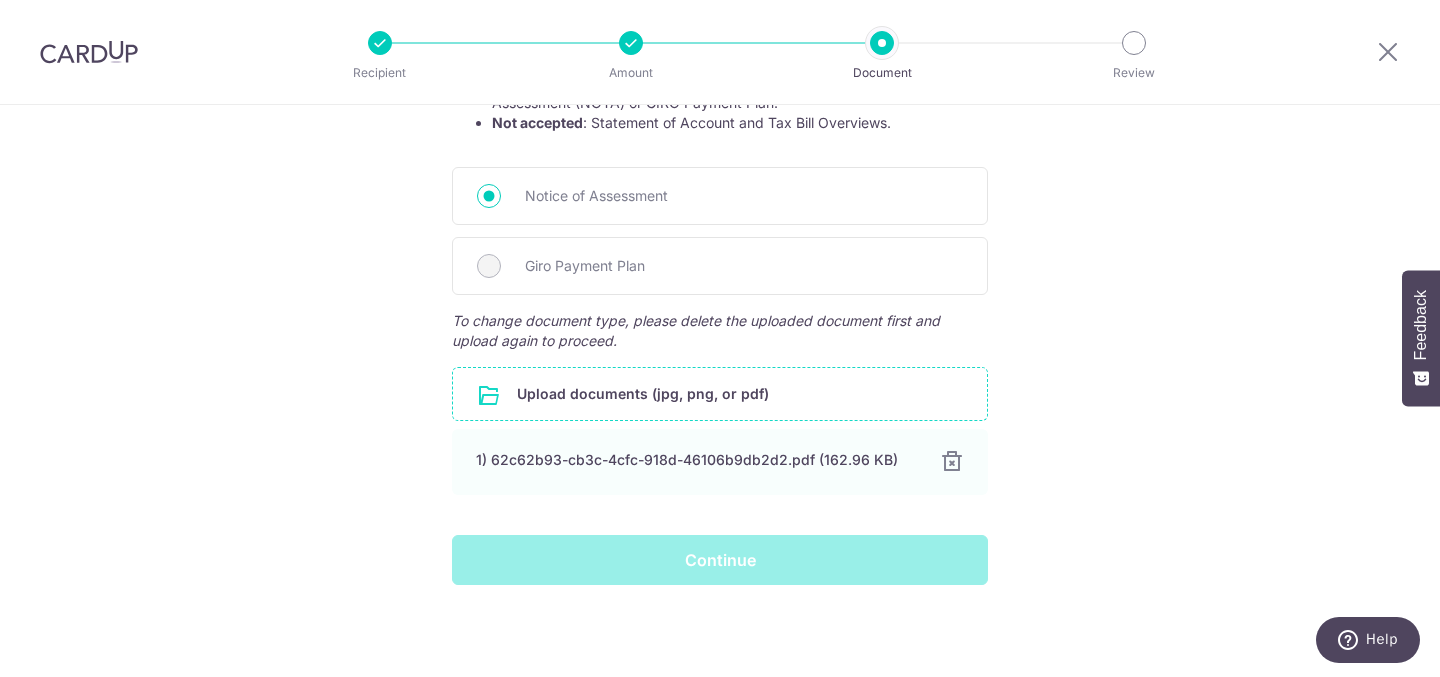 scroll, scrollTop: 482, scrollLeft: 0, axis: vertical 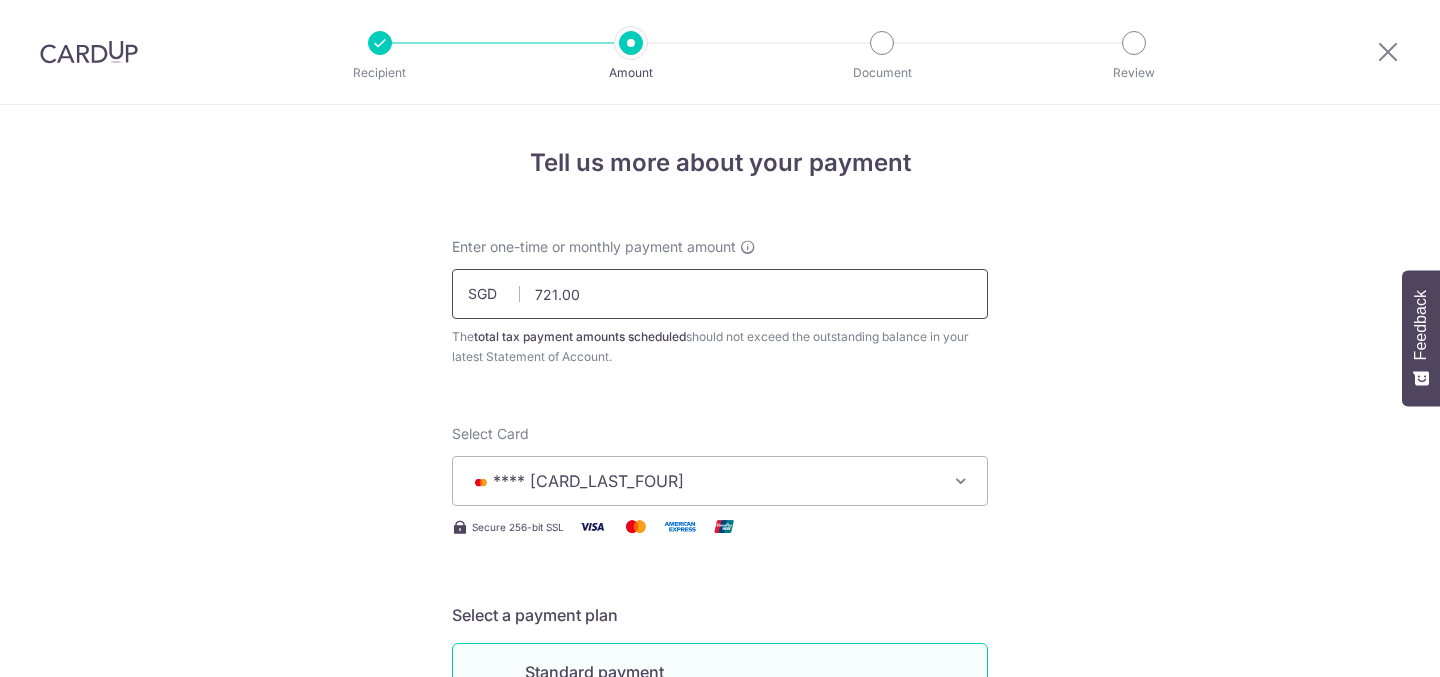 click on "721.00" at bounding box center (720, 294) 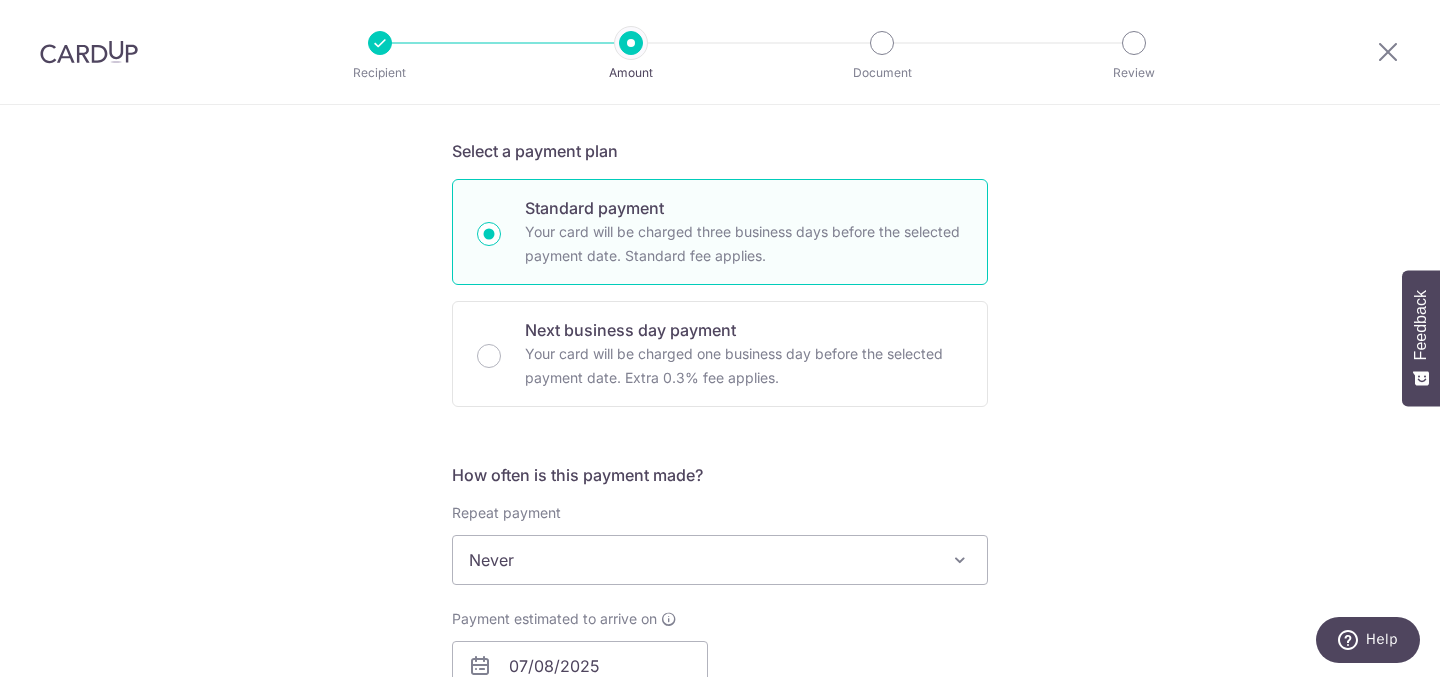 scroll, scrollTop: 508, scrollLeft: 0, axis: vertical 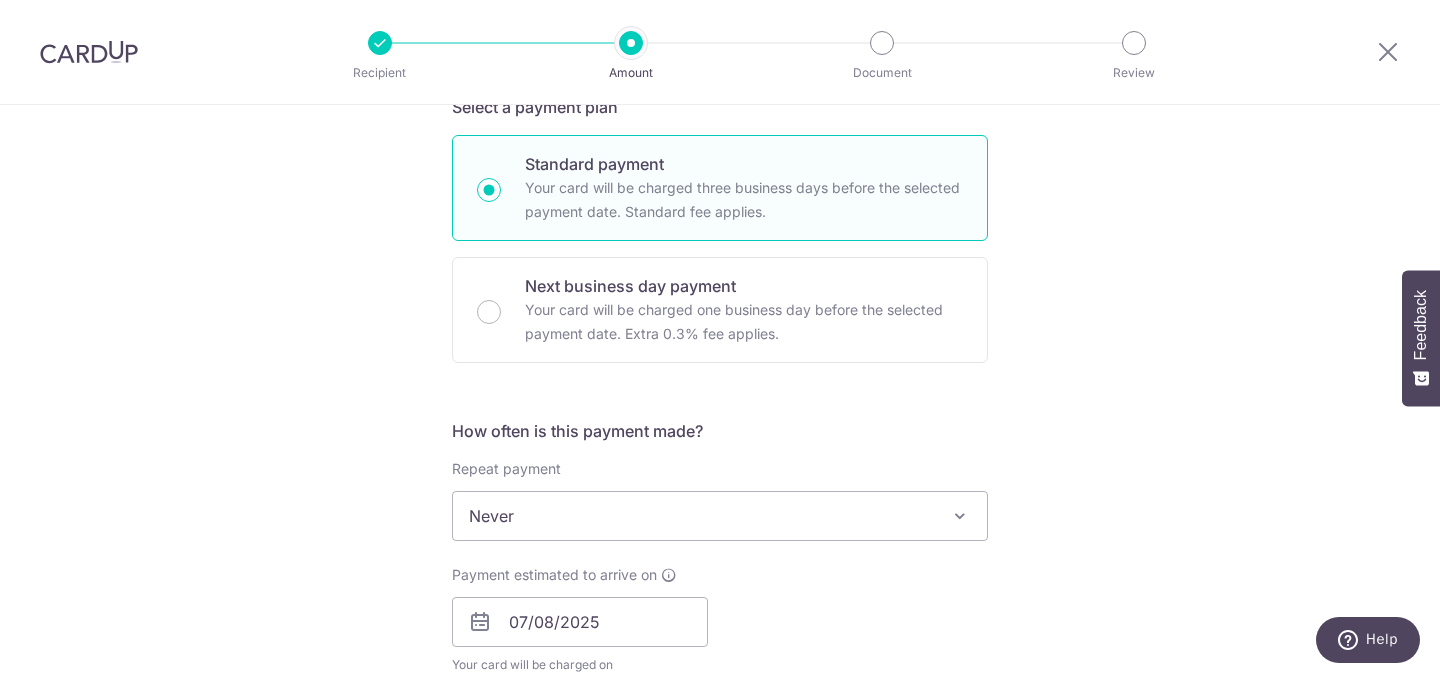 click on "Never" at bounding box center [720, 516] 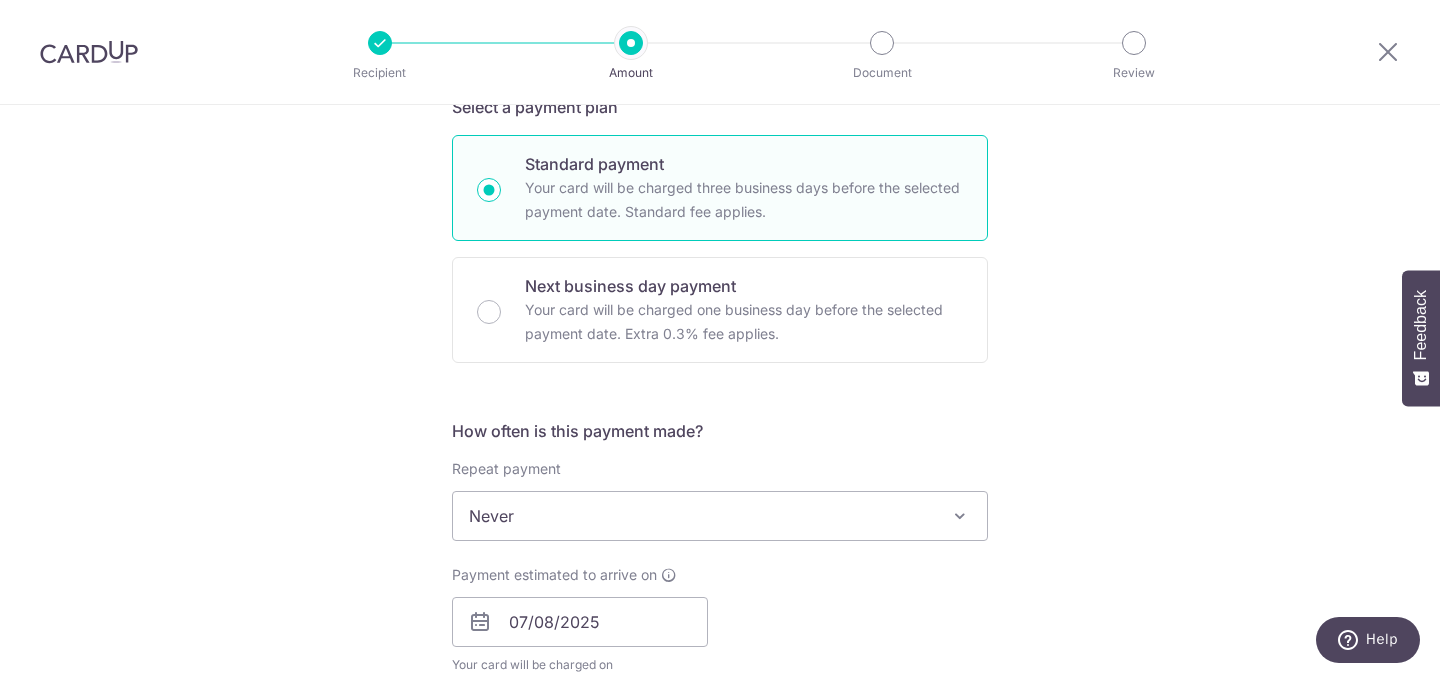 click on "Tell us more about your payment
Enter one-time or monthly payment amount
SGD
721.00
721.00
The  total tax payment amounts scheduled  should not exceed the outstanding balance in your latest Statement of Account.
Select Card
**** 4629
Add credit card
Your Cards
**** 2000
**** 4146
**** 1560
**** 4629
Secure 256-bit SSL" at bounding box center [720, 566] 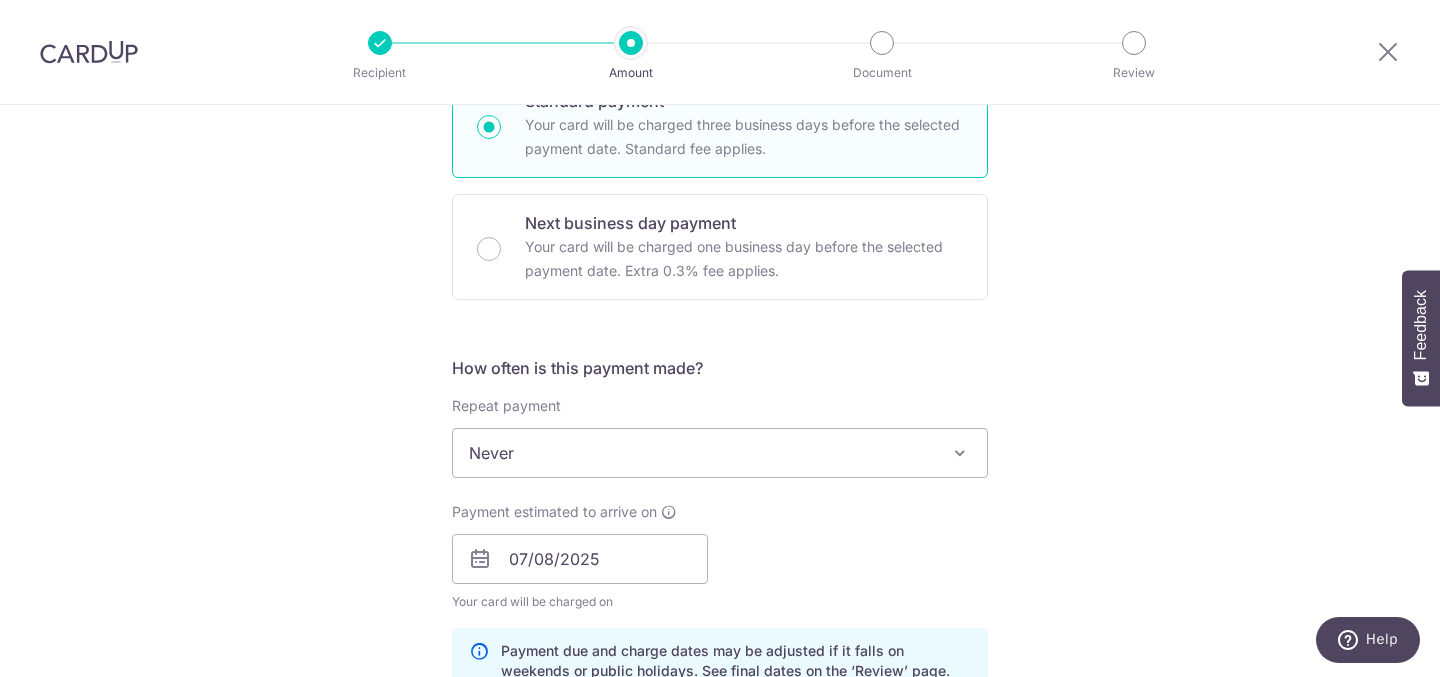 scroll, scrollTop: 867, scrollLeft: 0, axis: vertical 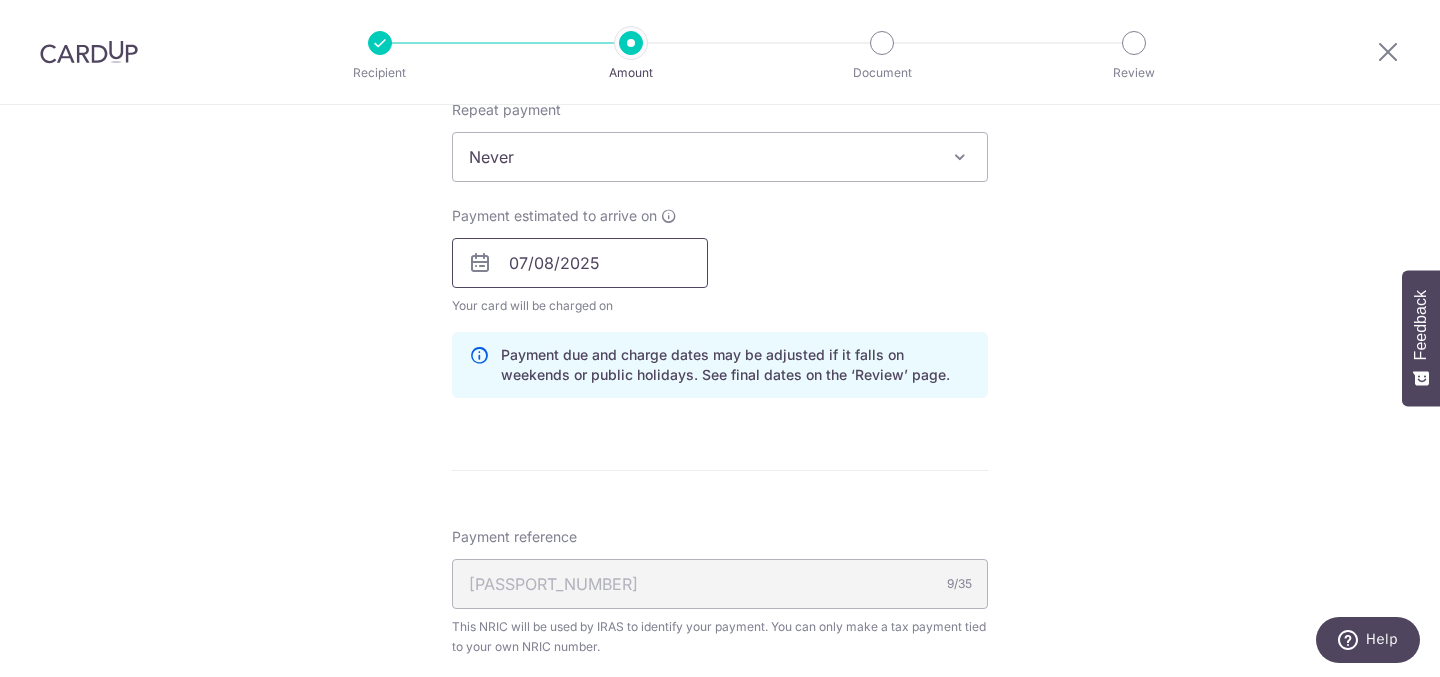 click on "07/08/2025" at bounding box center [580, 263] 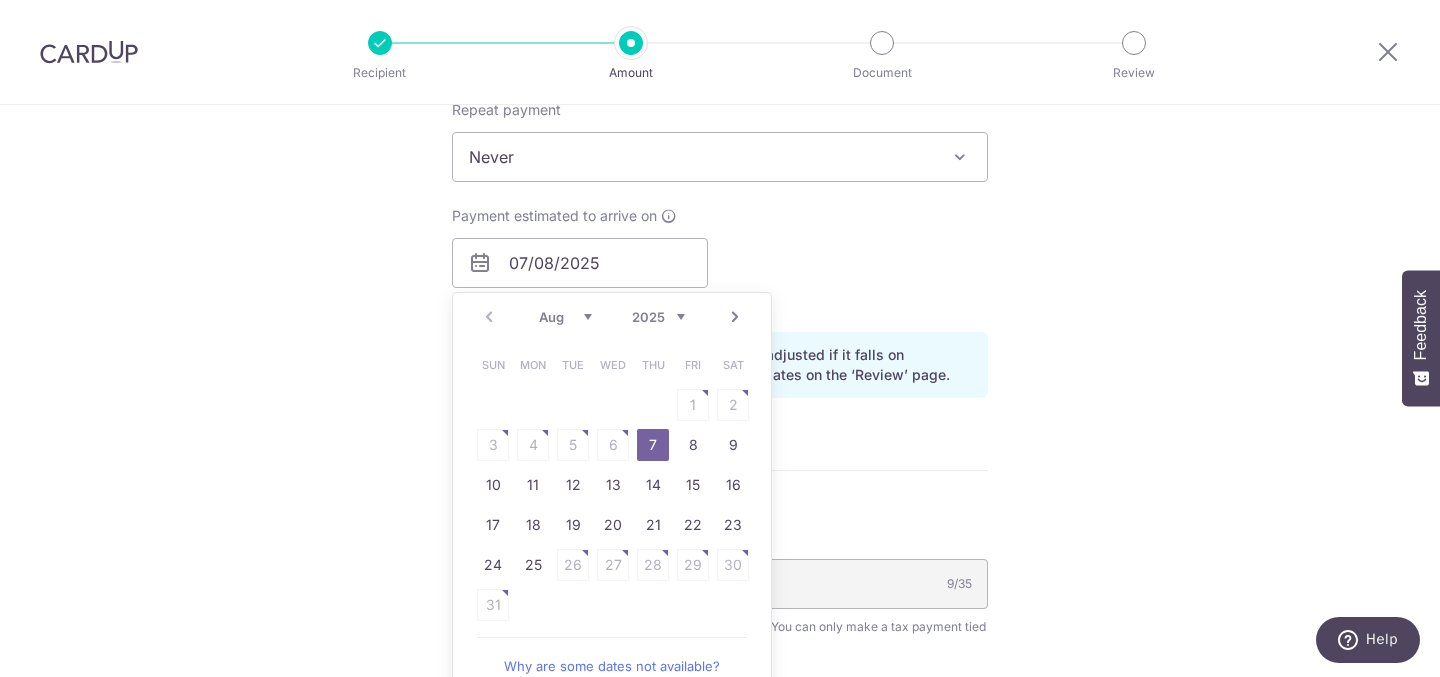 click on "7" at bounding box center (653, 445) 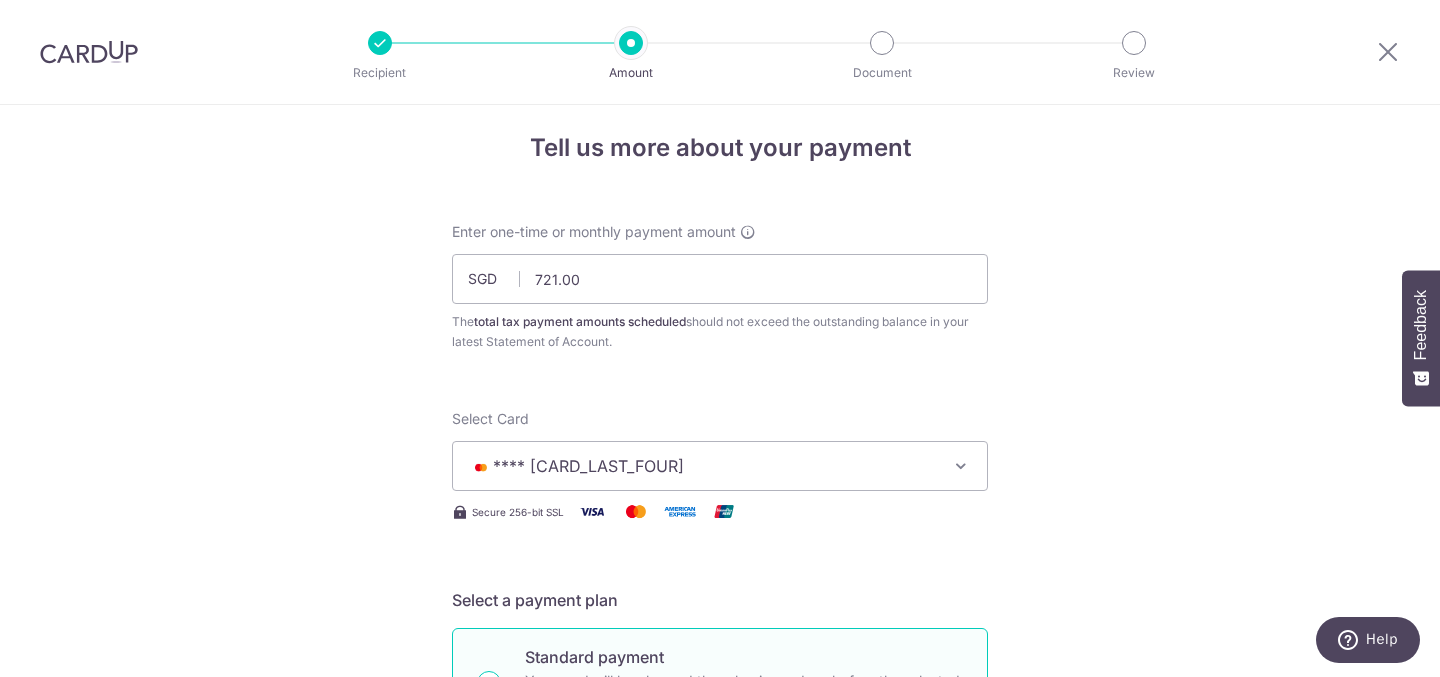 scroll, scrollTop: 0, scrollLeft: 0, axis: both 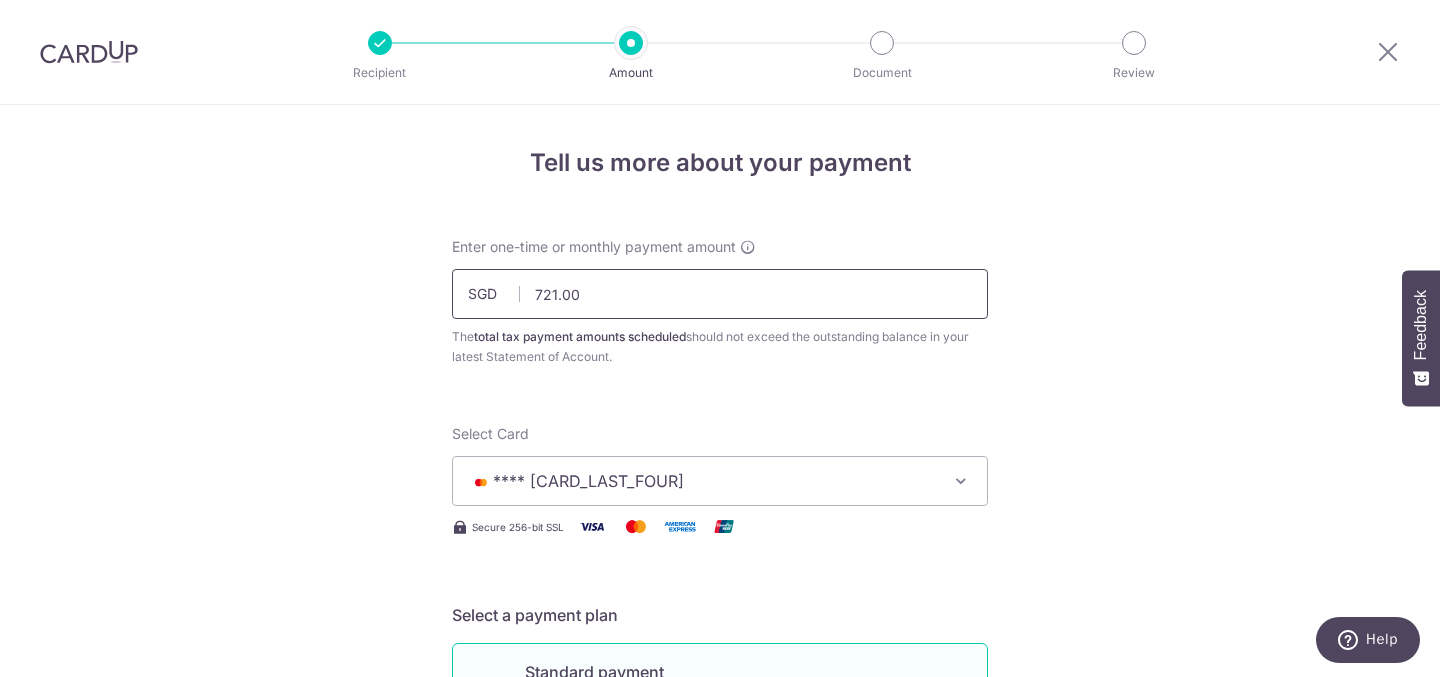 click on "721.00" at bounding box center (720, 294) 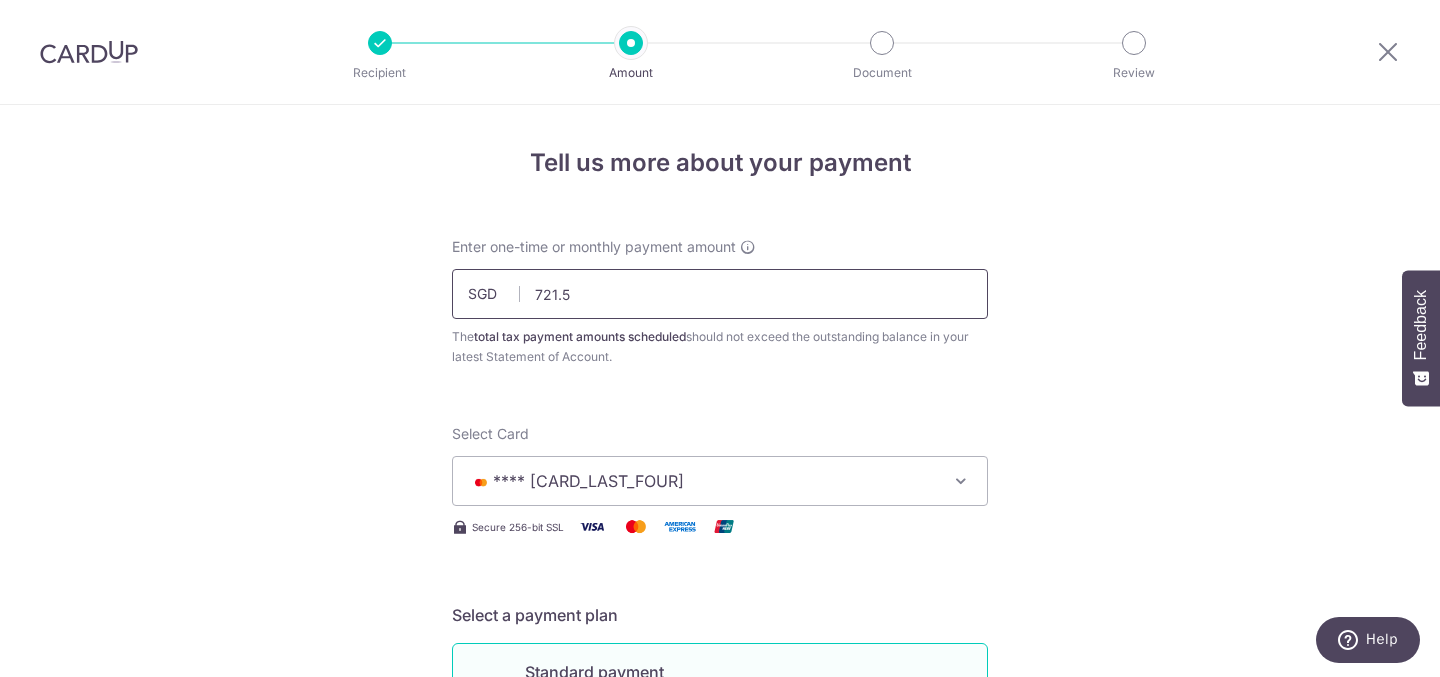 type on "721.50" 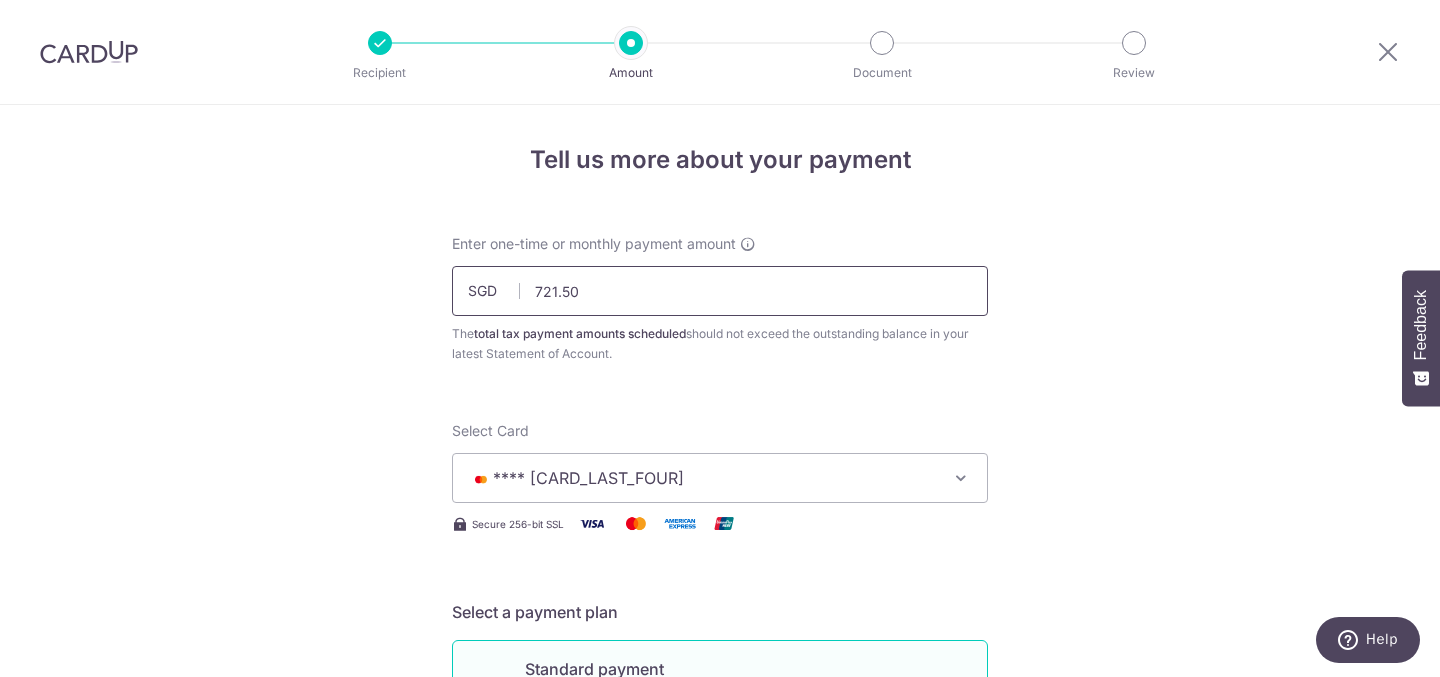 scroll, scrollTop: 4, scrollLeft: 0, axis: vertical 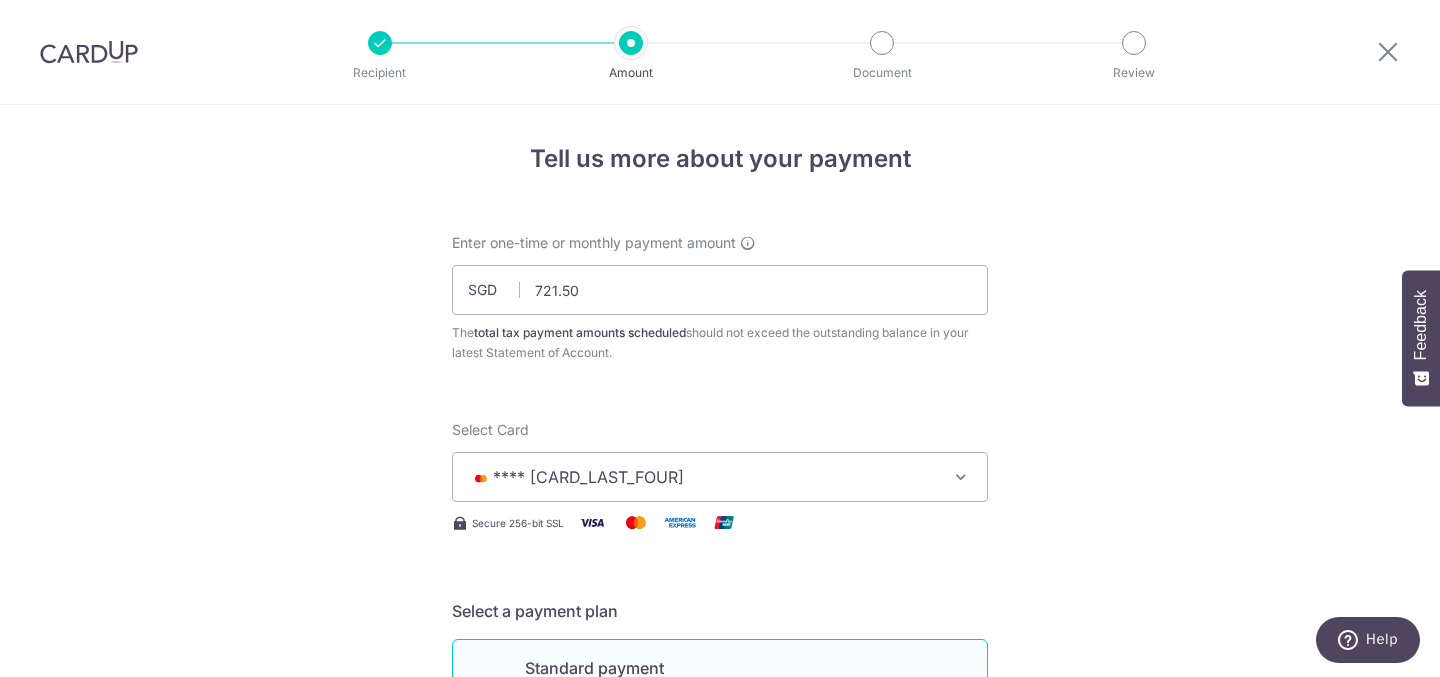 click on "Tell us more about your payment
Enter one-time or monthly payment amount
SGD
721.50
721.00
The  total tax payment amounts scheduled  should not exceed the outstanding balance in your latest Statement of Account.
Select Card
**** 4629
Add credit card
Your Cards
**** 2000
**** 4146
**** 1560
**** 4629
Secure 256-bit SSL" at bounding box center [720, 1070] 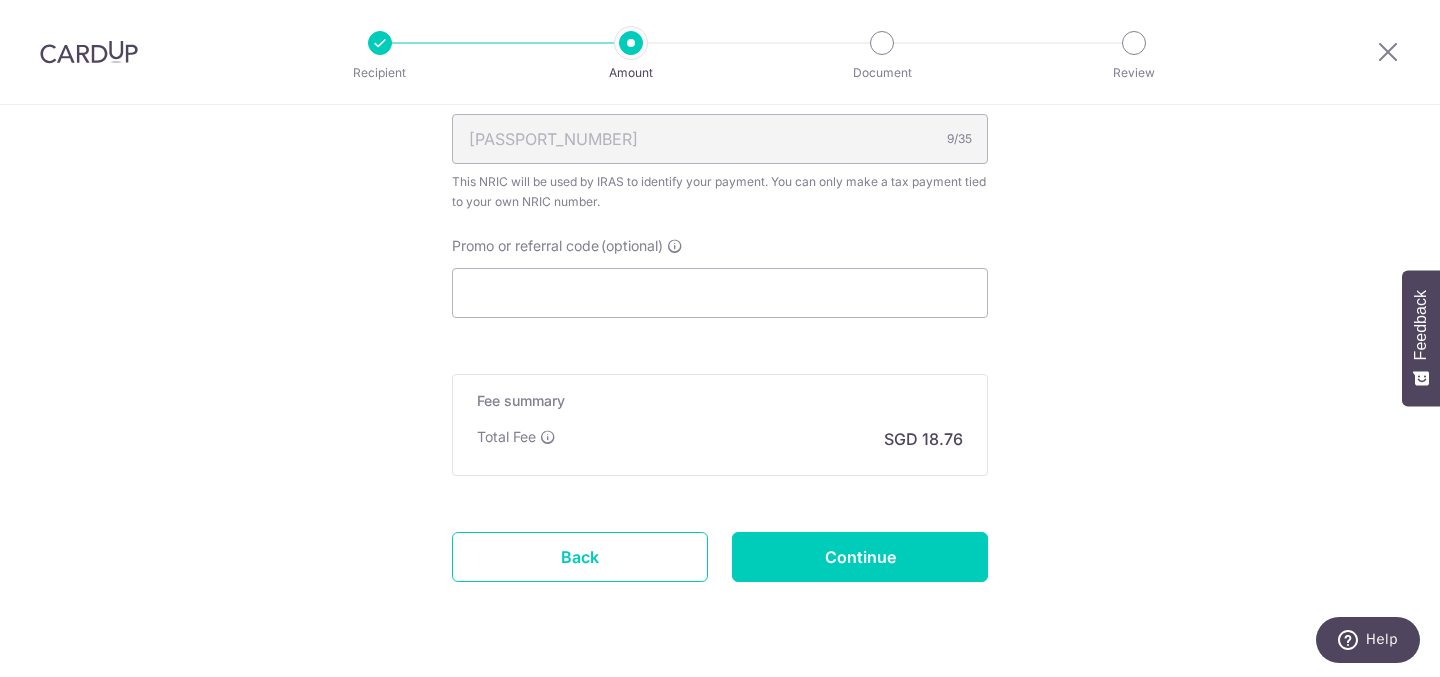 scroll, scrollTop: 1345, scrollLeft: 0, axis: vertical 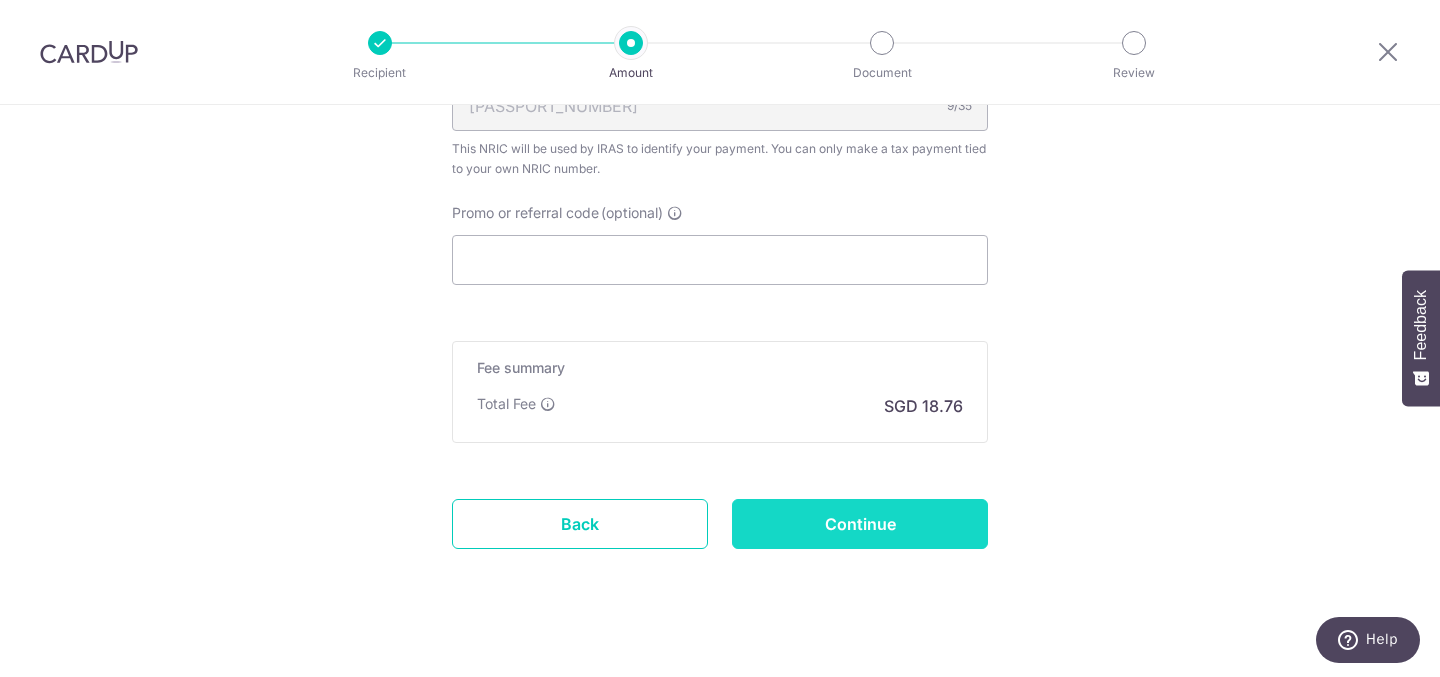 click on "Continue" at bounding box center [860, 524] 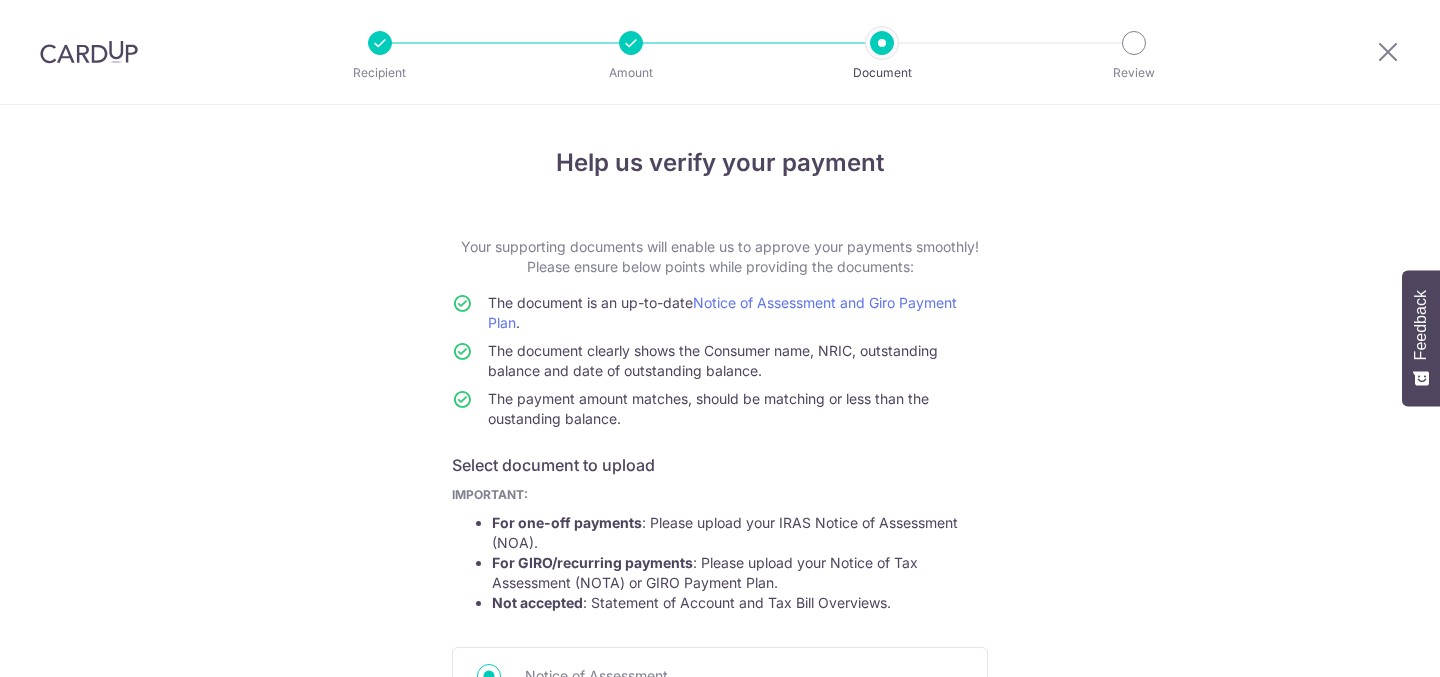 scroll, scrollTop: 0, scrollLeft: 0, axis: both 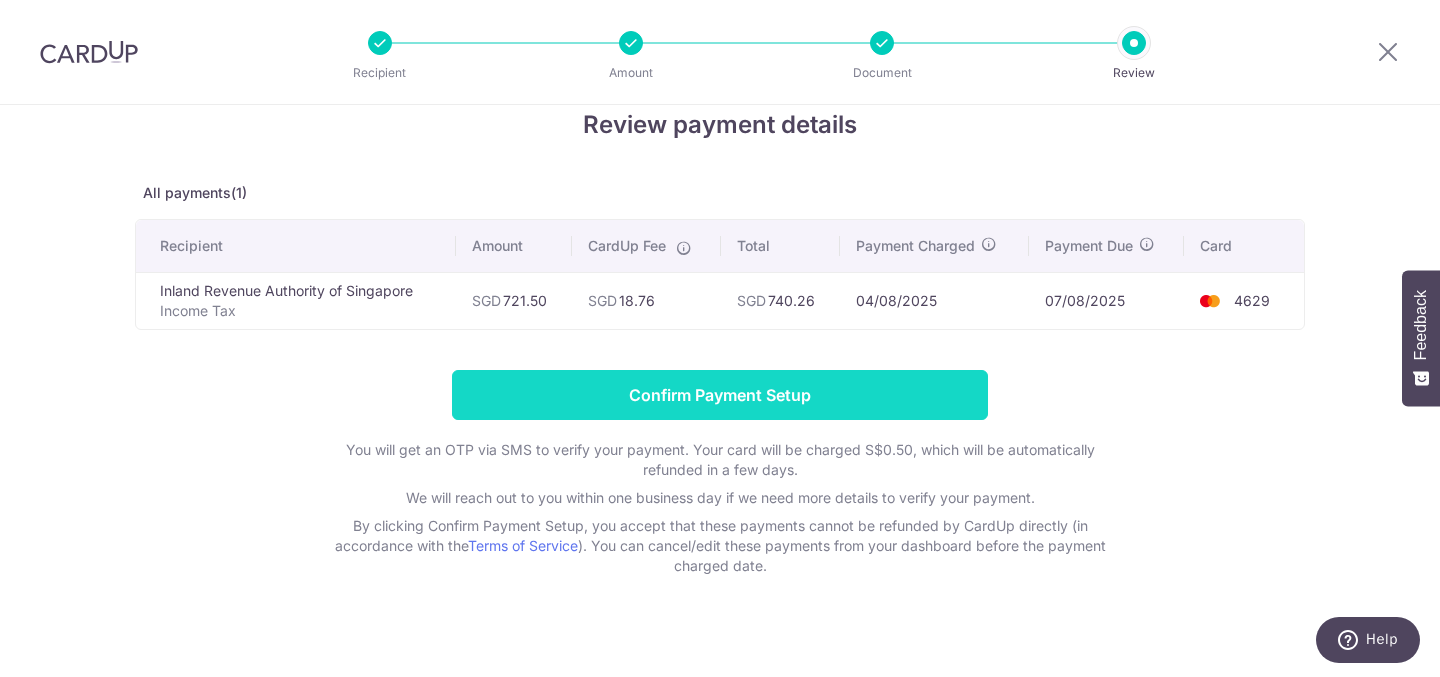 click on "Confirm Payment Setup" at bounding box center [720, 395] 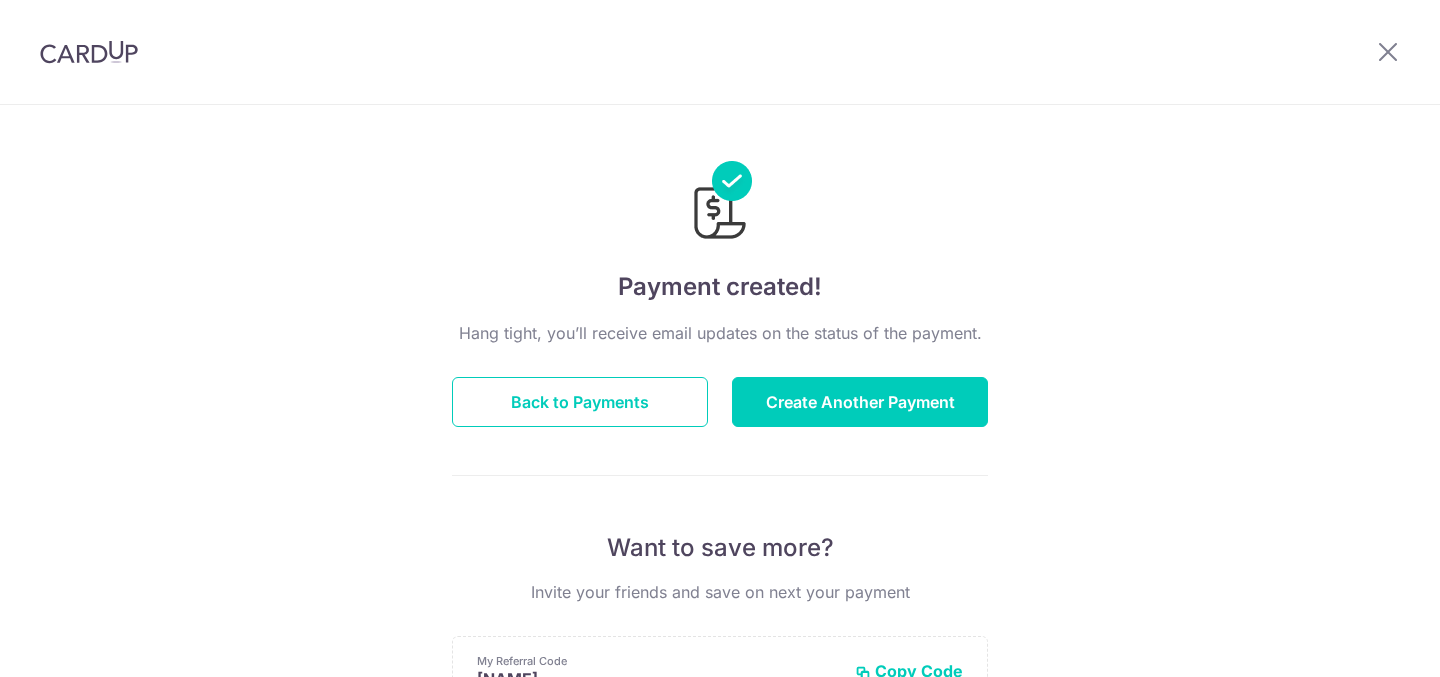 scroll, scrollTop: 0, scrollLeft: 0, axis: both 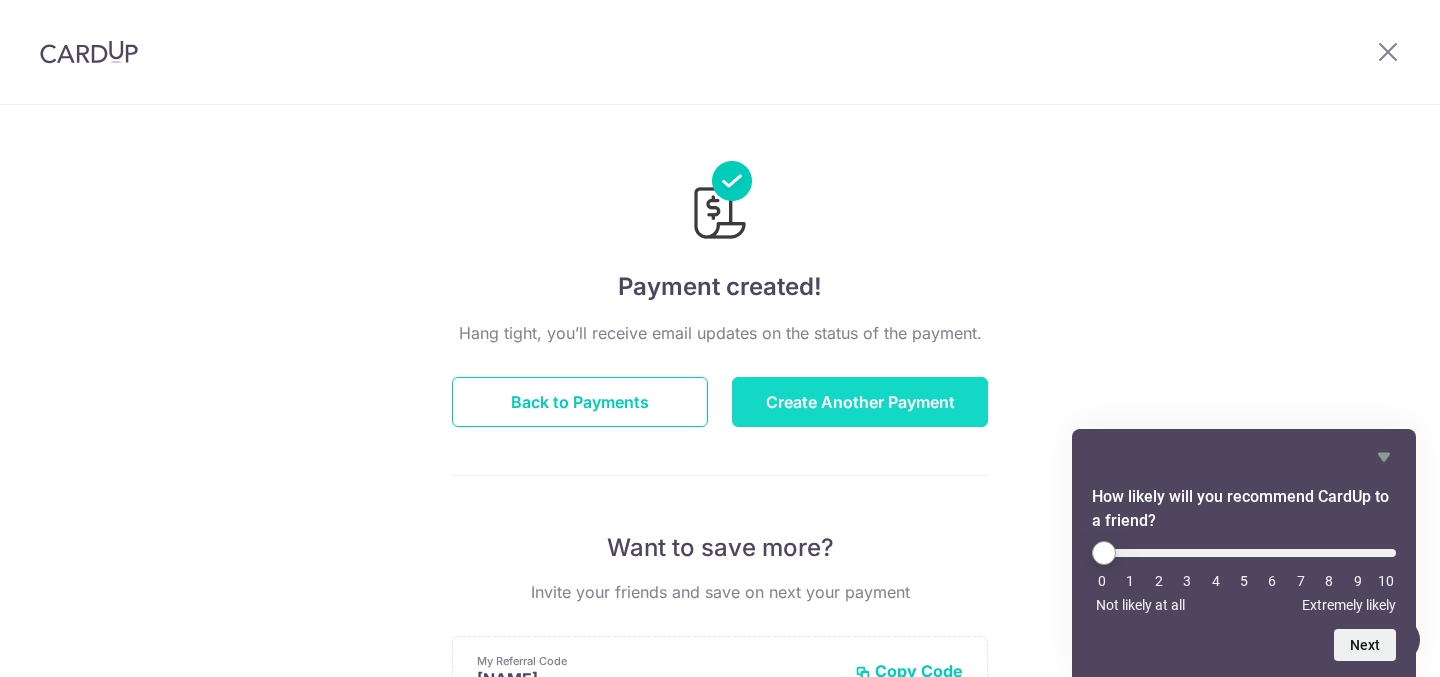 click on "Create Another Payment" at bounding box center [860, 402] 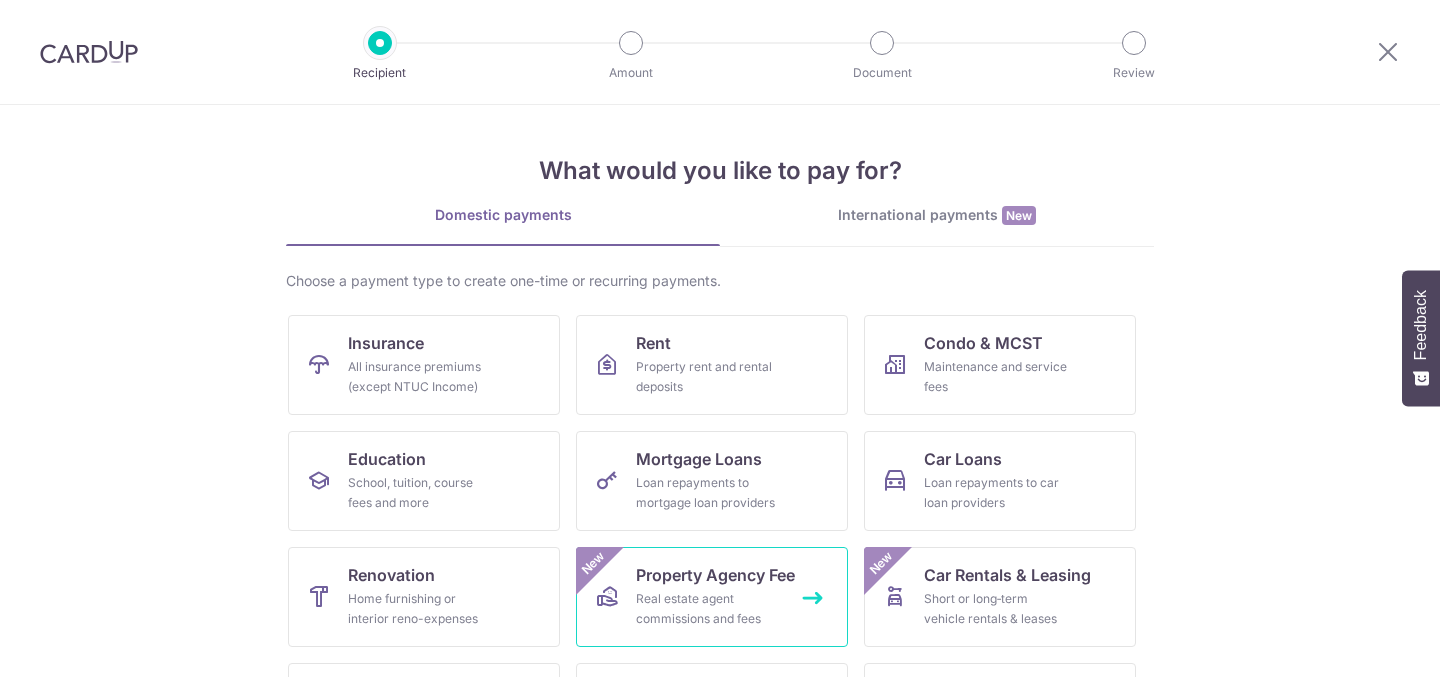 scroll, scrollTop: 0, scrollLeft: 0, axis: both 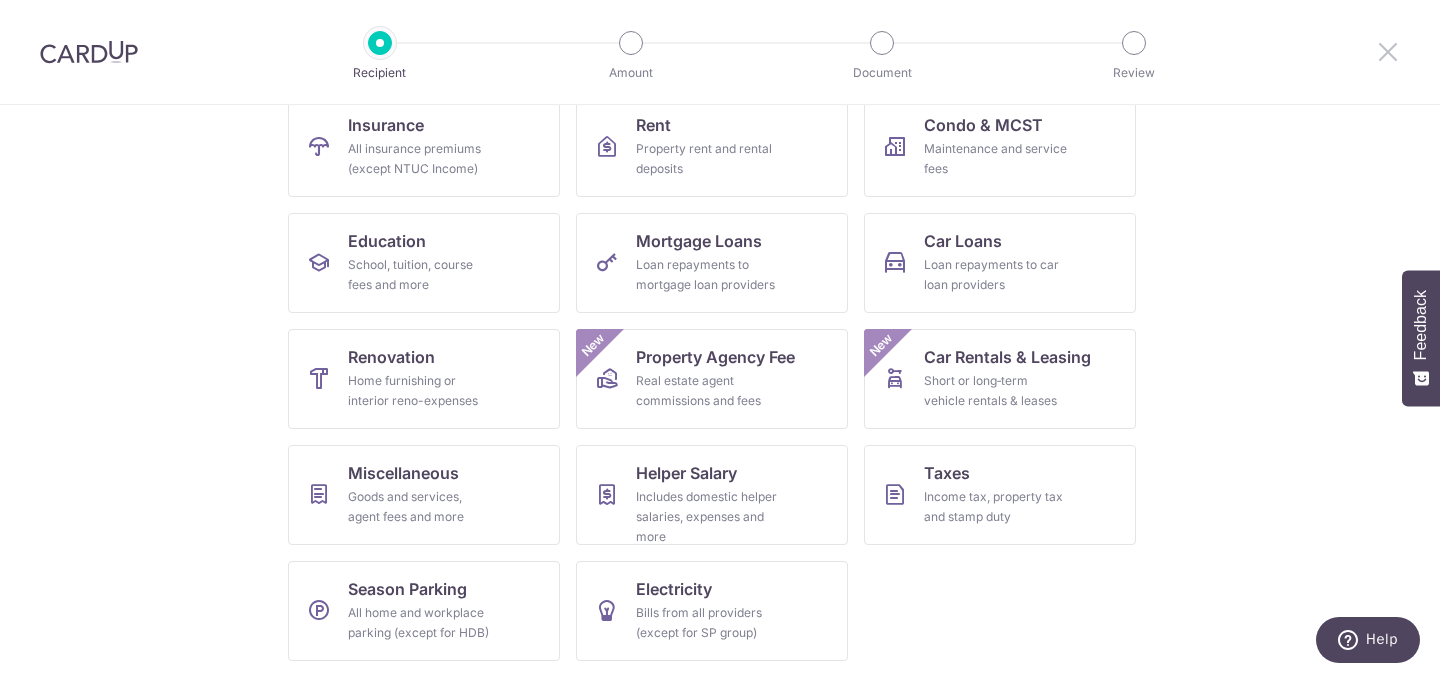 click at bounding box center (1388, 51) 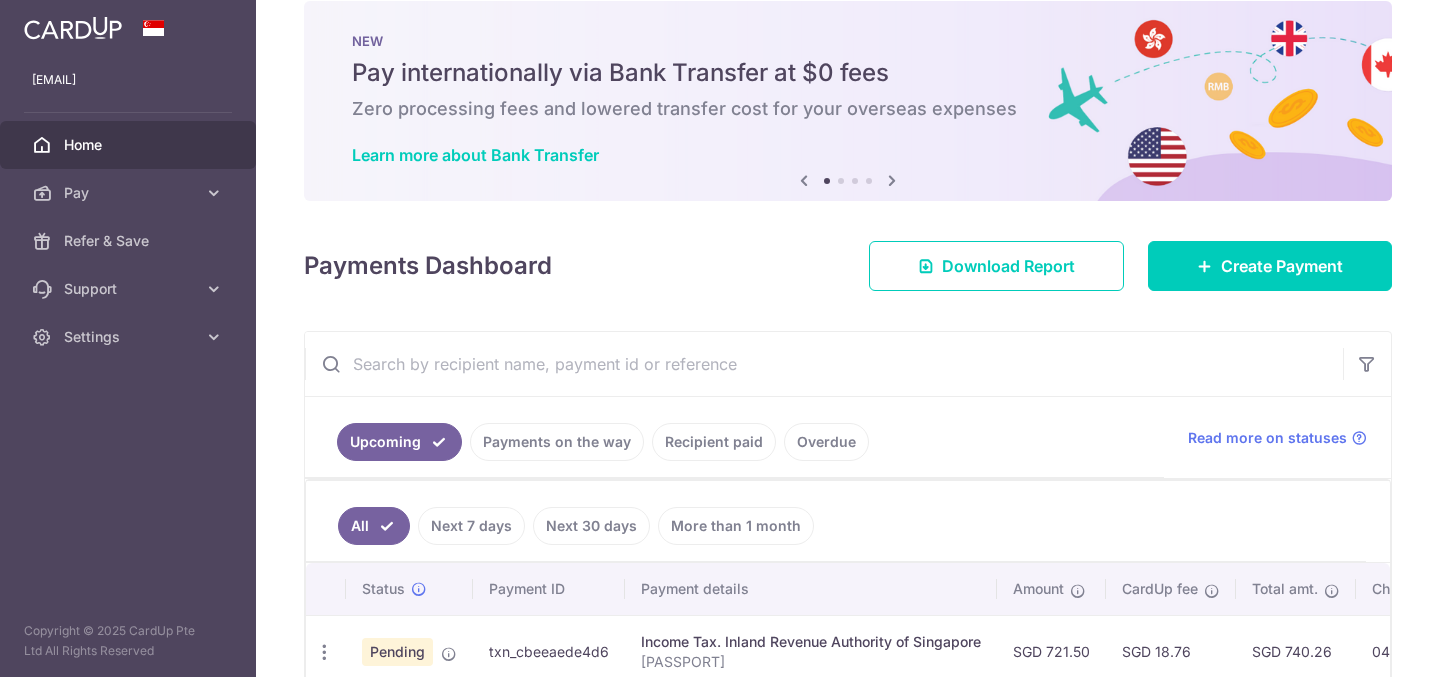 scroll, scrollTop: 122, scrollLeft: 0, axis: vertical 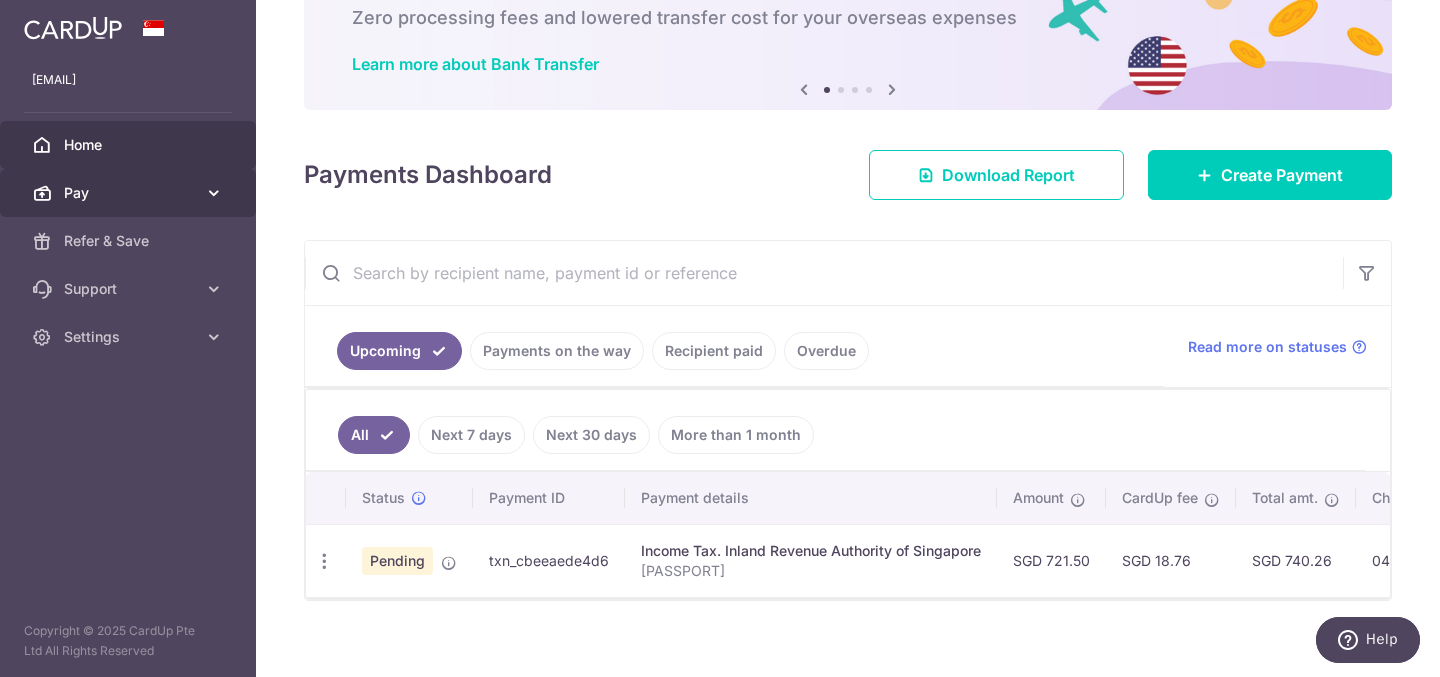click on "Pay" at bounding box center [130, 193] 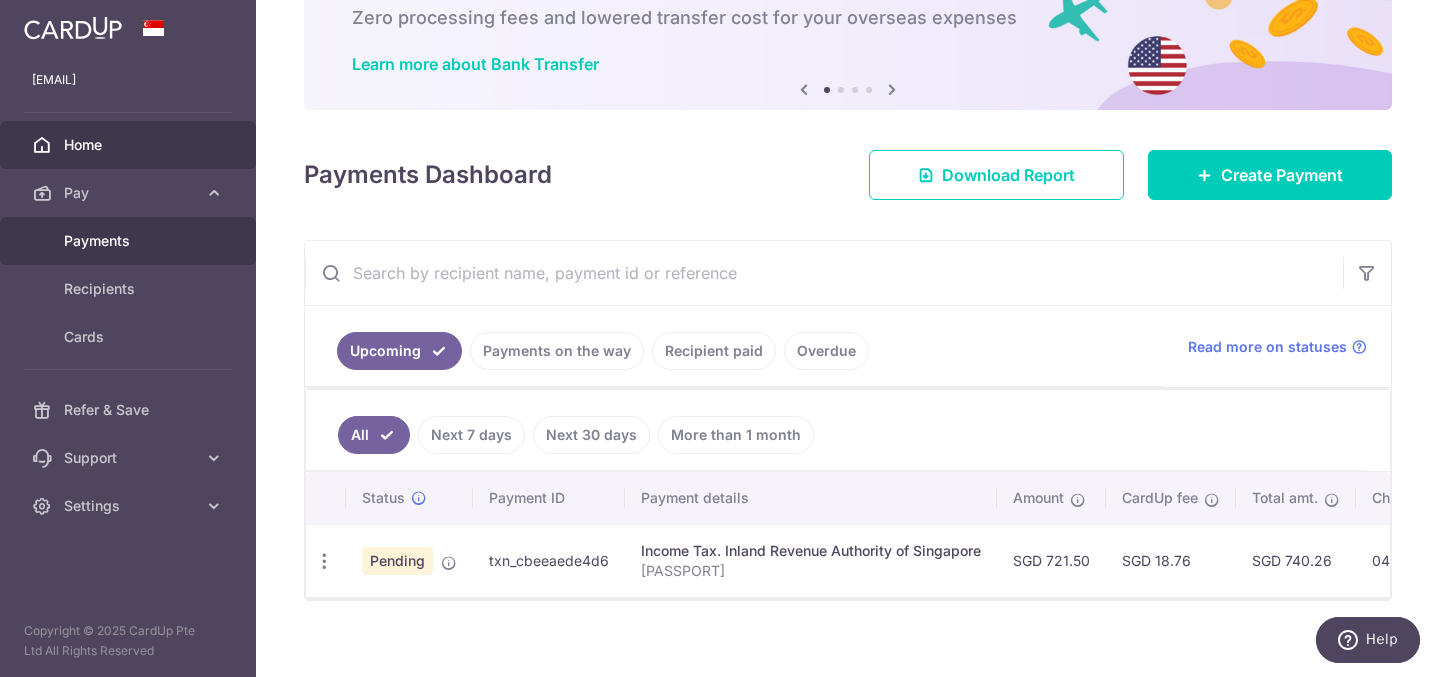 click on "Payments" at bounding box center (130, 241) 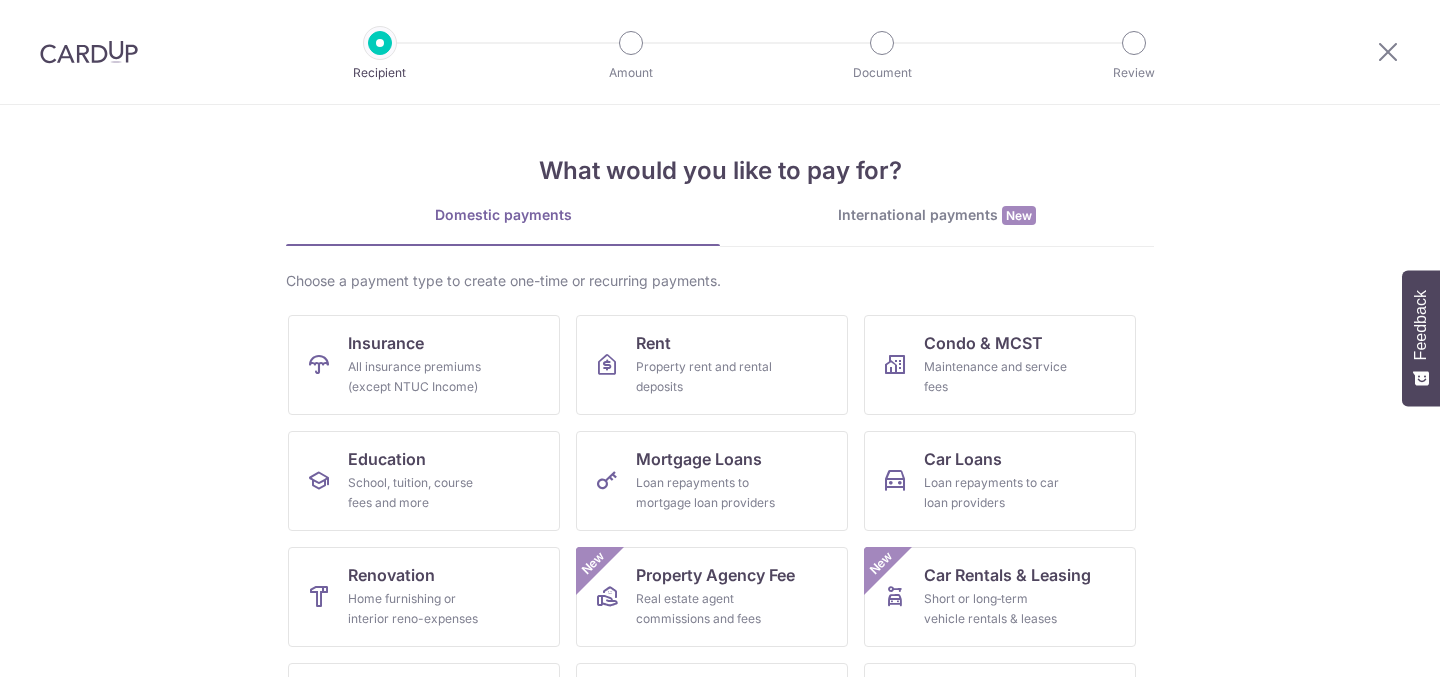 scroll, scrollTop: 0, scrollLeft: 0, axis: both 